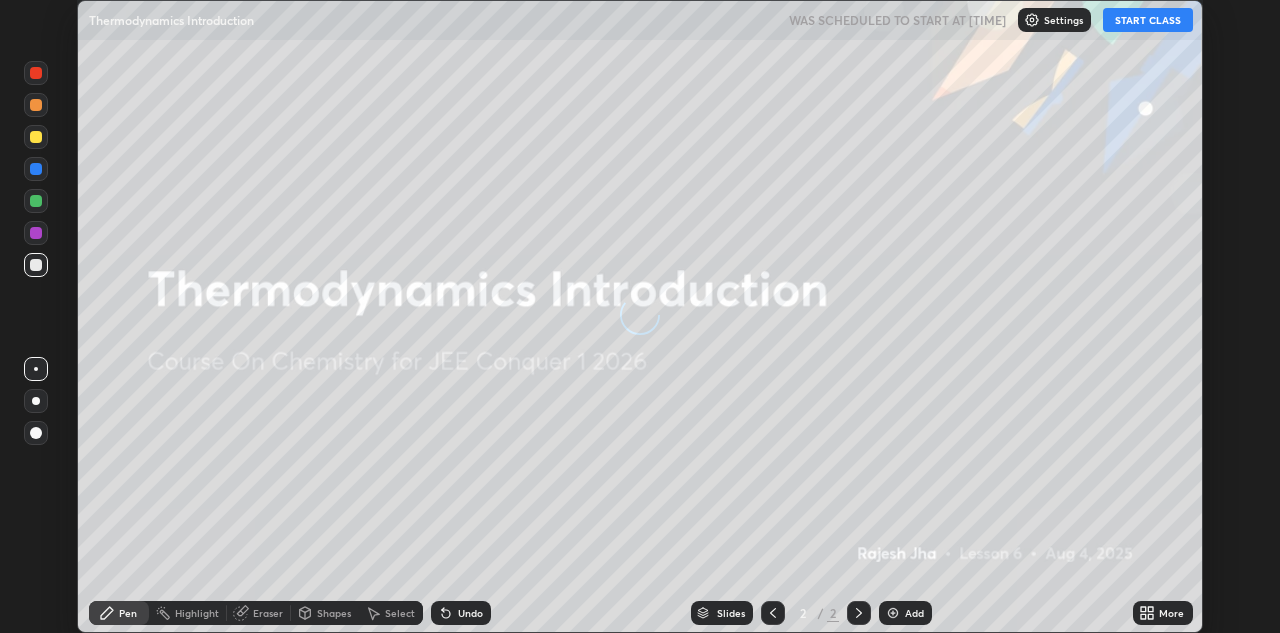 scroll, scrollTop: 0, scrollLeft: 0, axis: both 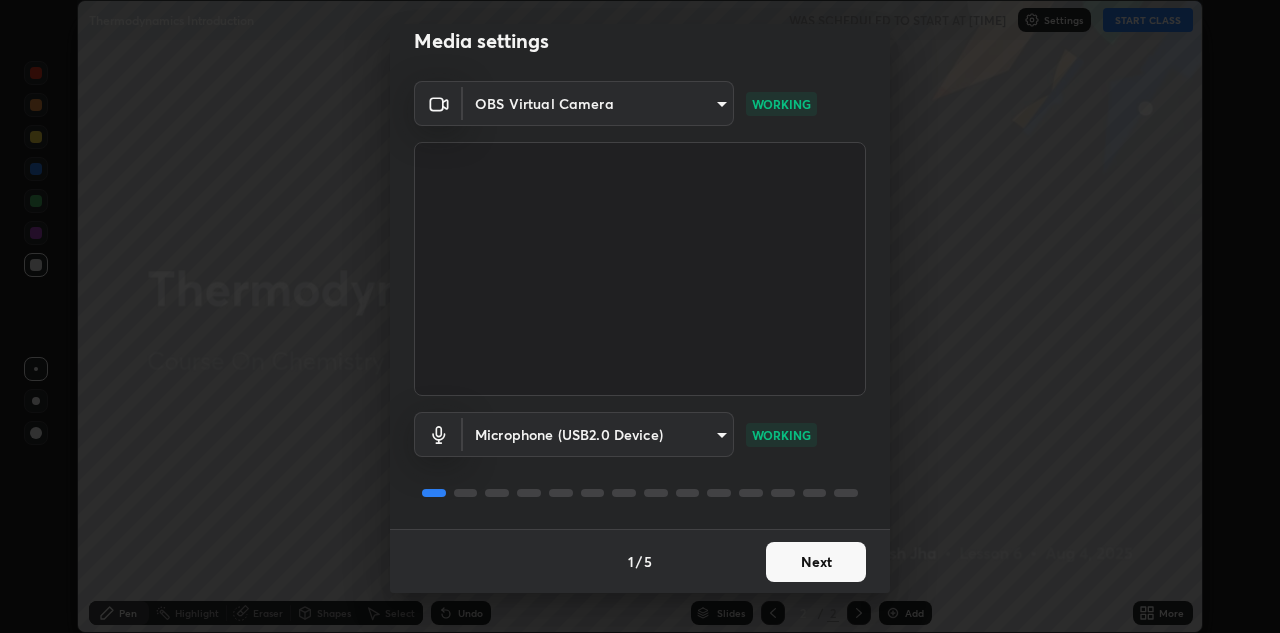 click on "Next" at bounding box center [816, 562] 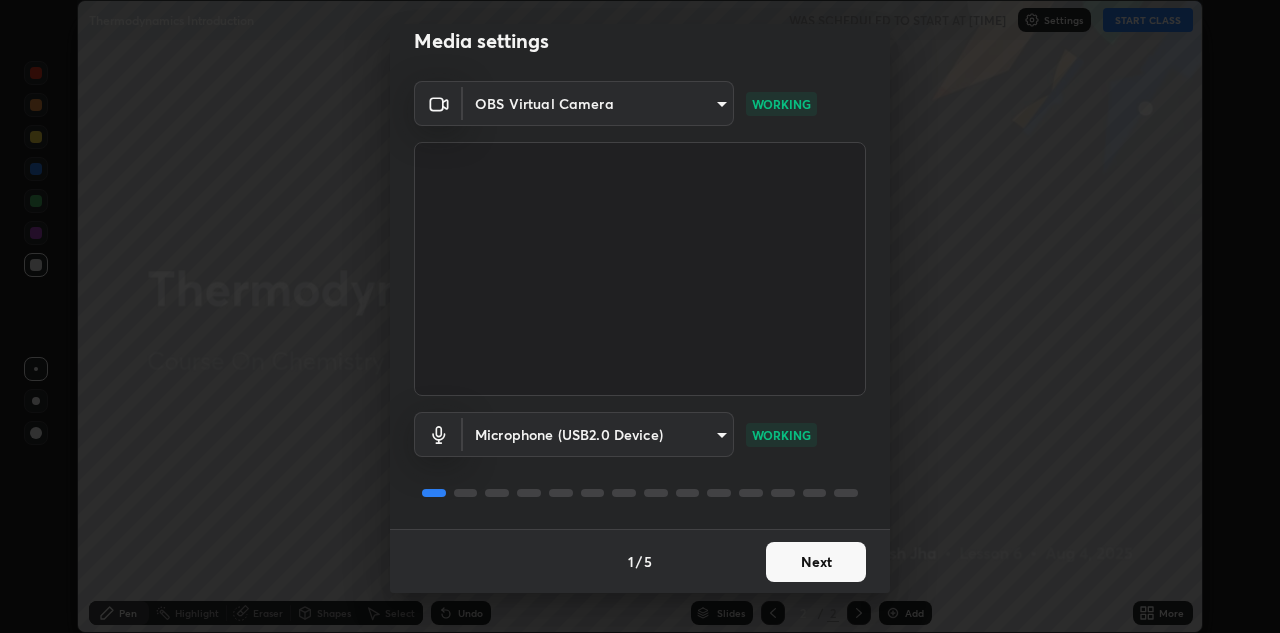 scroll, scrollTop: 0, scrollLeft: 0, axis: both 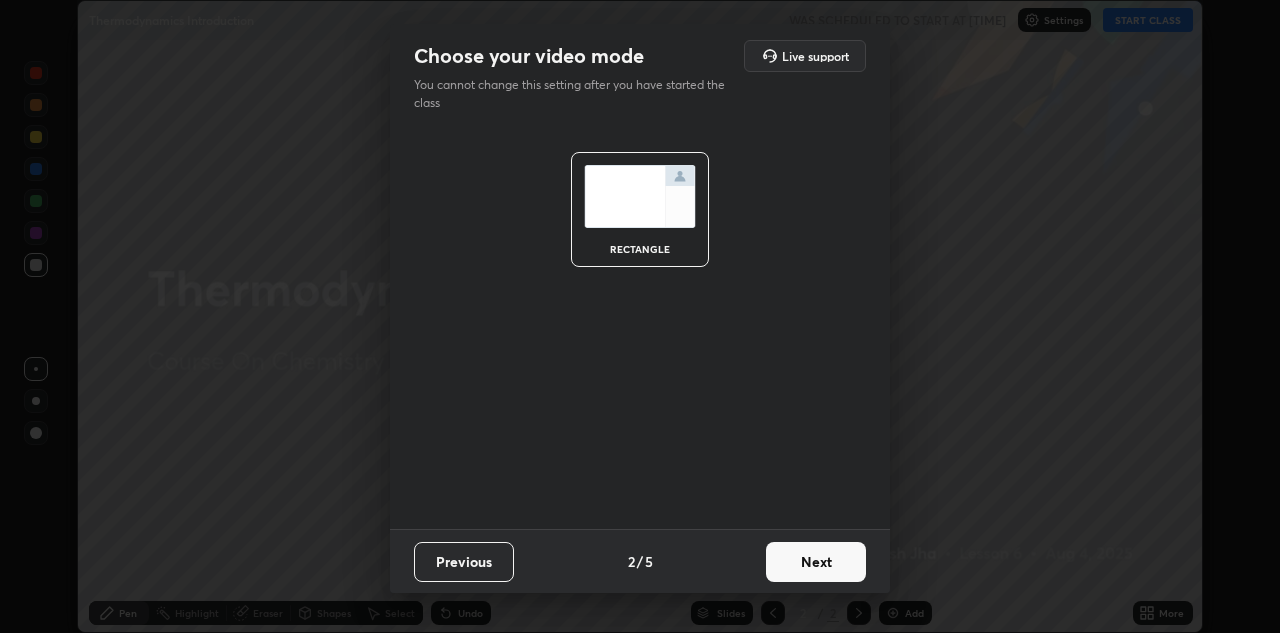 click on "Next" at bounding box center (816, 562) 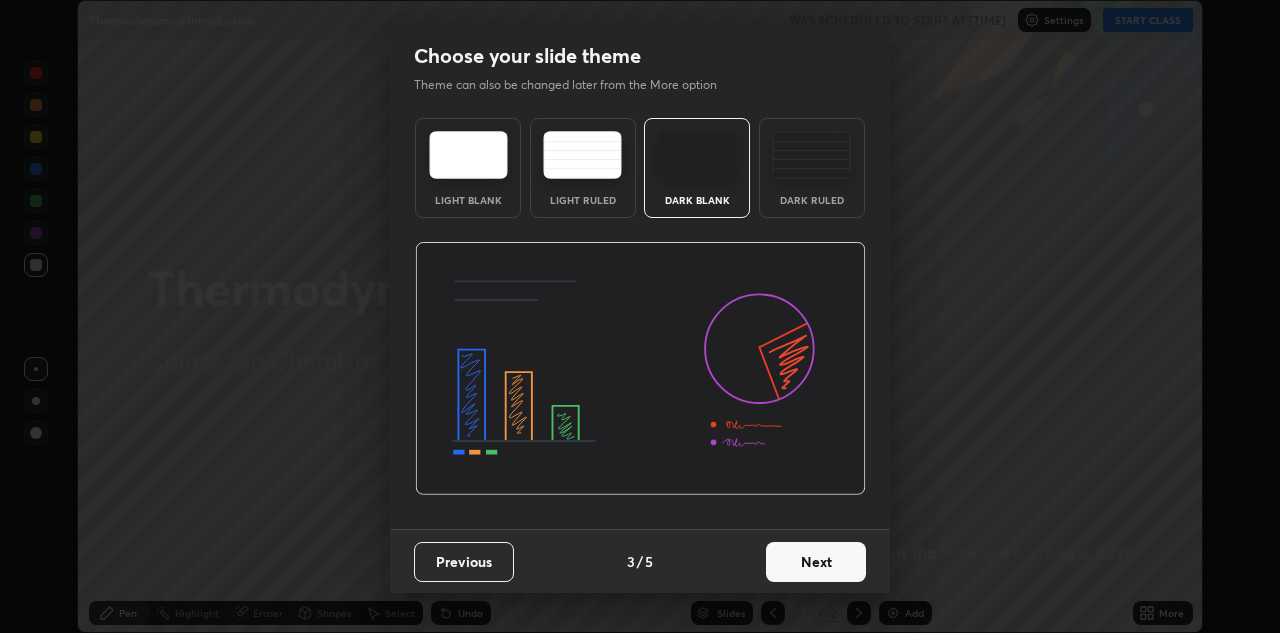 click on "Next" at bounding box center [816, 562] 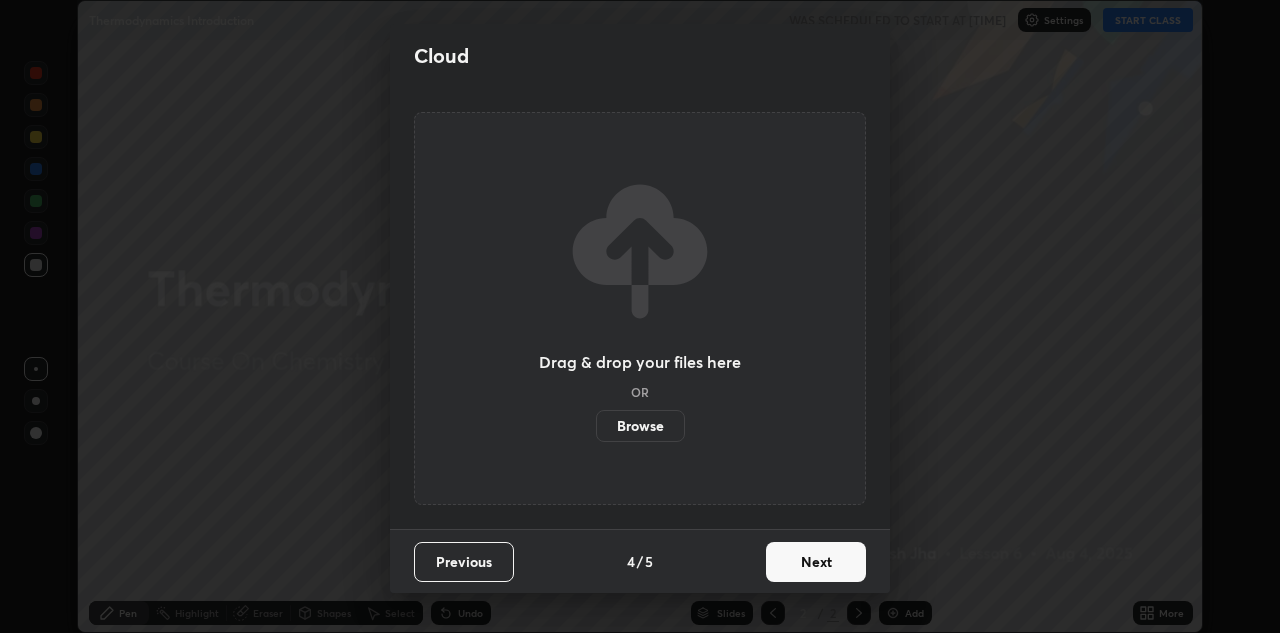 click on "Next" at bounding box center (816, 562) 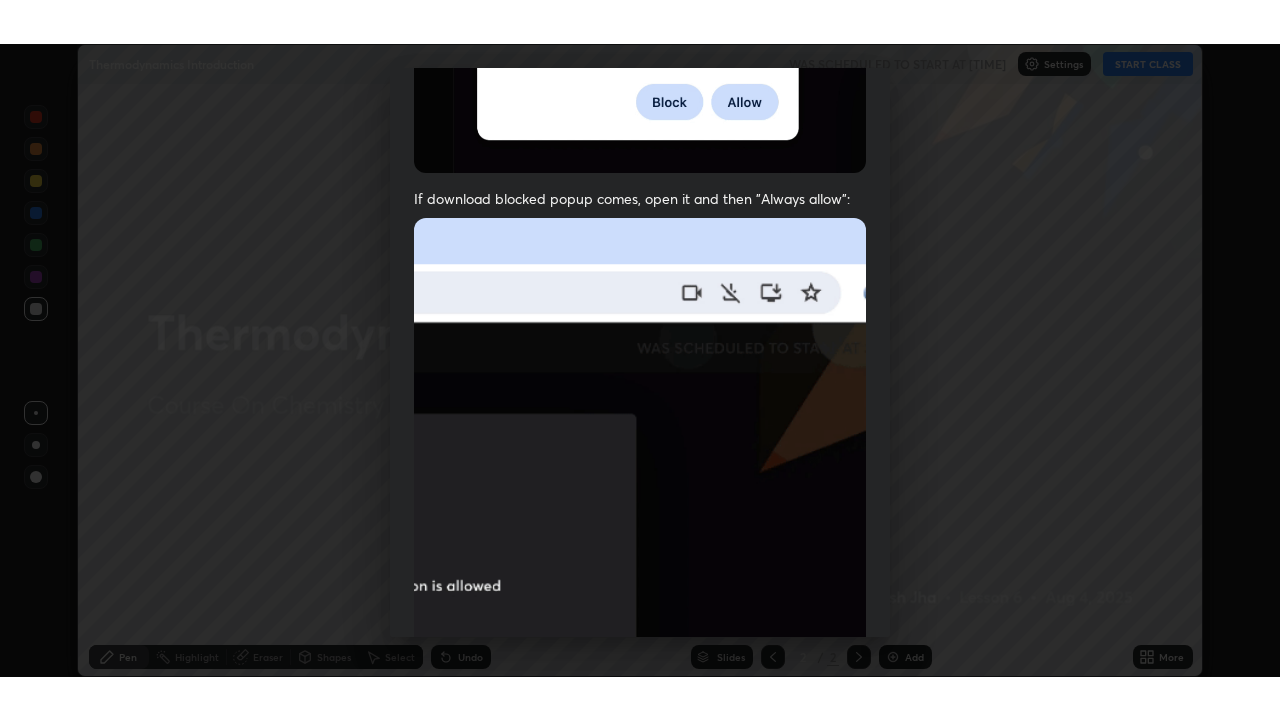scroll, scrollTop: 431, scrollLeft: 0, axis: vertical 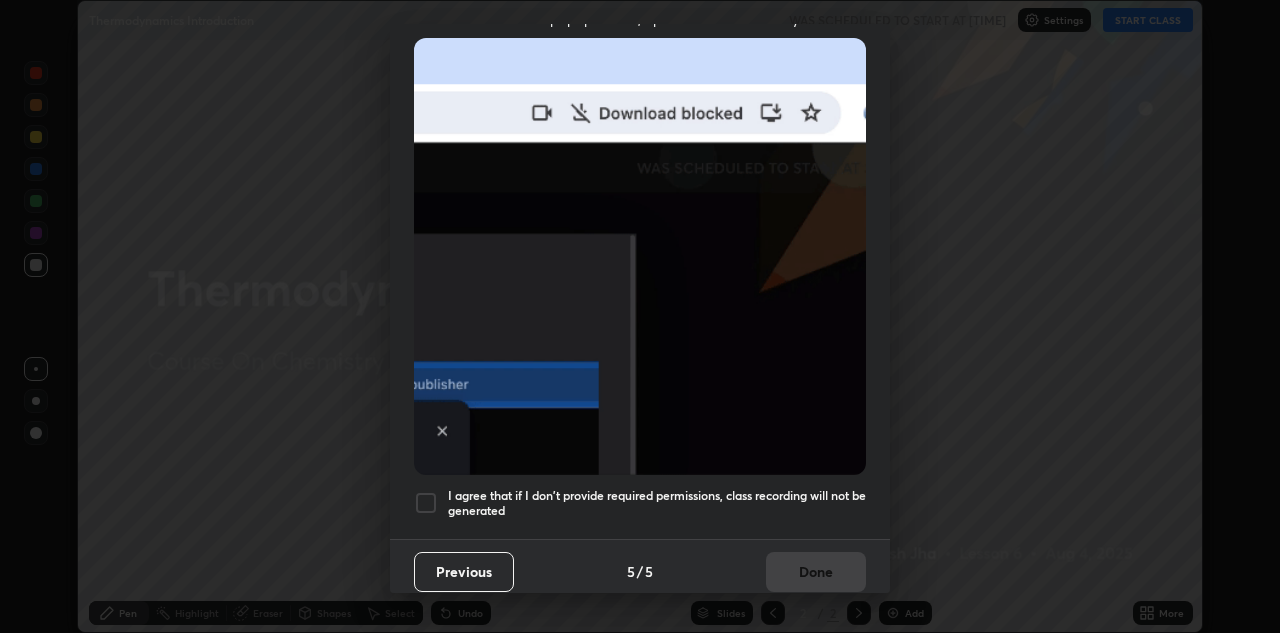 click on "I agree that if I don't provide required permissions, class recording will not be generated" at bounding box center [640, 503] 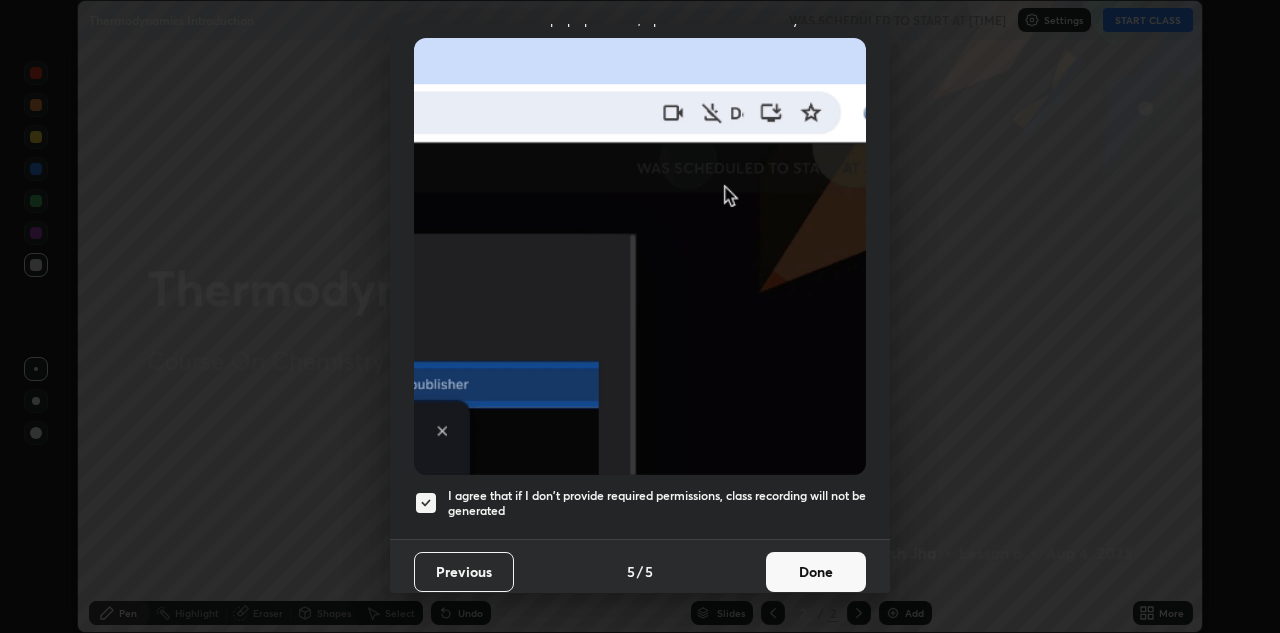 click on "Done" at bounding box center (816, 572) 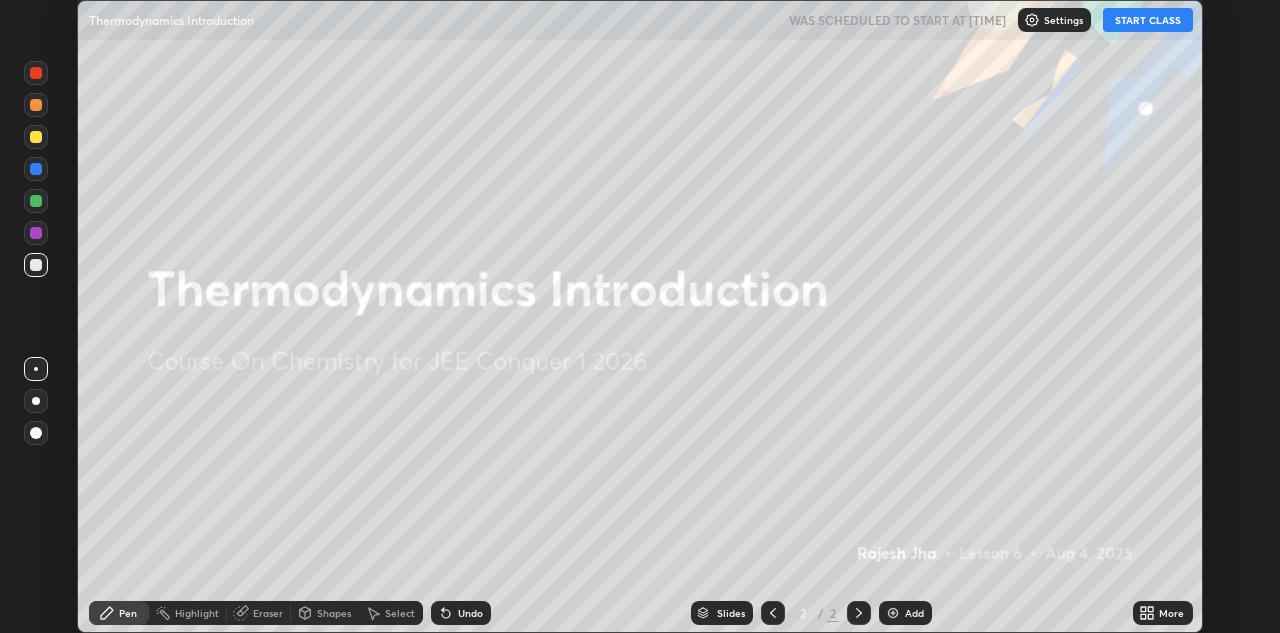 click 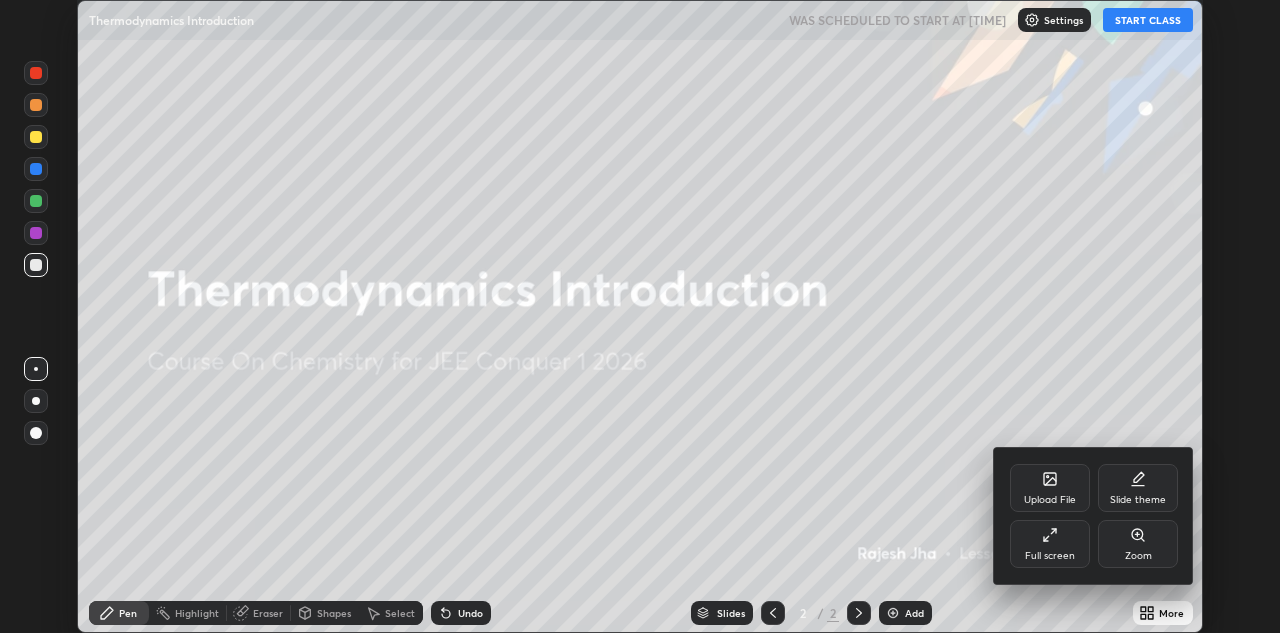 click on "Full screen" at bounding box center [1050, 544] 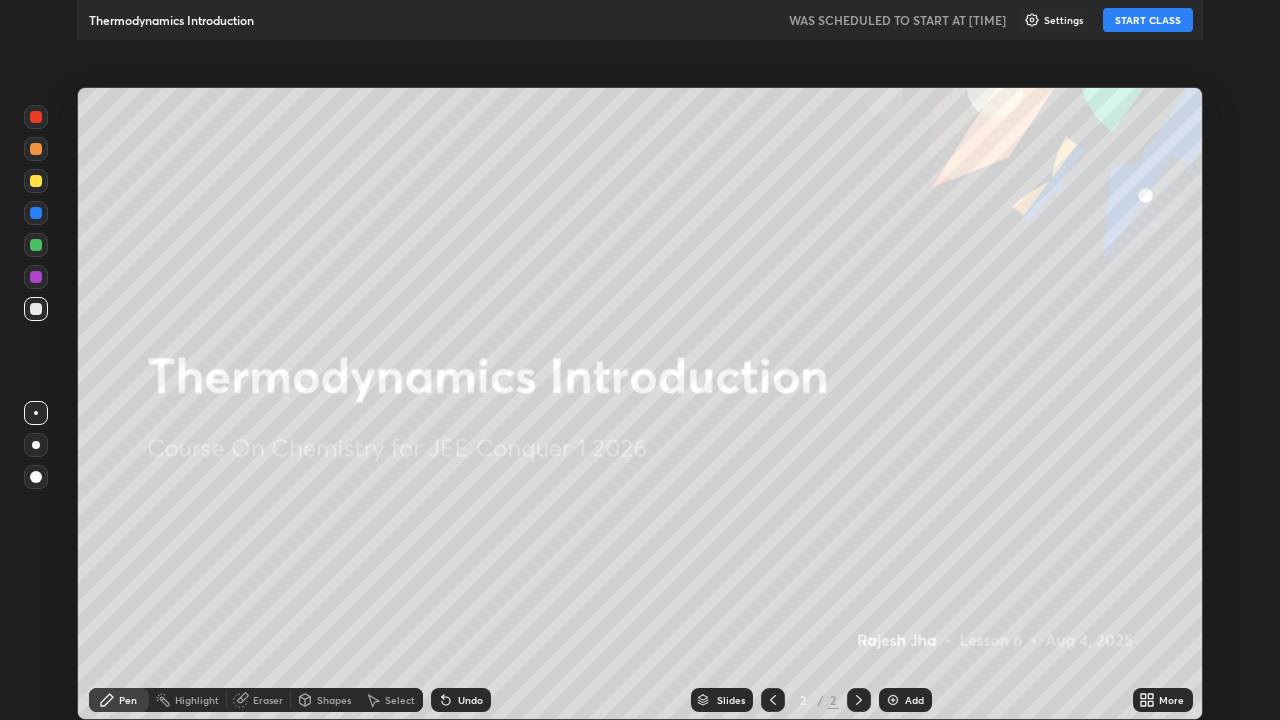 scroll, scrollTop: 99280, scrollLeft: 98720, axis: both 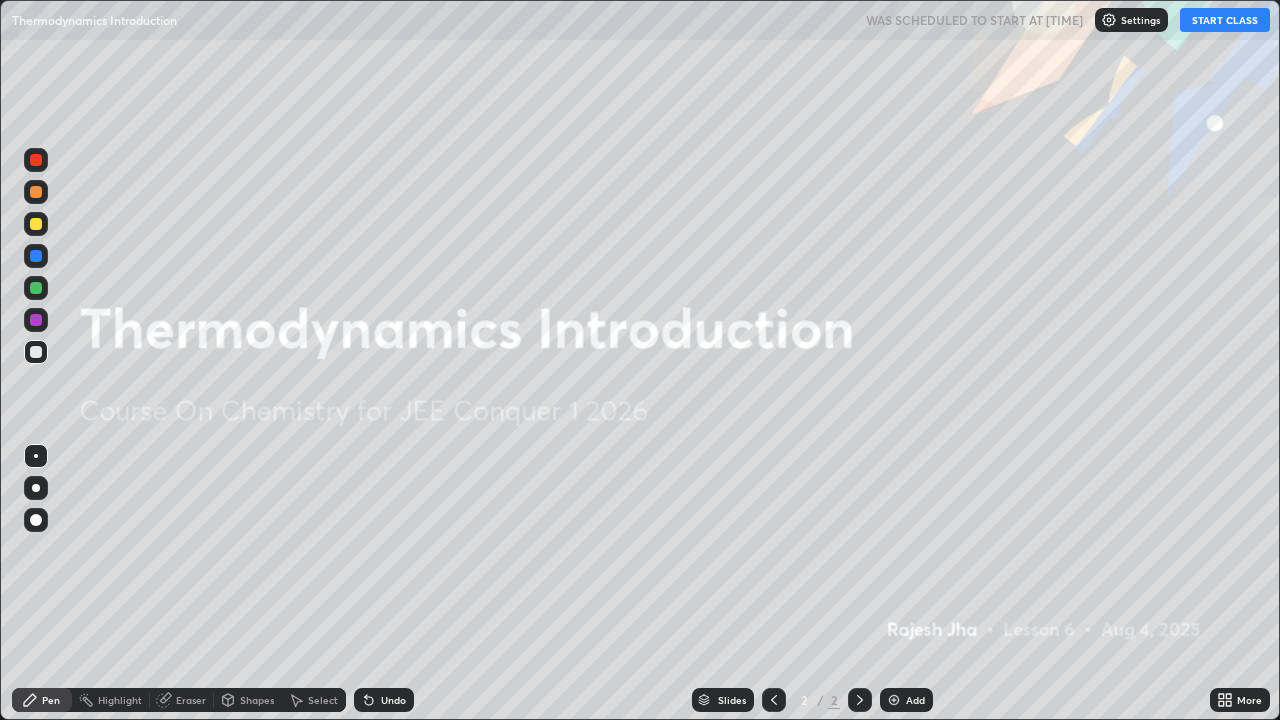 click on "START CLASS" at bounding box center (1225, 20) 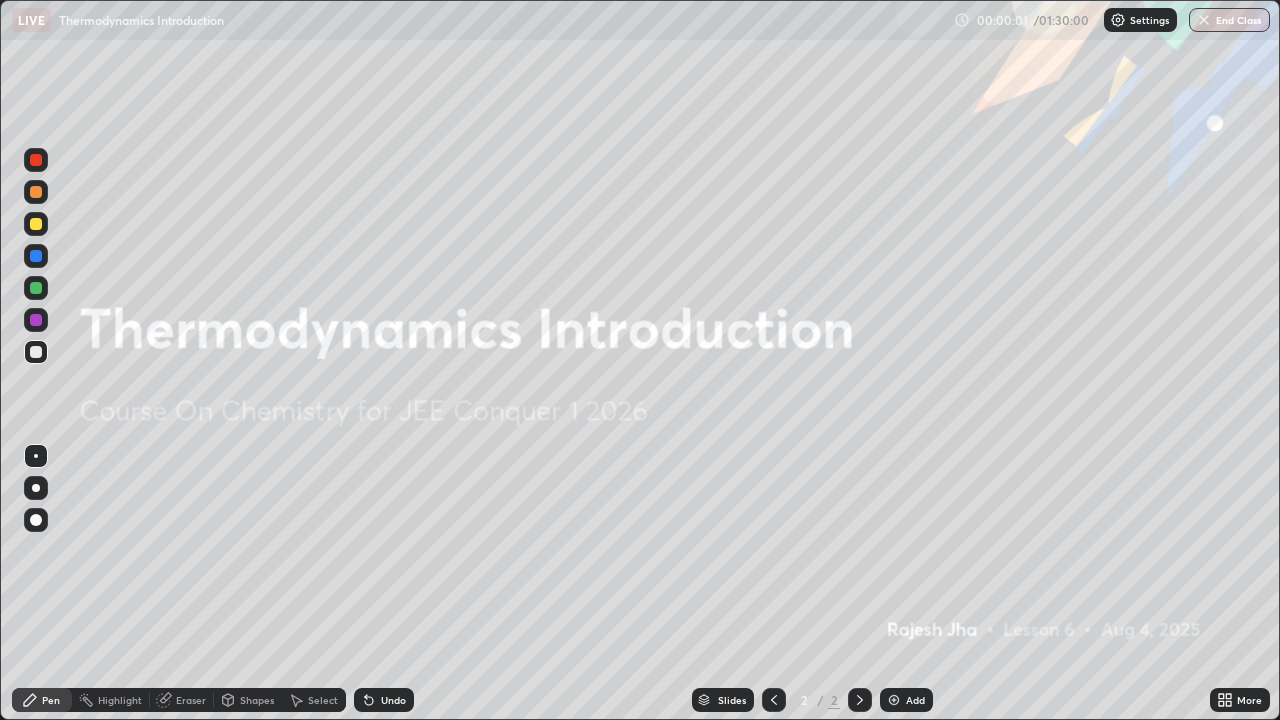 click on "Add" at bounding box center (906, 700) 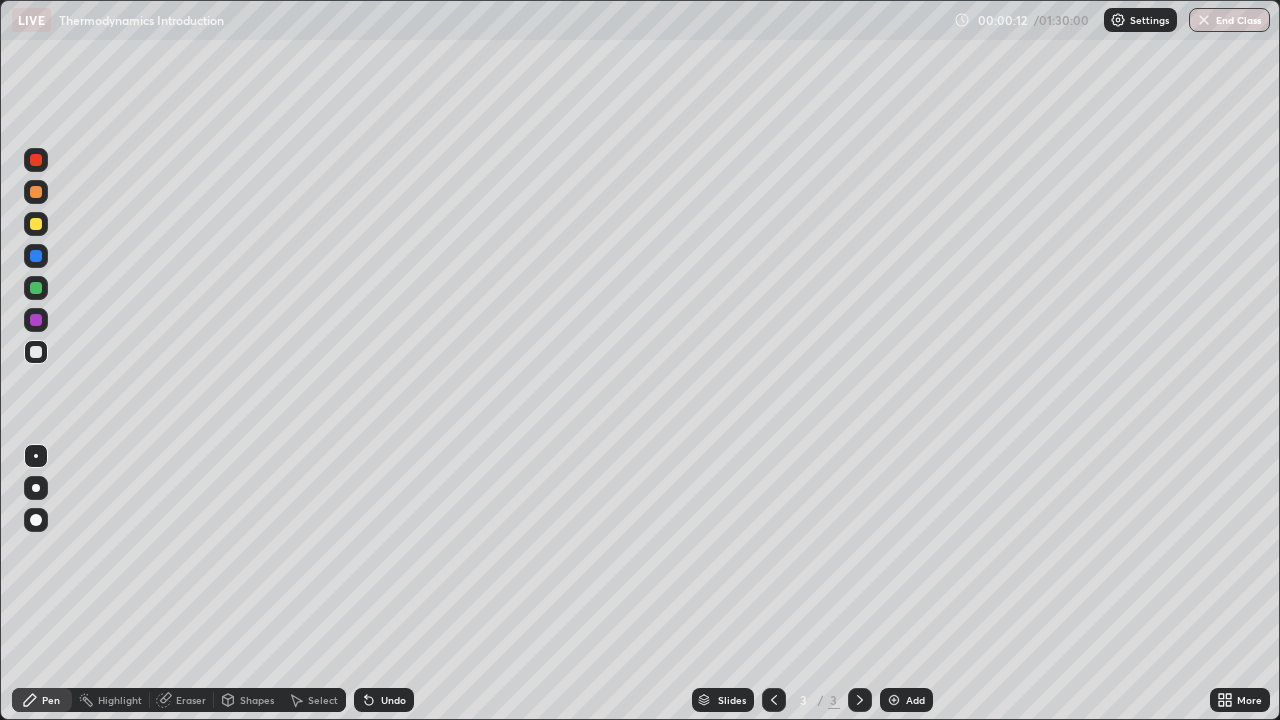 click at bounding box center (36, 520) 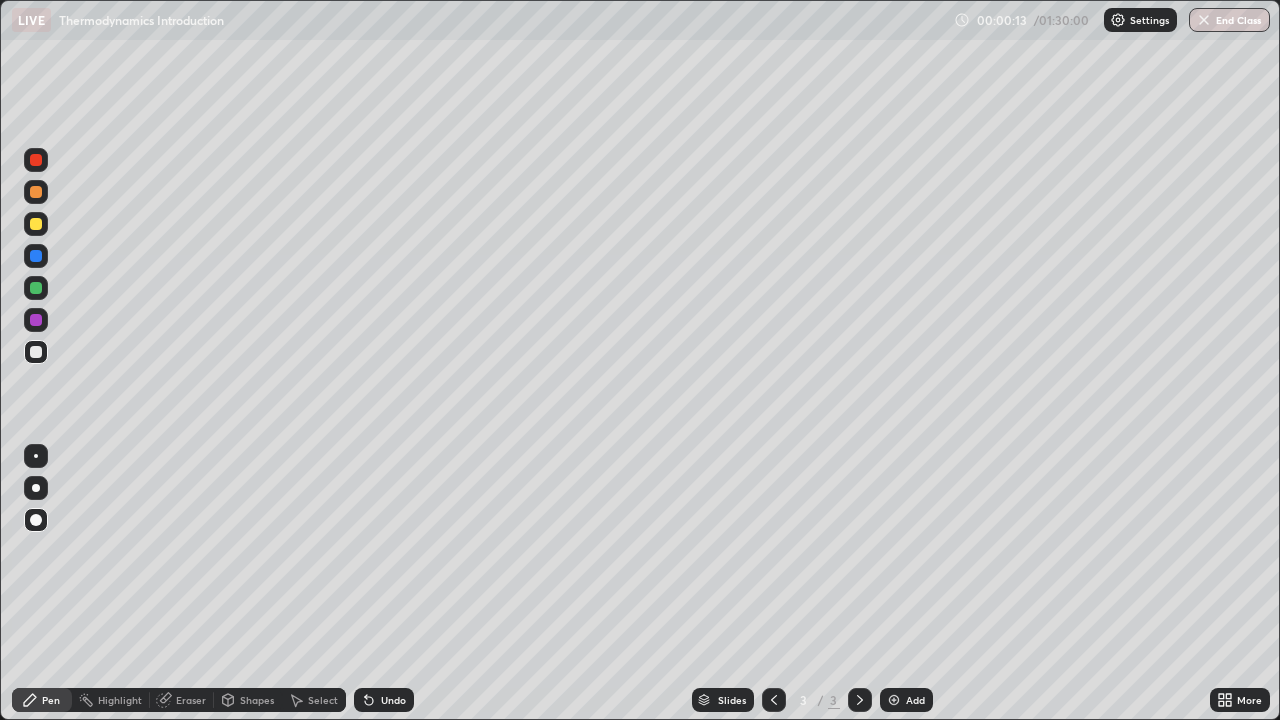 click at bounding box center (36, 288) 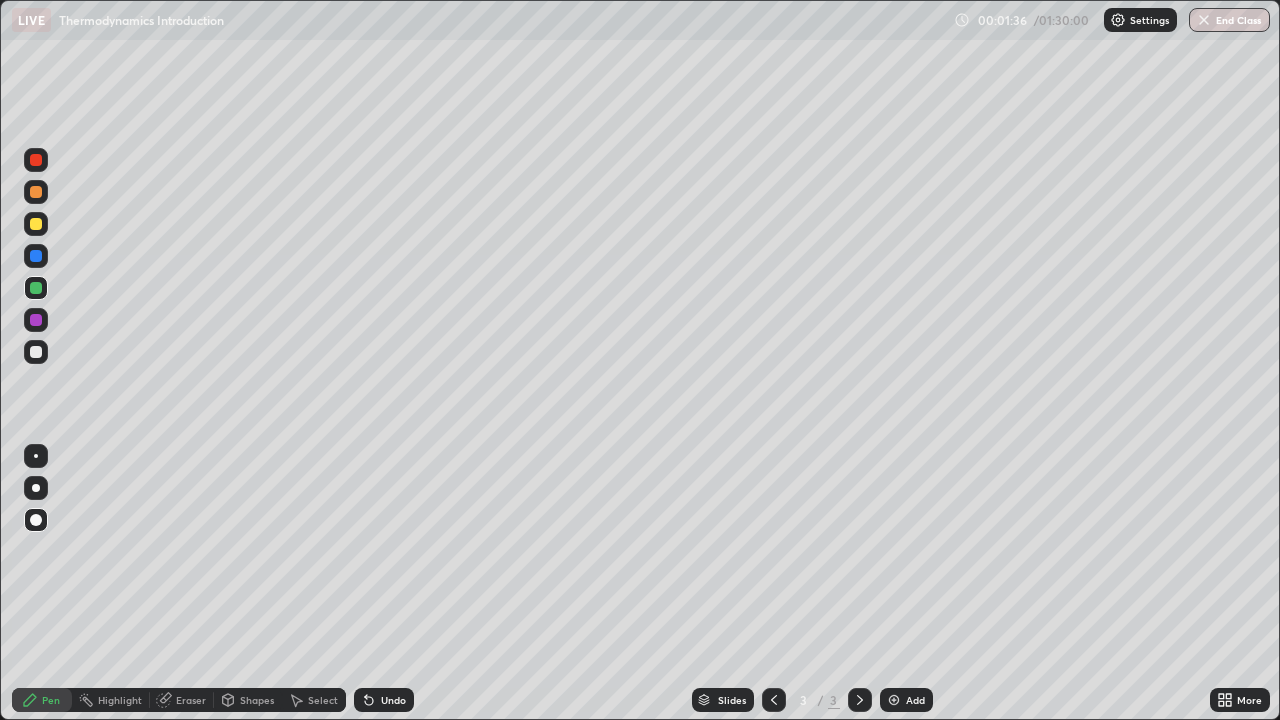 click at bounding box center (36, 320) 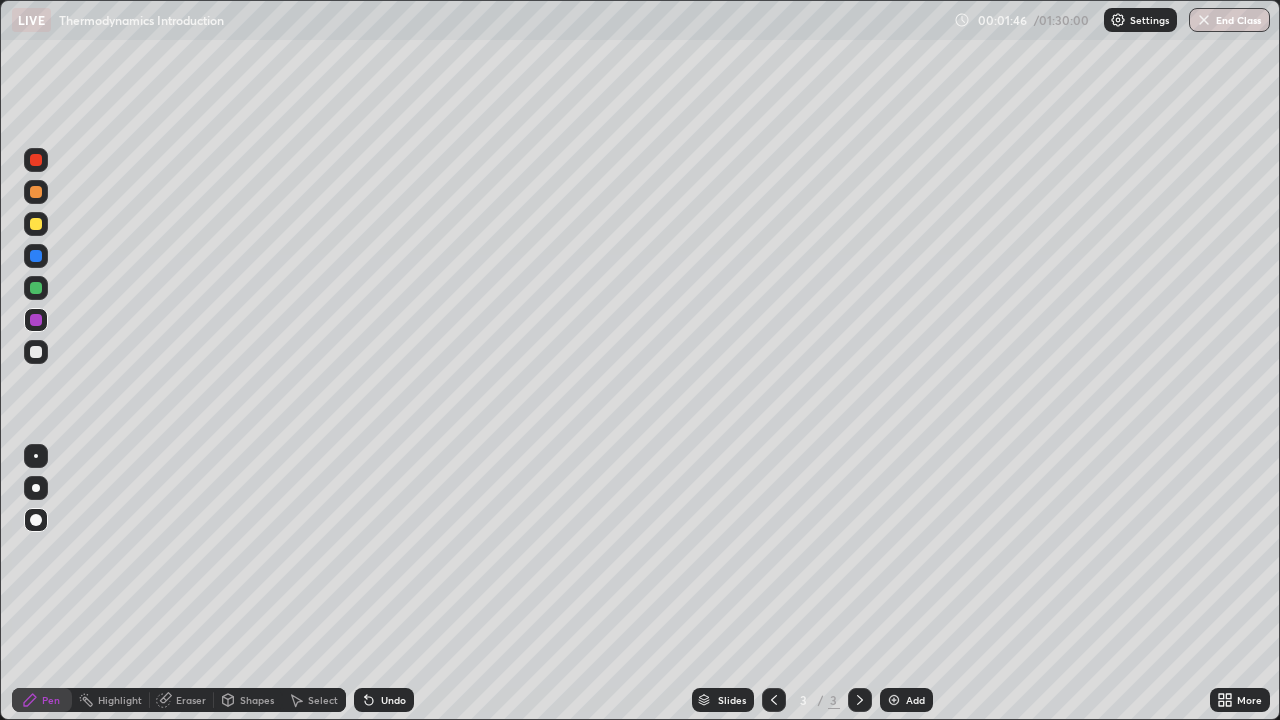 click at bounding box center [36, 224] 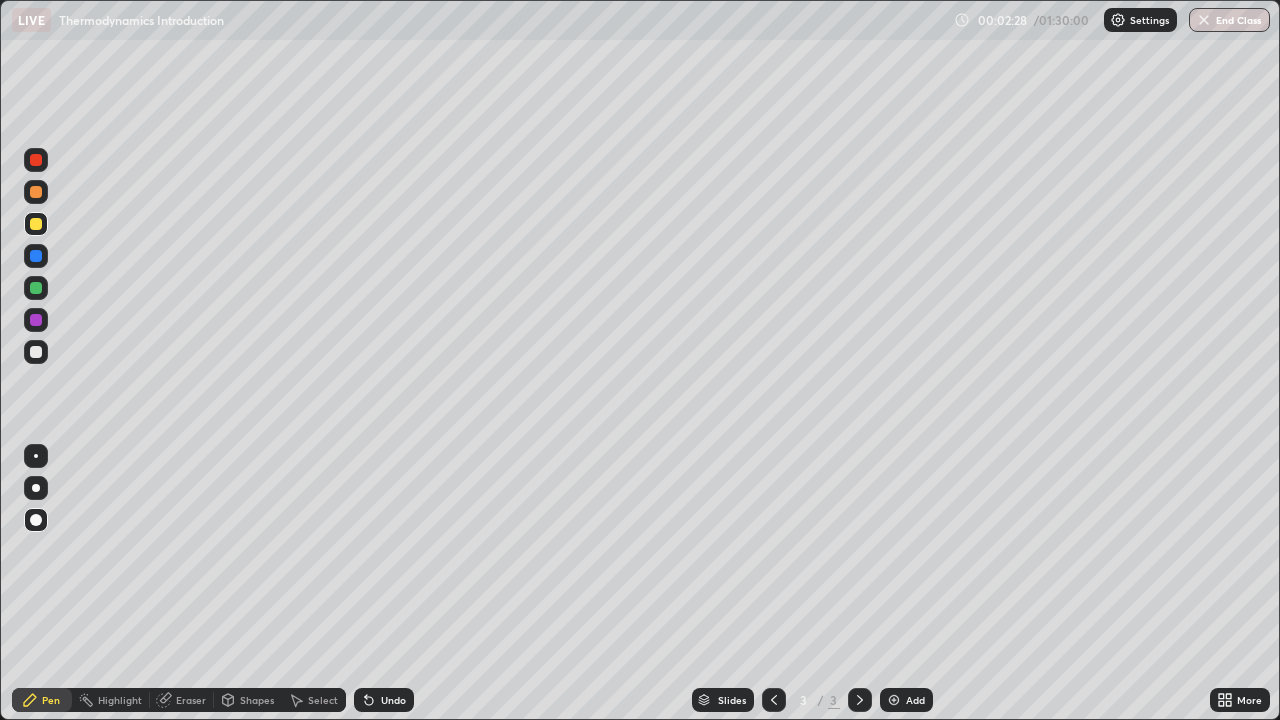 click at bounding box center (894, 700) 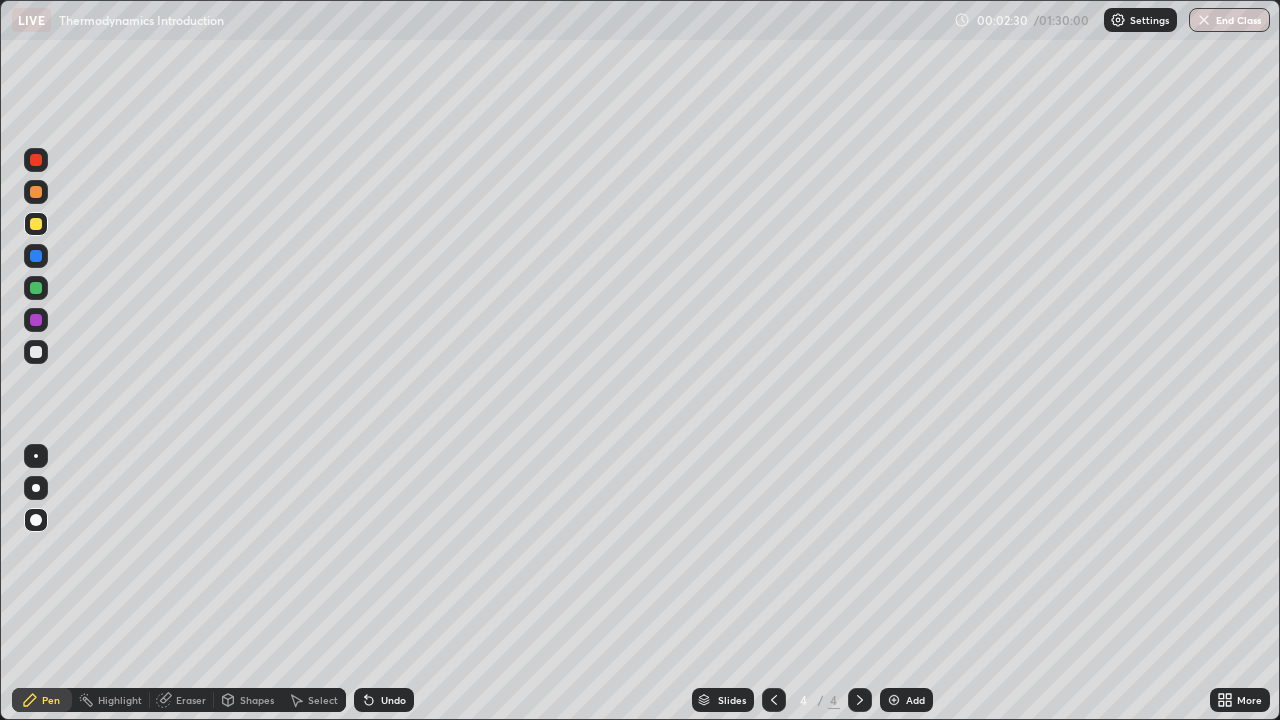 click at bounding box center [36, 288] 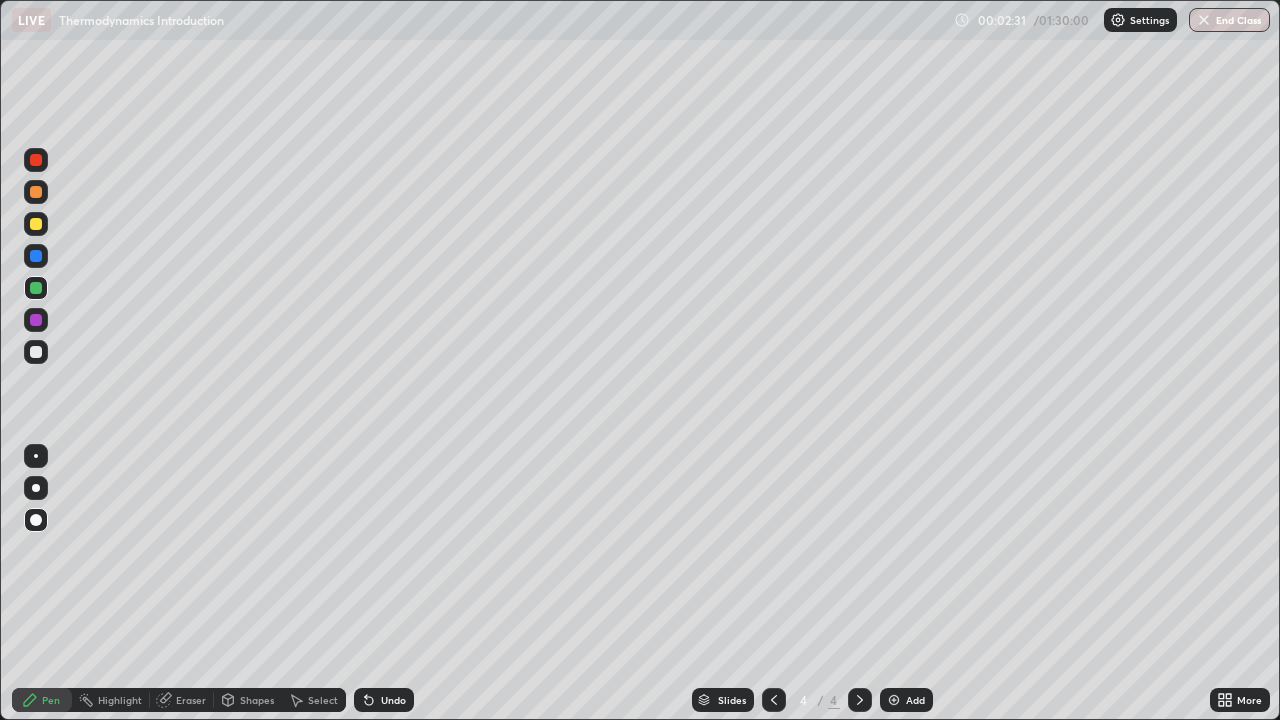 click on "Setting up your live class" at bounding box center (640, 360) 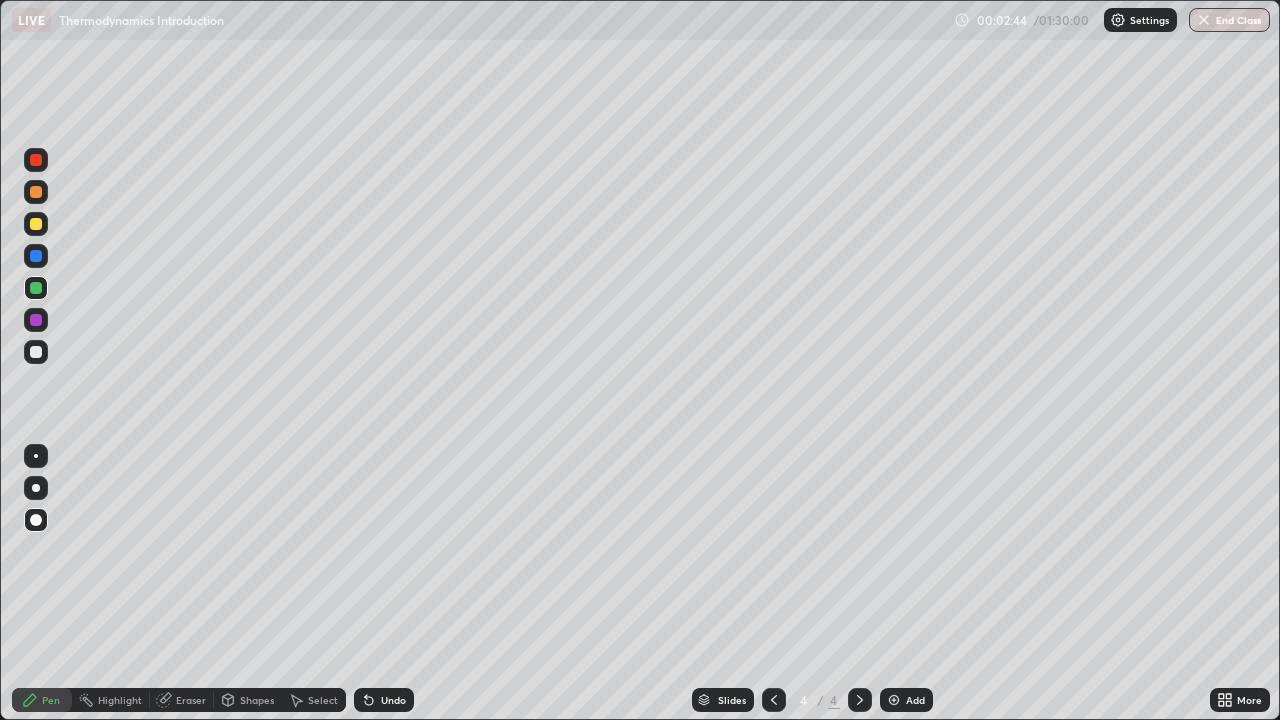 click at bounding box center [36, 224] 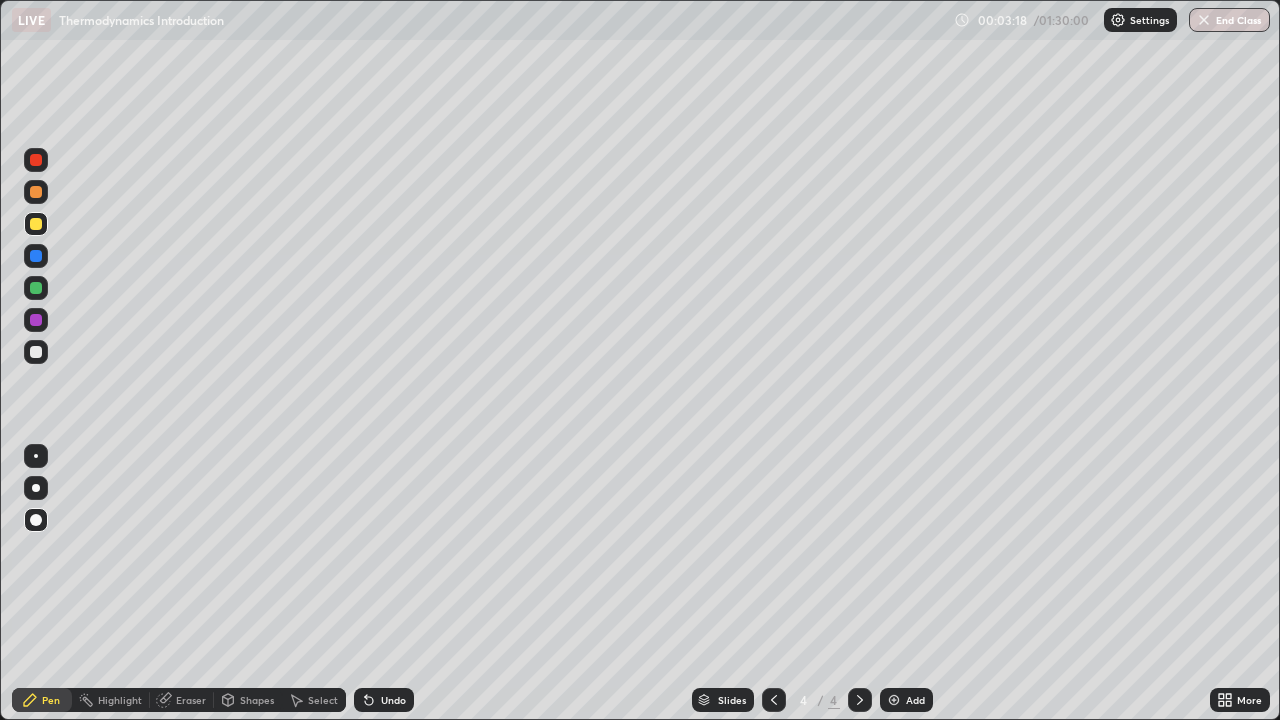 click at bounding box center [36, 352] 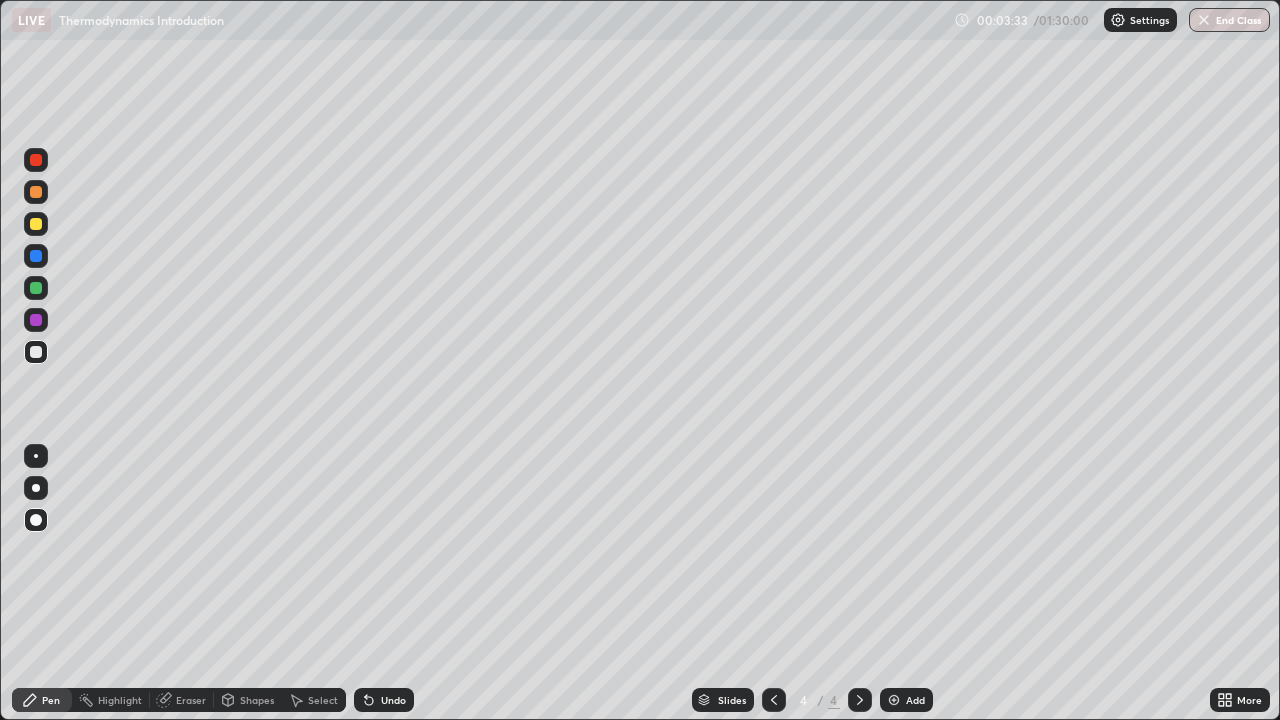 click at bounding box center (36, 288) 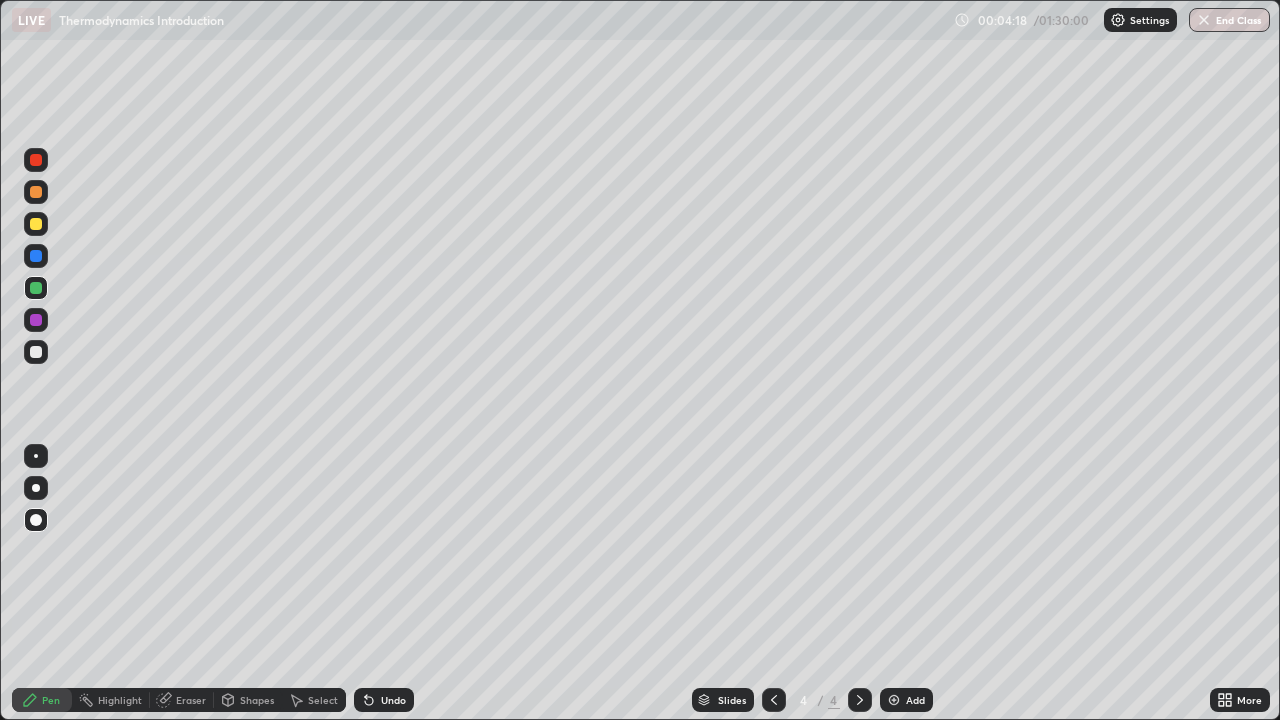 click at bounding box center [36, 256] 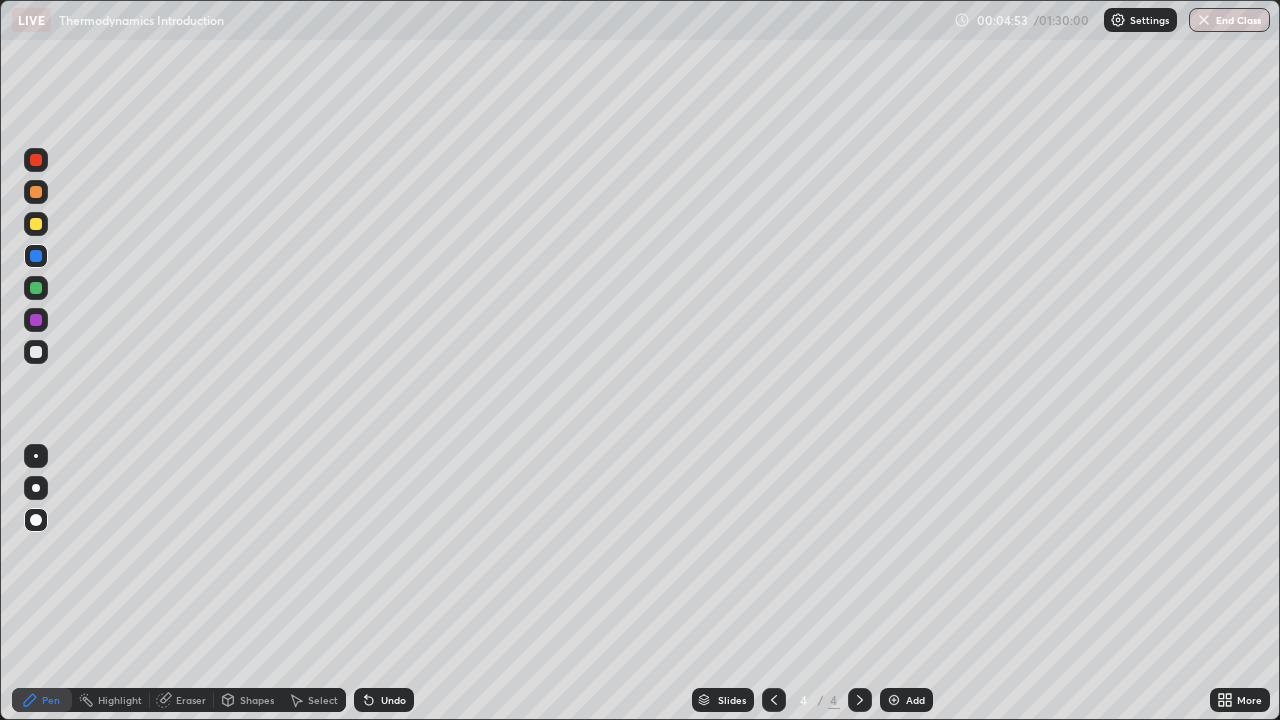 click at bounding box center (36, 352) 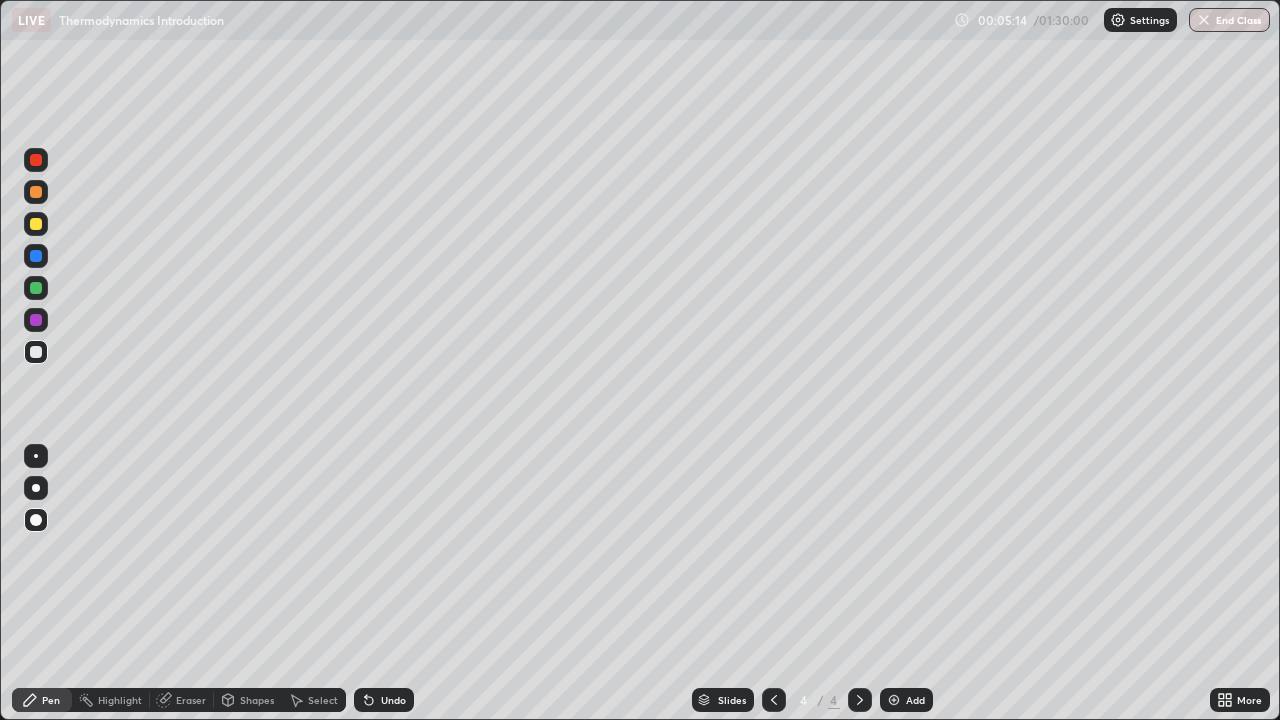 click at bounding box center [36, 224] 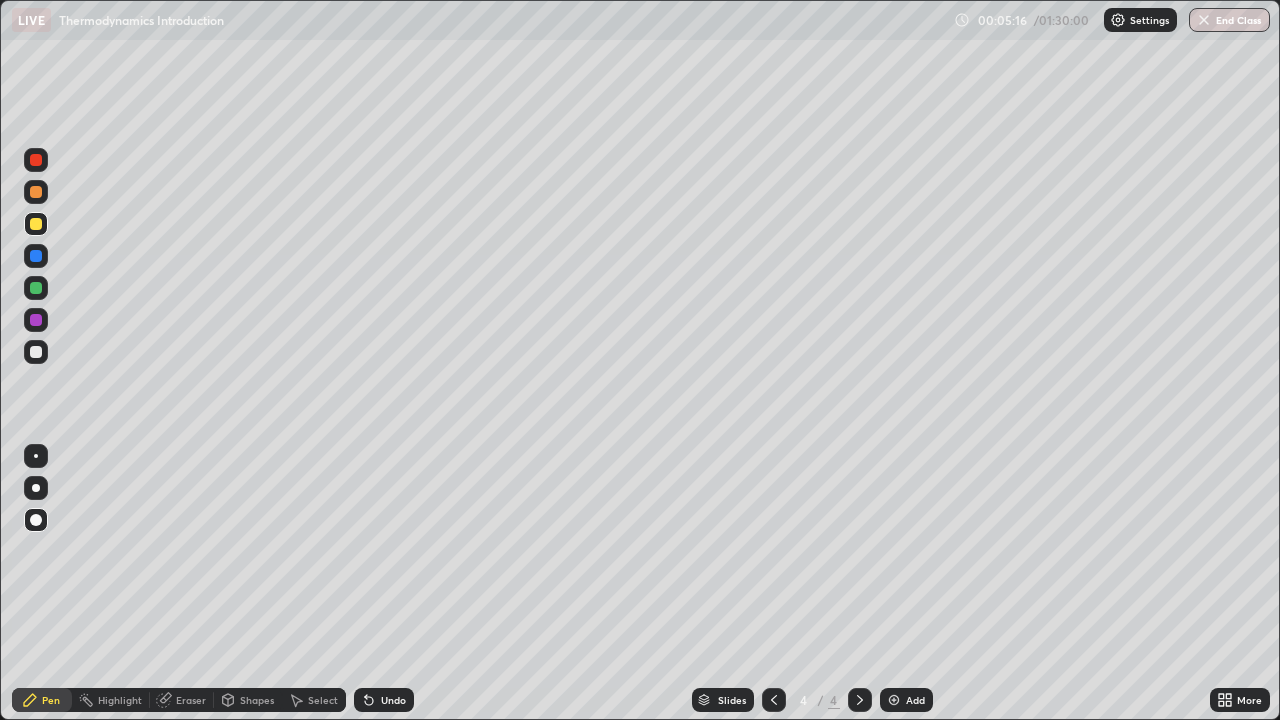 click at bounding box center [36, 352] 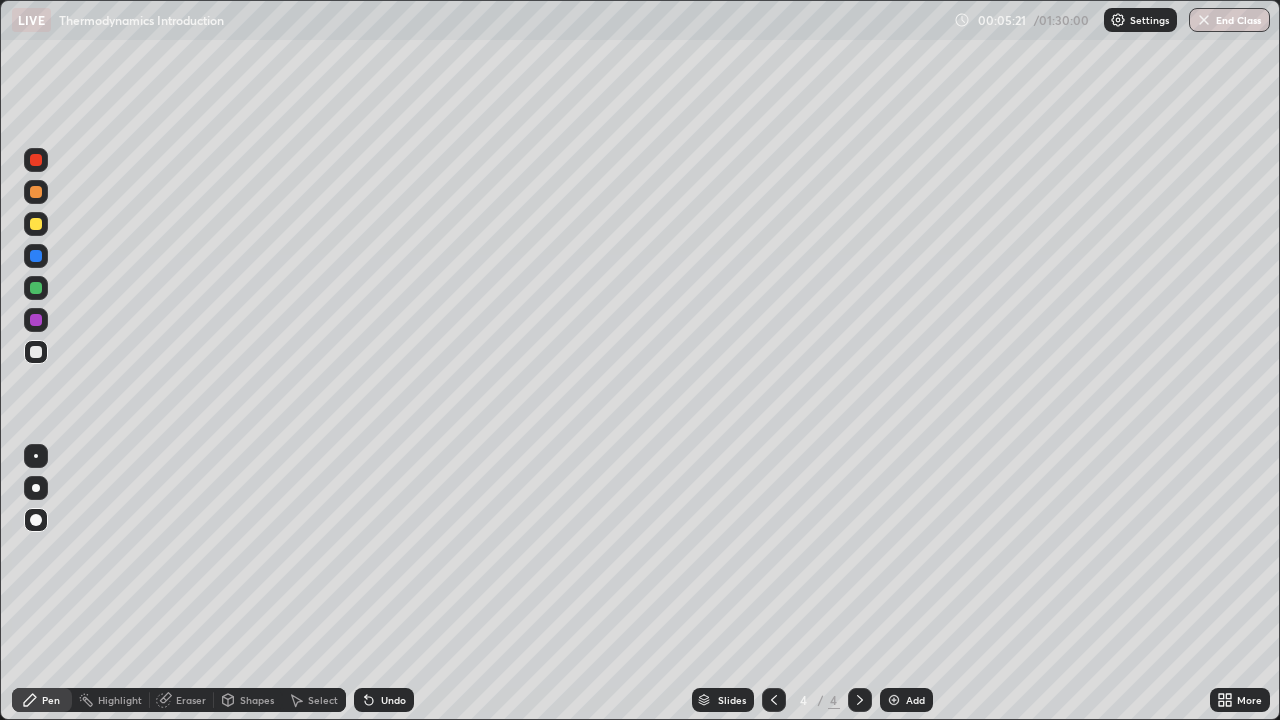 click at bounding box center [36, 224] 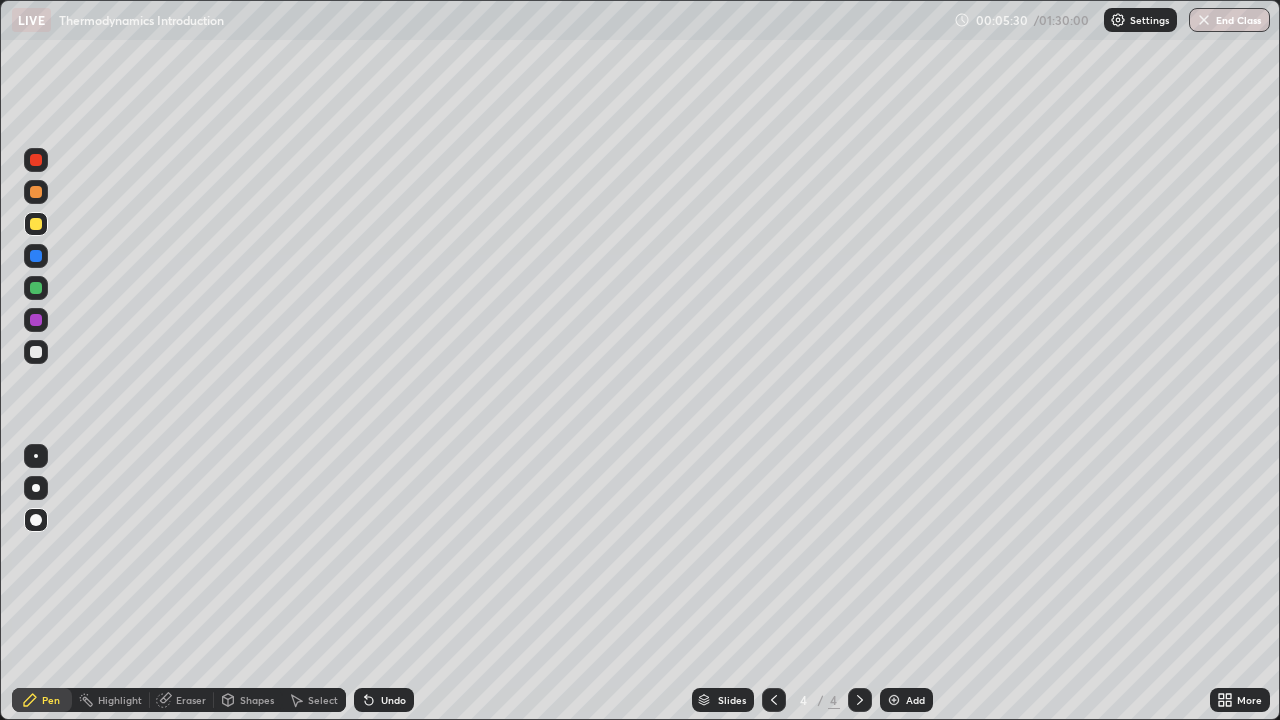 click at bounding box center [36, 288] 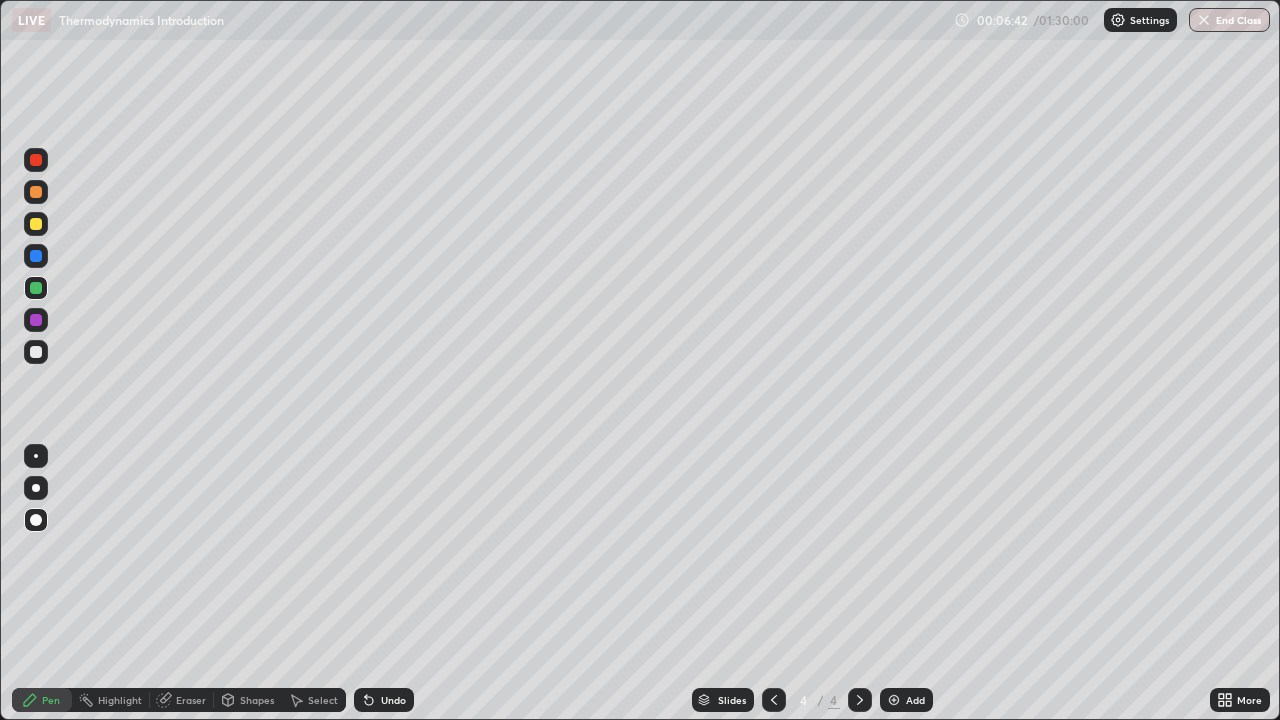 click at bounding box center [894, 700] 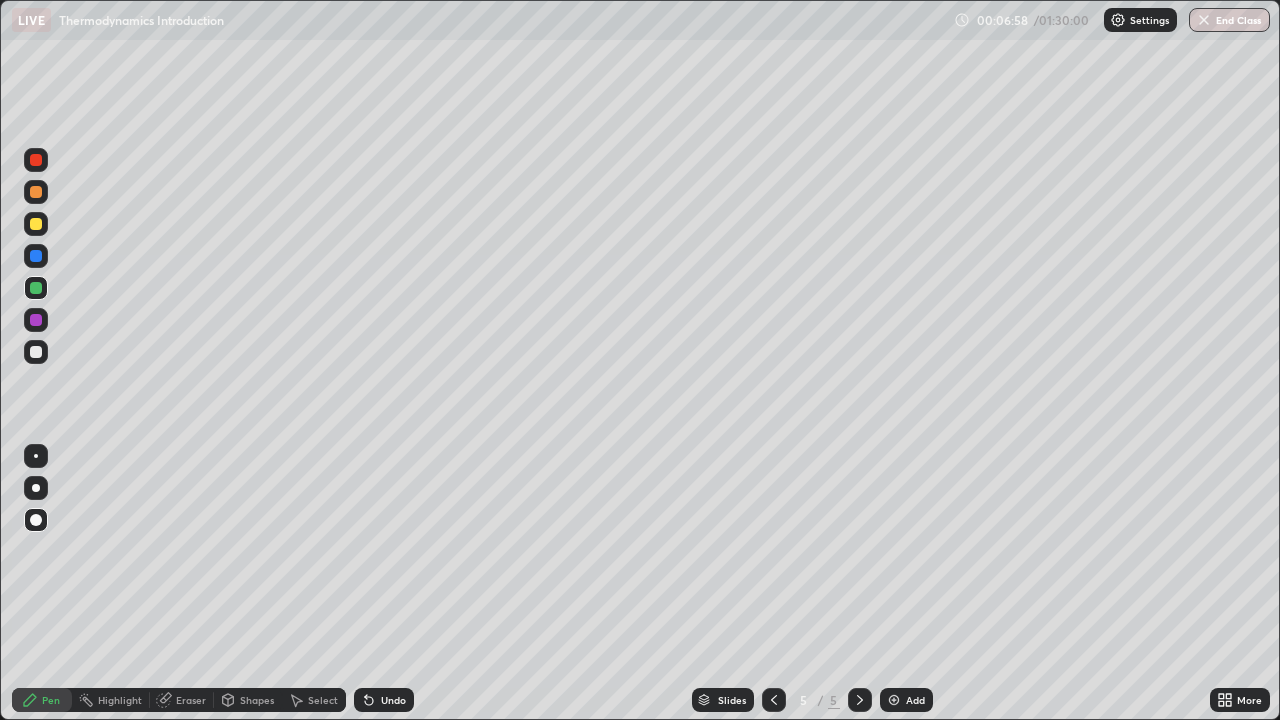 click at bounding box center (36, 224) 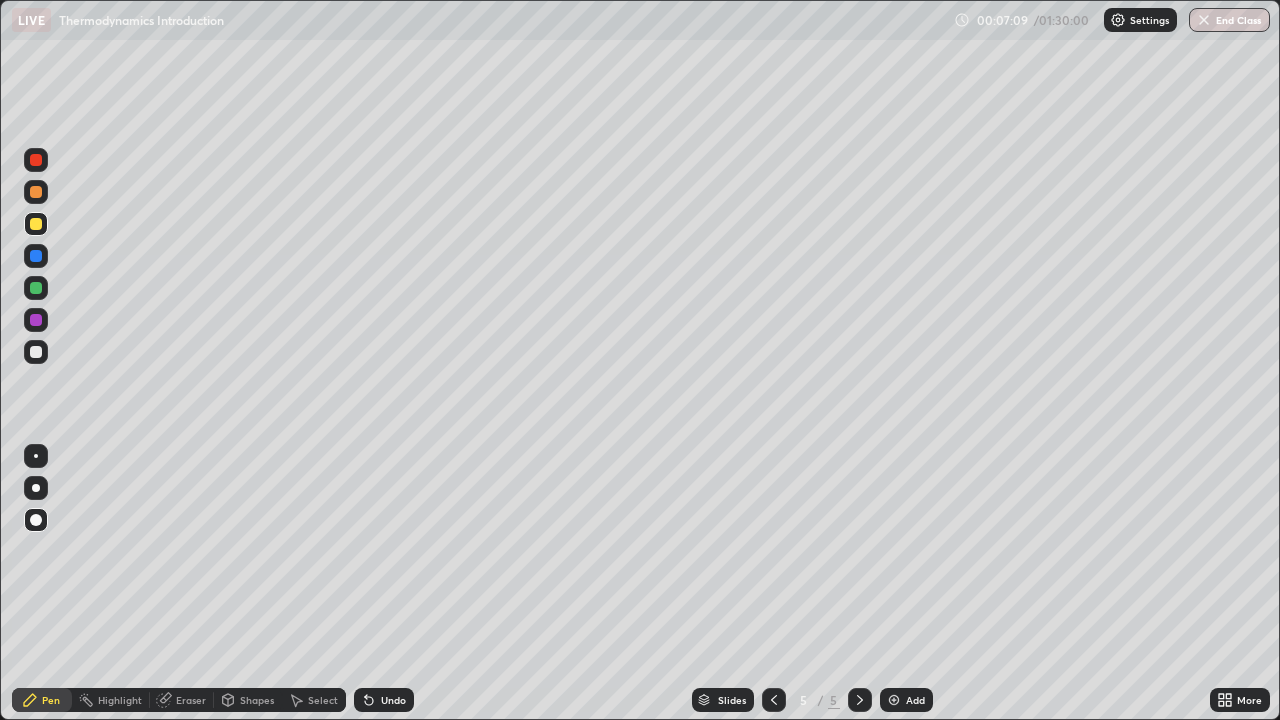 click at bounding box center (36, 256) 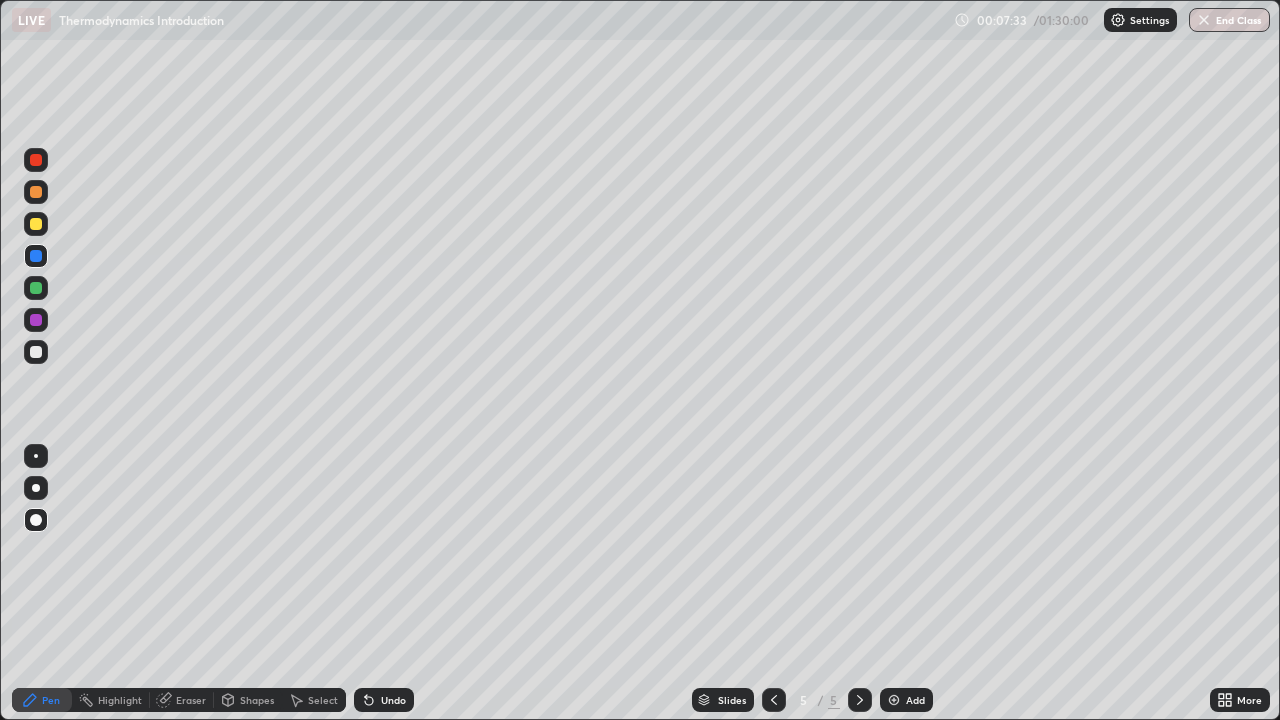 click at bounding box center (36, 288) 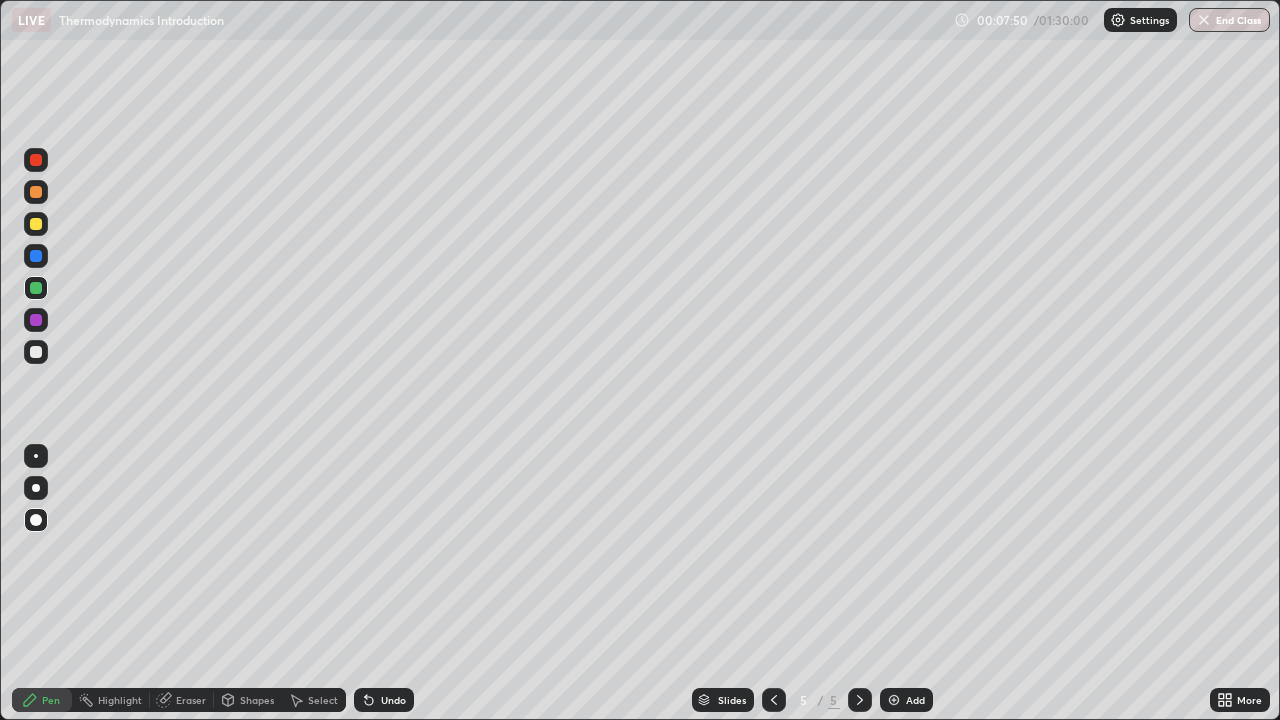 click at bounding box center [36, 352] 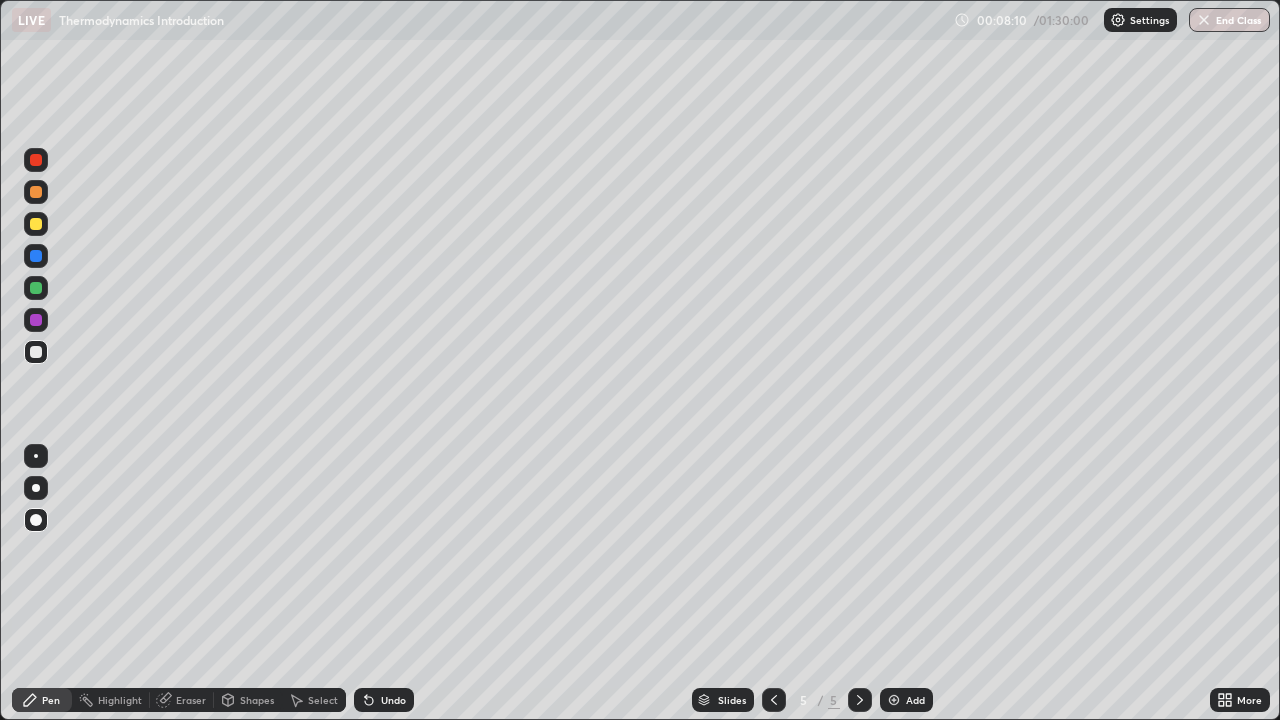 click on "Setting up your live class" at bounding box center [640, 360] 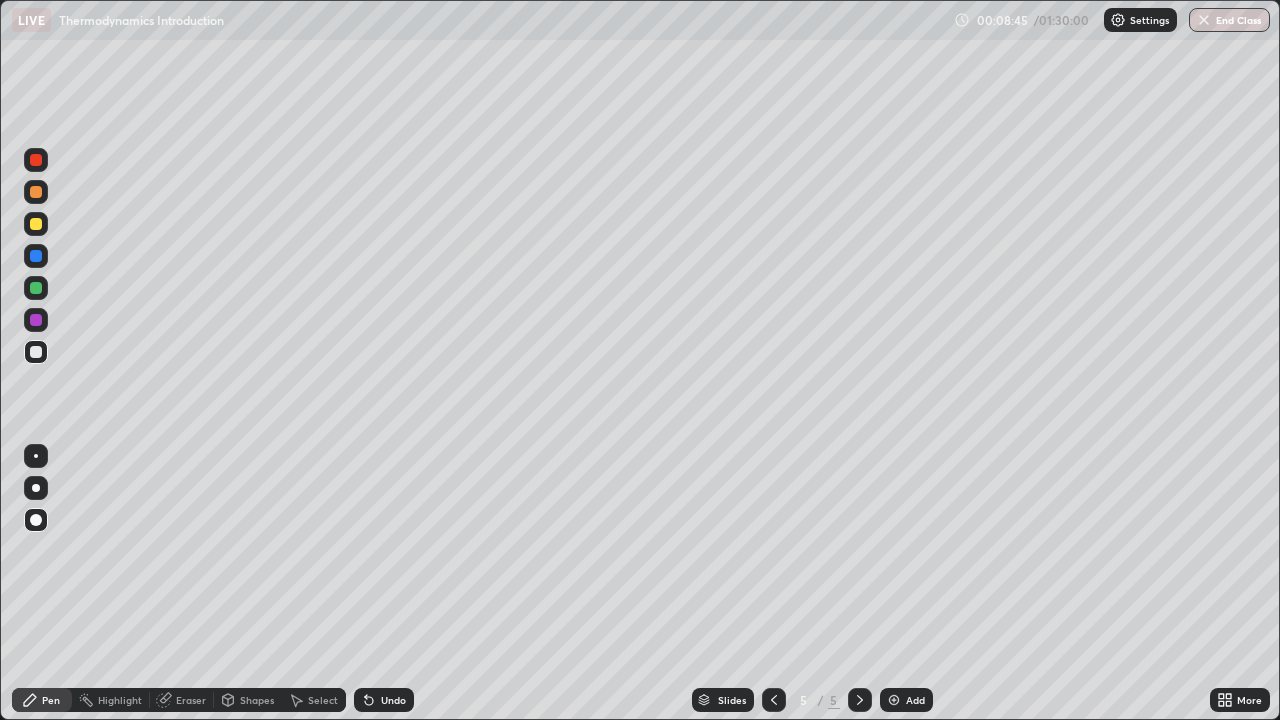 click at bounding box center (894, 700) 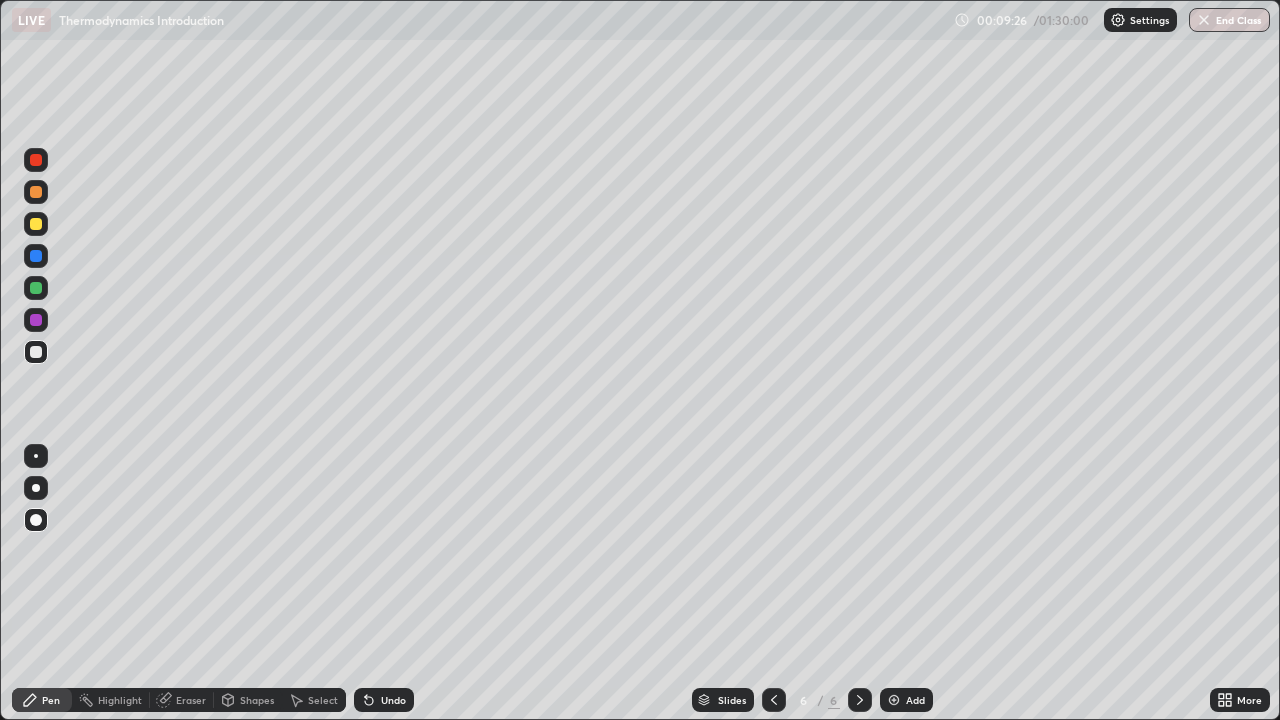 click at bounding box center [36, 288] 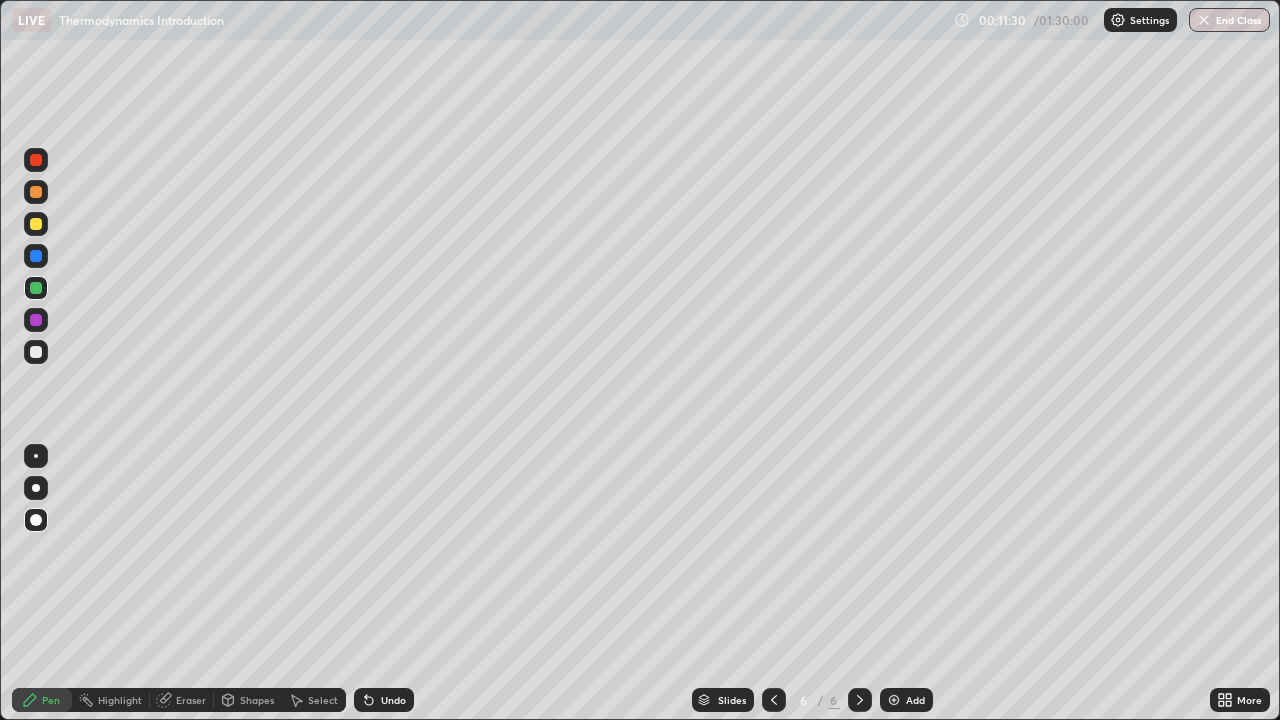 click on "Eraser" at bounding box center [191, 700] 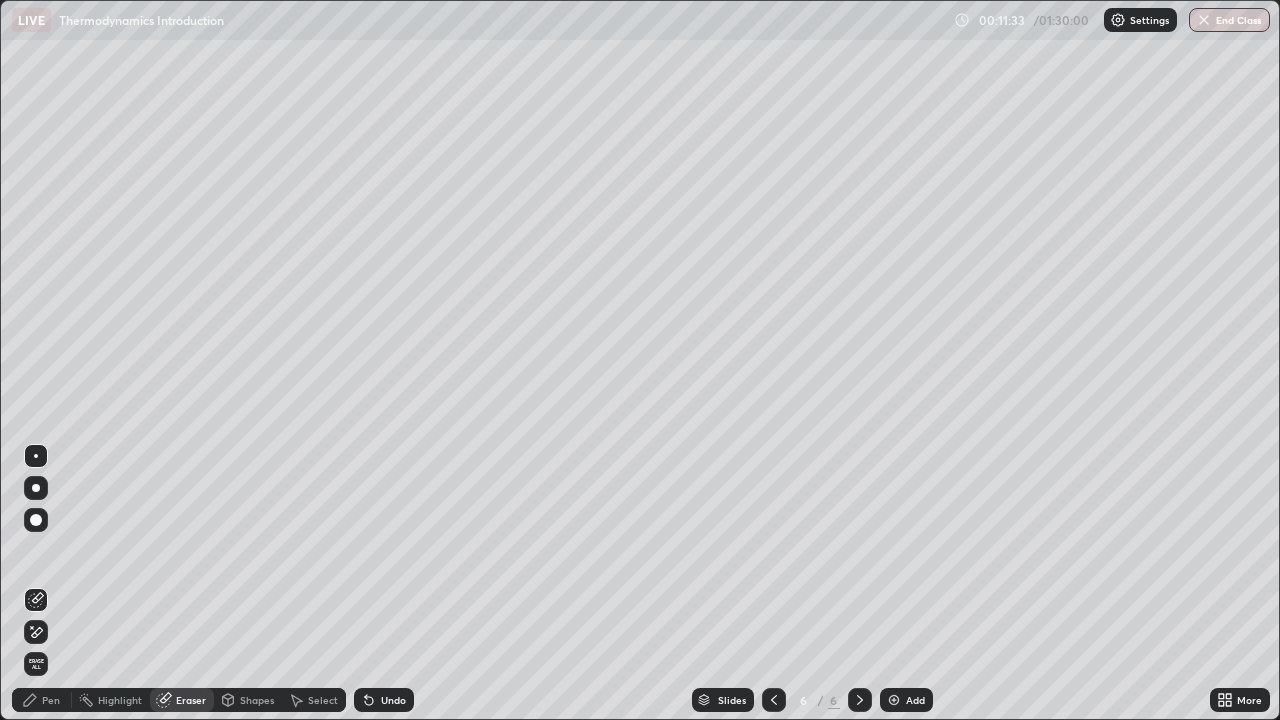 click on "Pen" at bounding box center [42, 700] 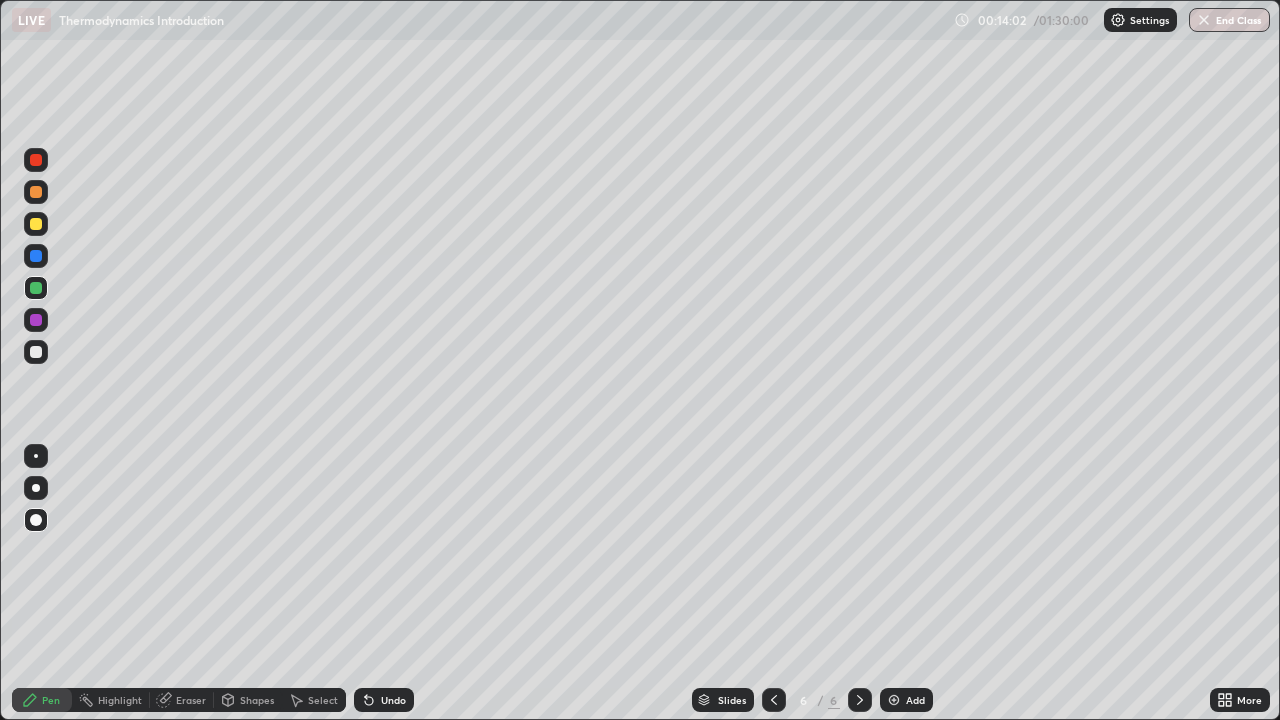 click on "Slides 6 / 6 Add" at bounding box center [812, 700] 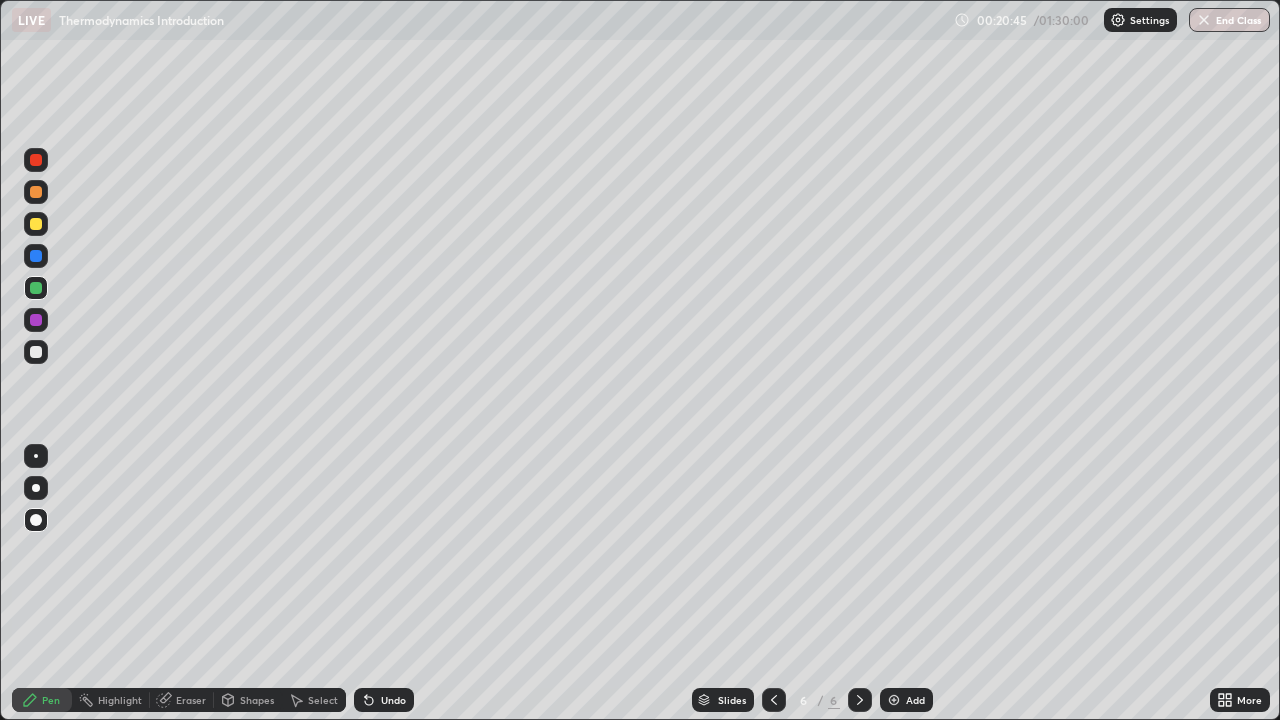 click at bounding box center [894, 700] 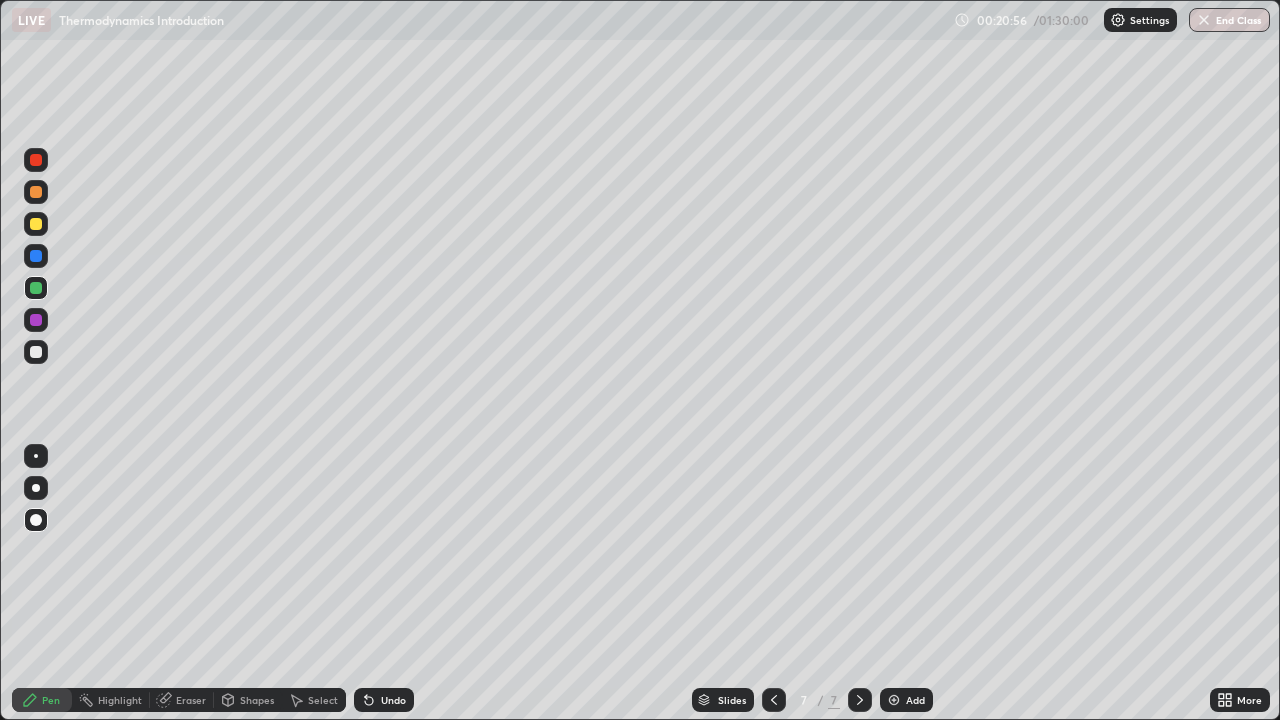 click at bounding box center (36, 224) 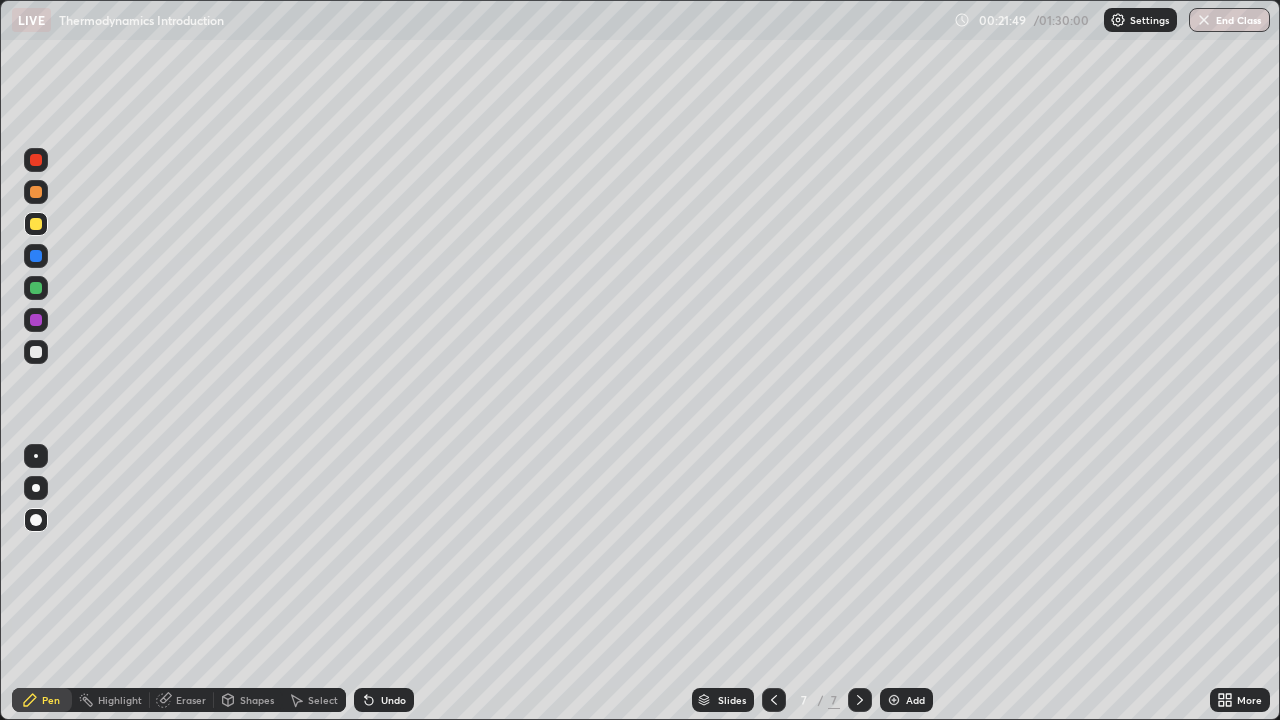 click at bounding box center (36, 352) 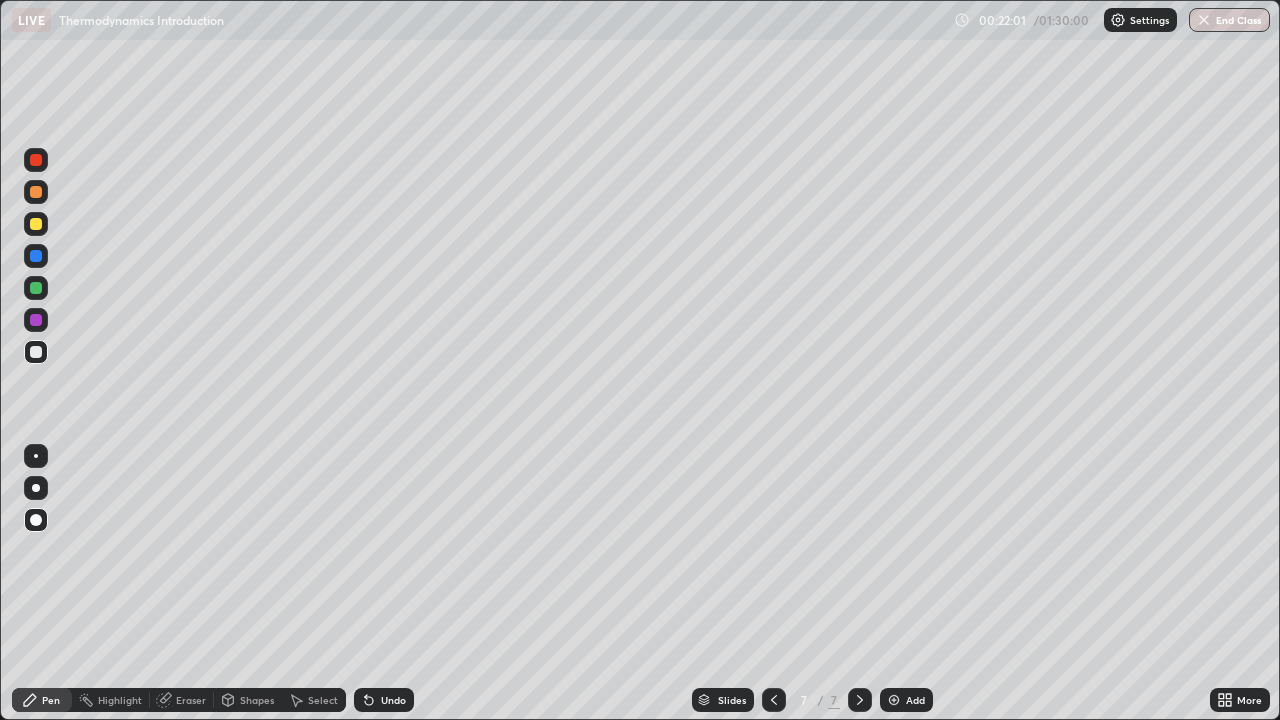 click on "Eraser" at bounding box center [182, 700] 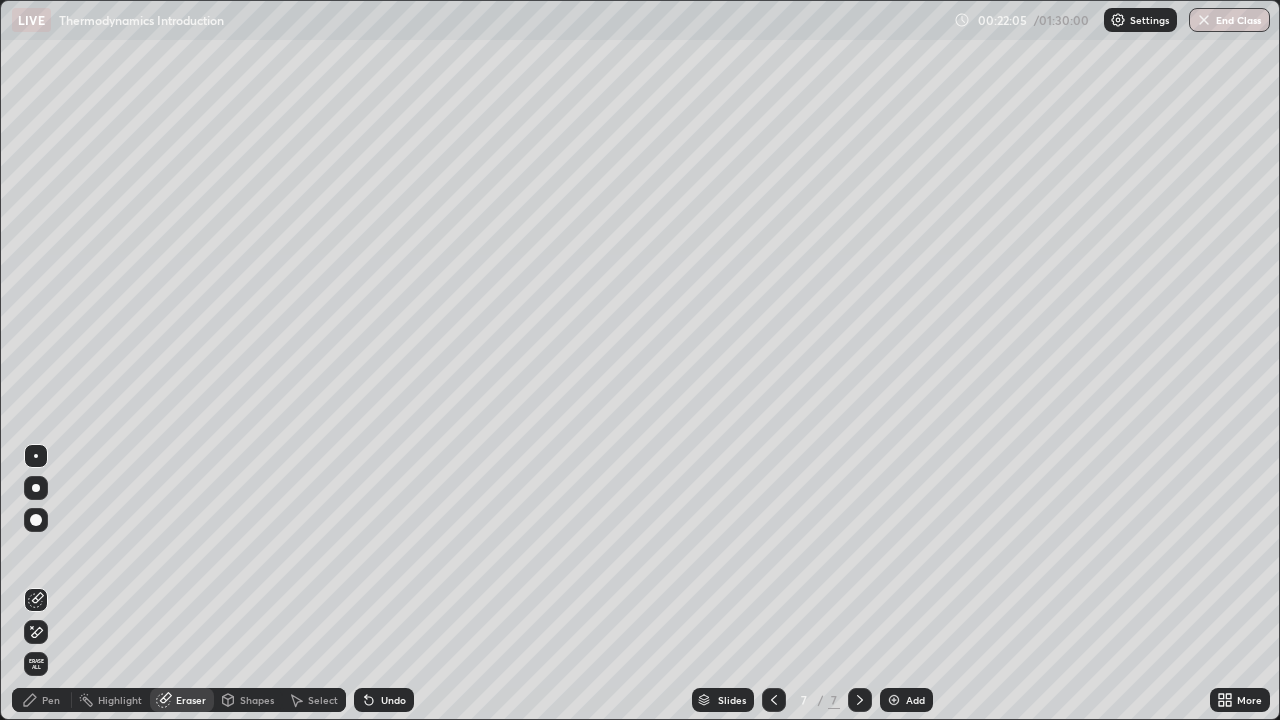 click on "Pen" at bounding box center (51, 700) 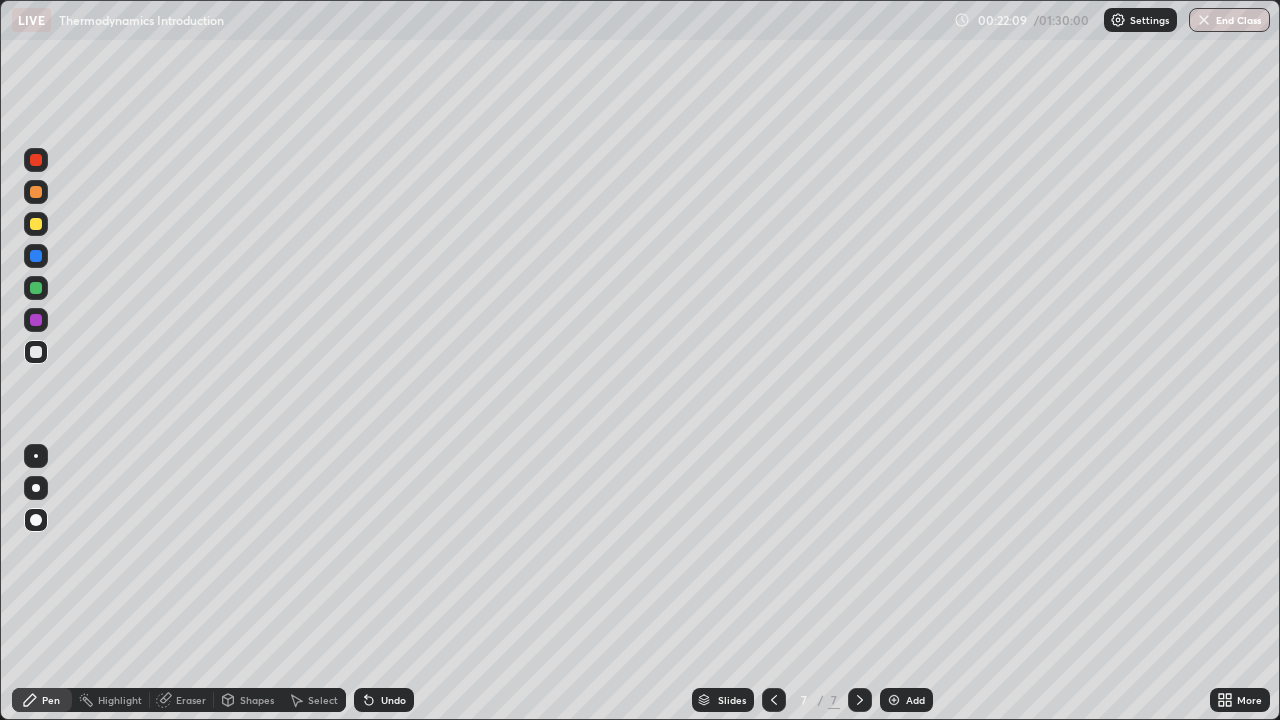 click on "Eraser" at bounding box center [182, 700] 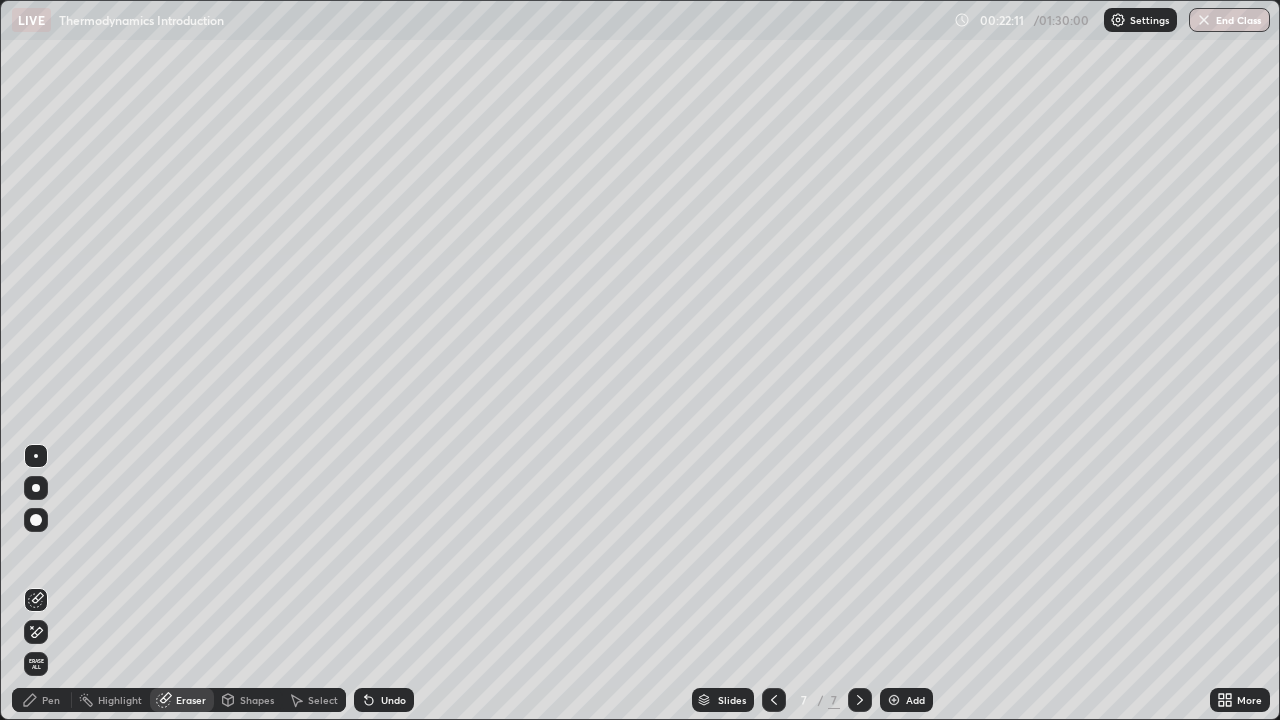 click on "Pen" at bounding box center [51, 700] 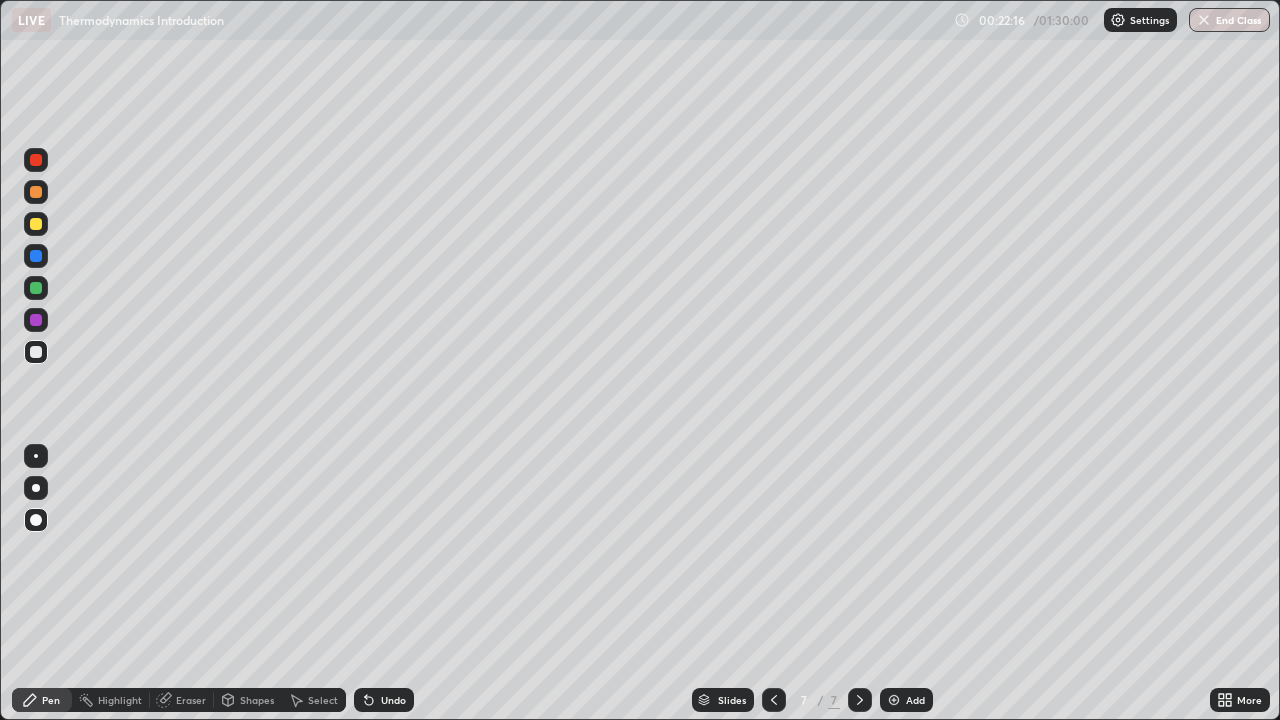 click at bounding box center [36, 256] 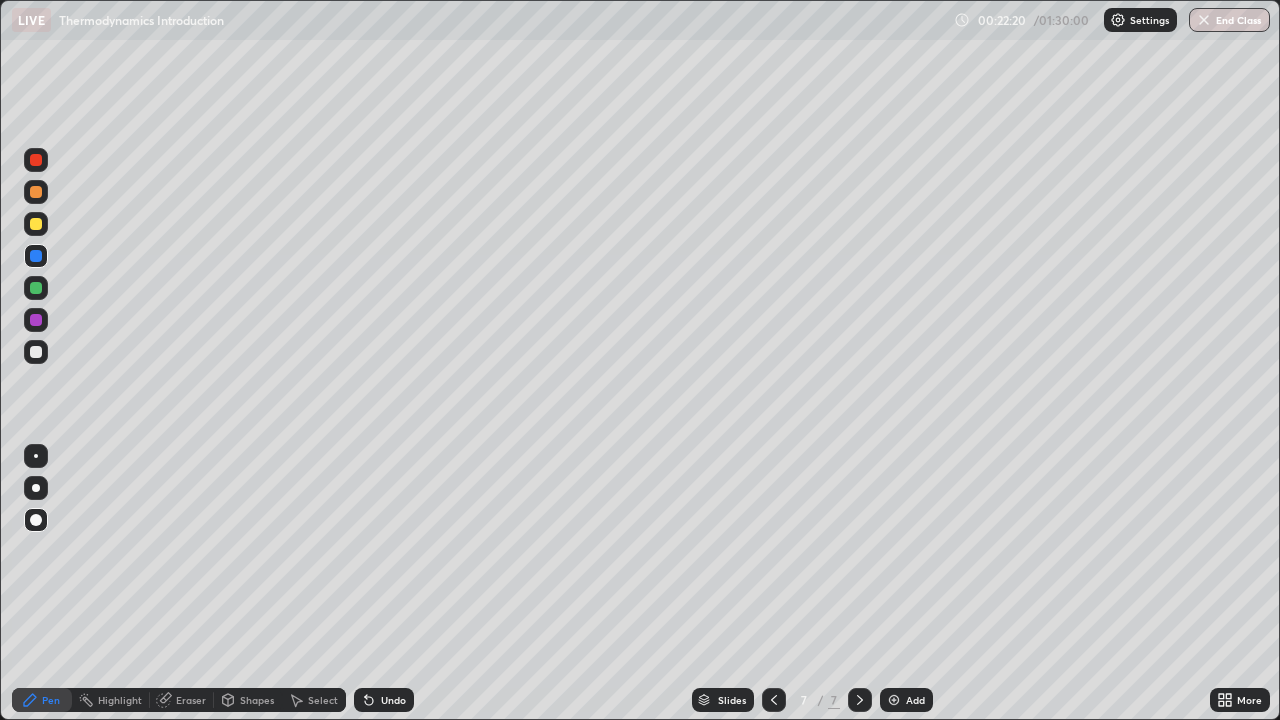 click at bounding box center (36, 224) 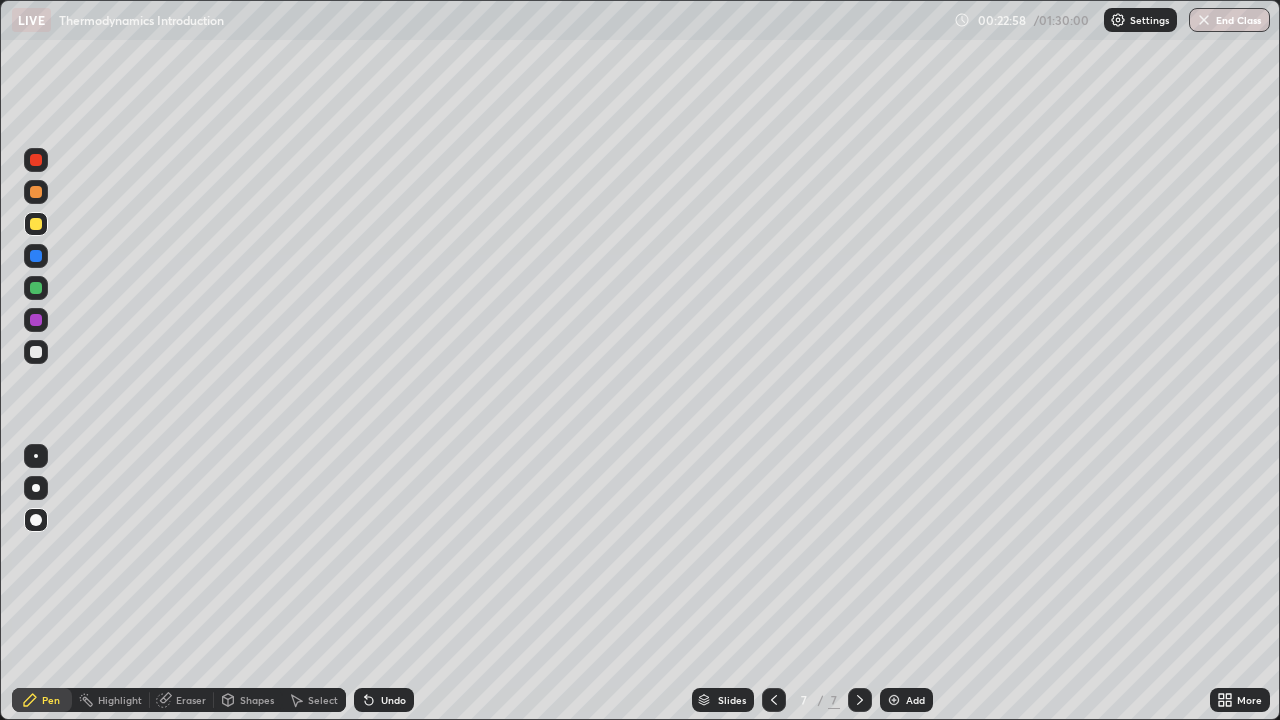 click at bounding box center [36, 352] 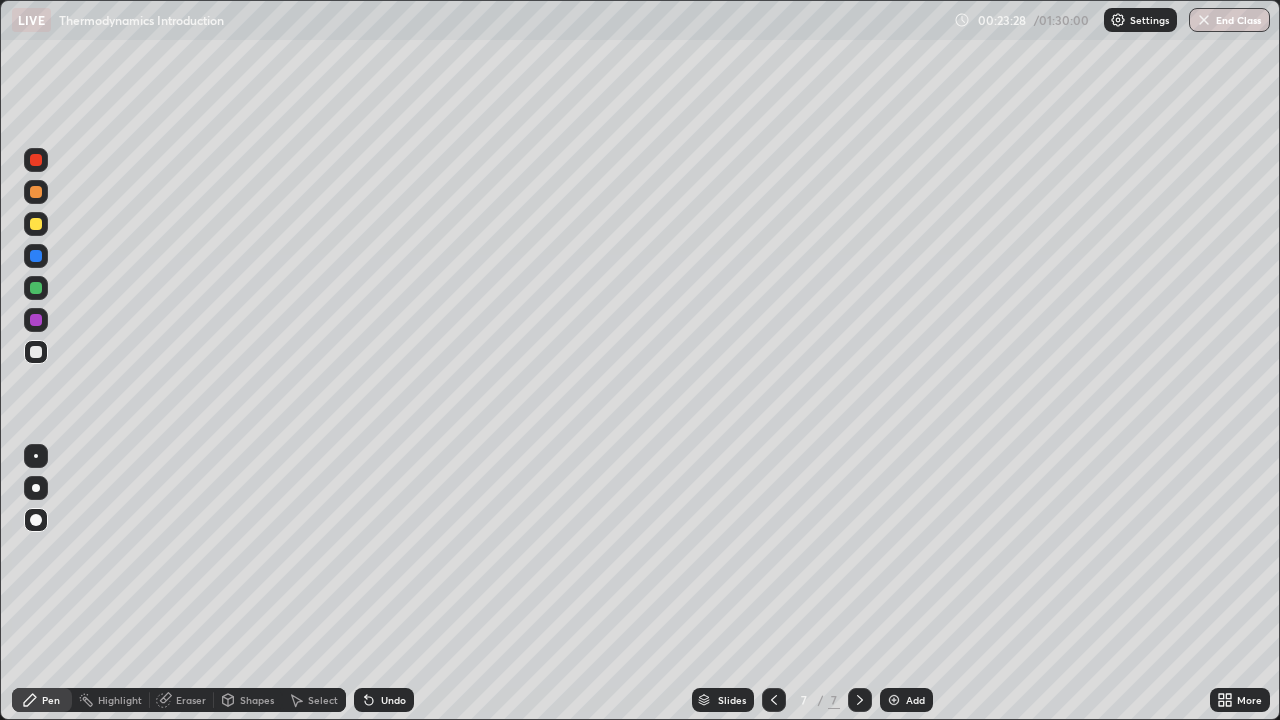 click on "Setting up your live class" at bounding box center (640, 360) 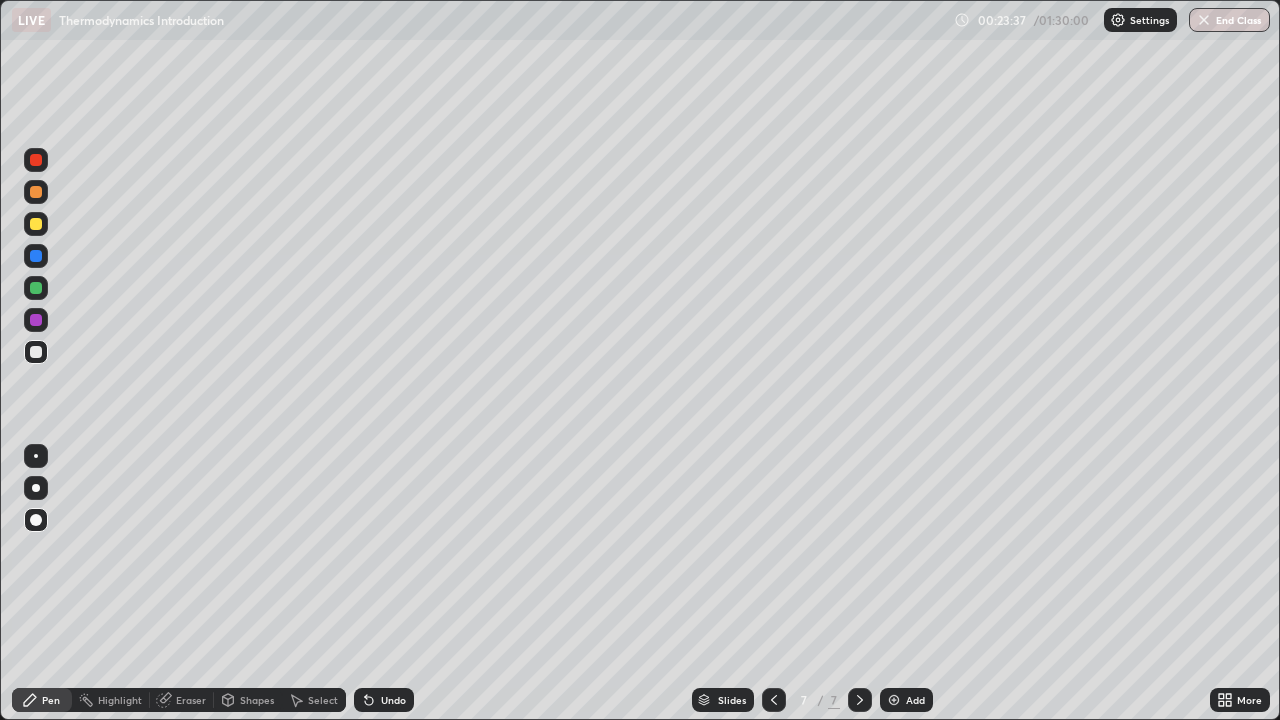 click on "Setting up your live class" at bounding box center [640, 360] 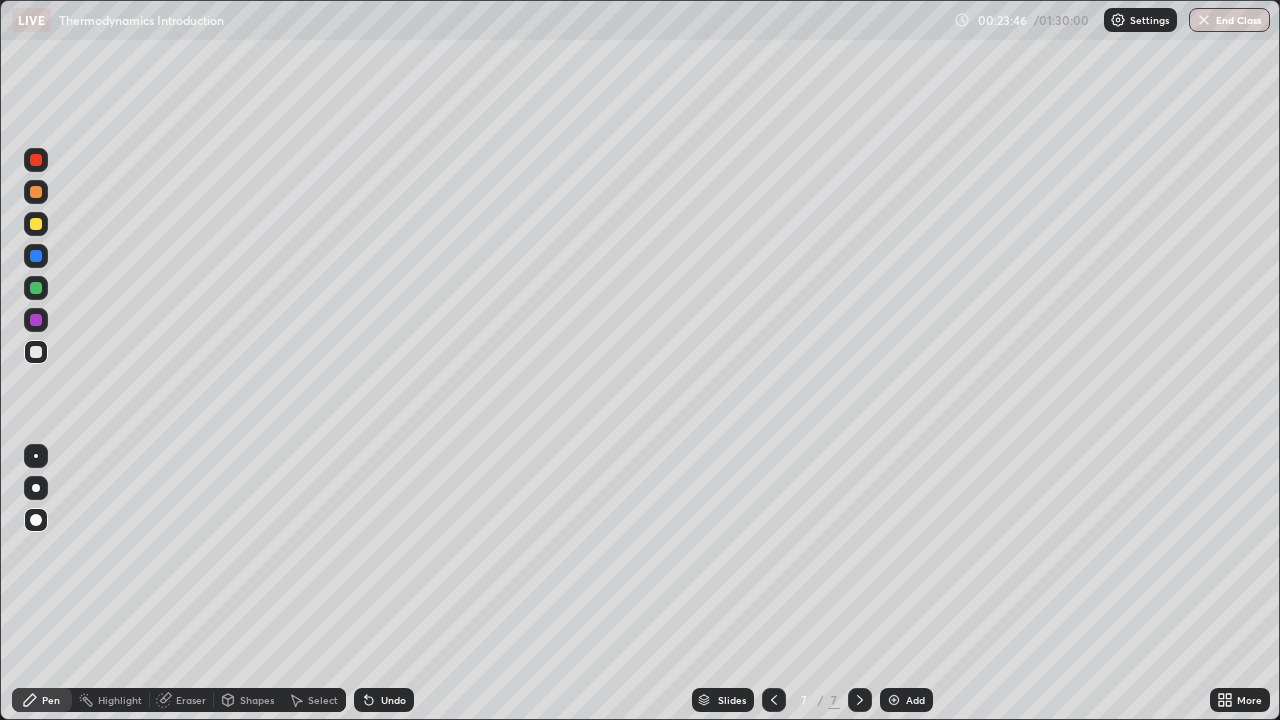 click at bounding box center (894, 700) 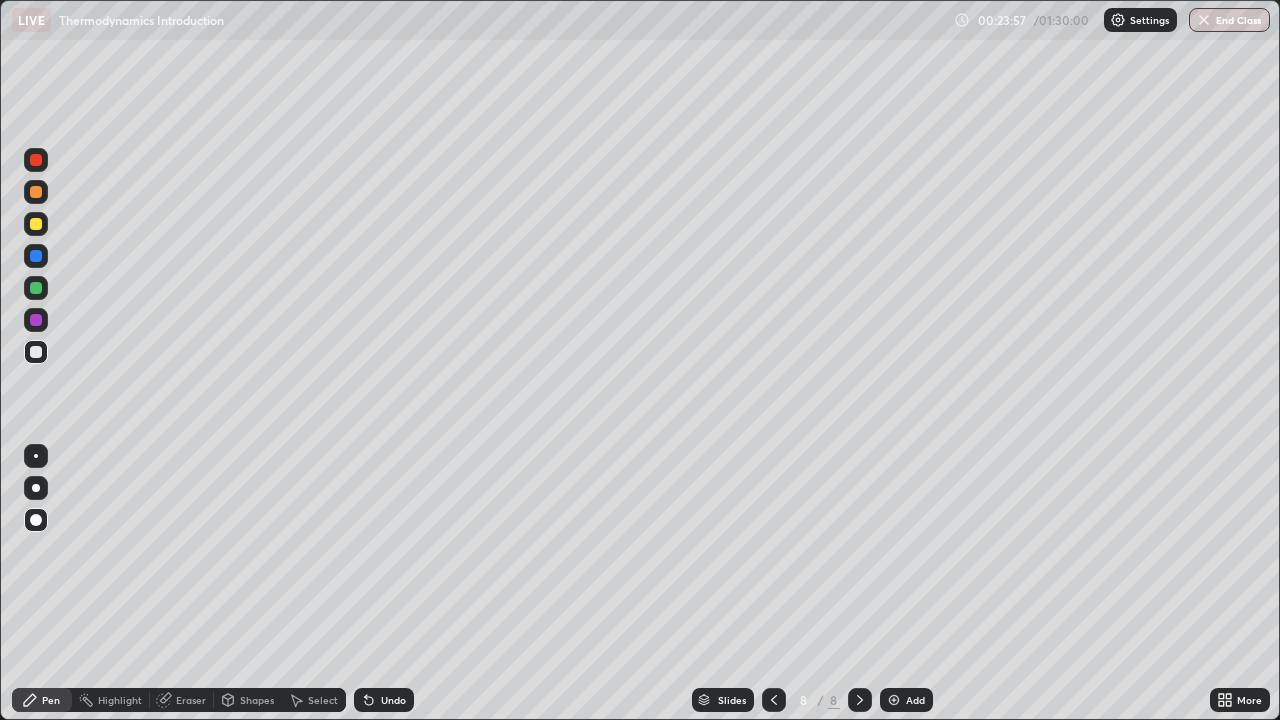 click on "Eraser" at bounding box center [191, 700] 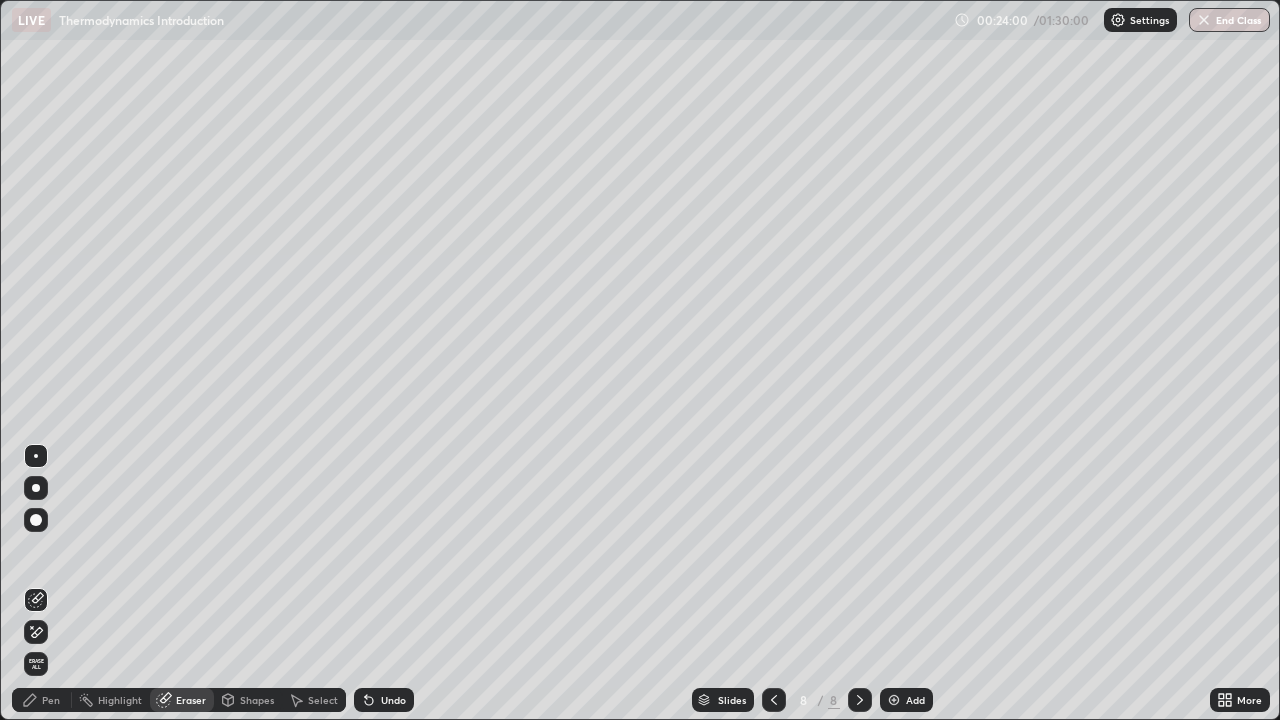 click on "Pen" at bounding box center [42, 700] 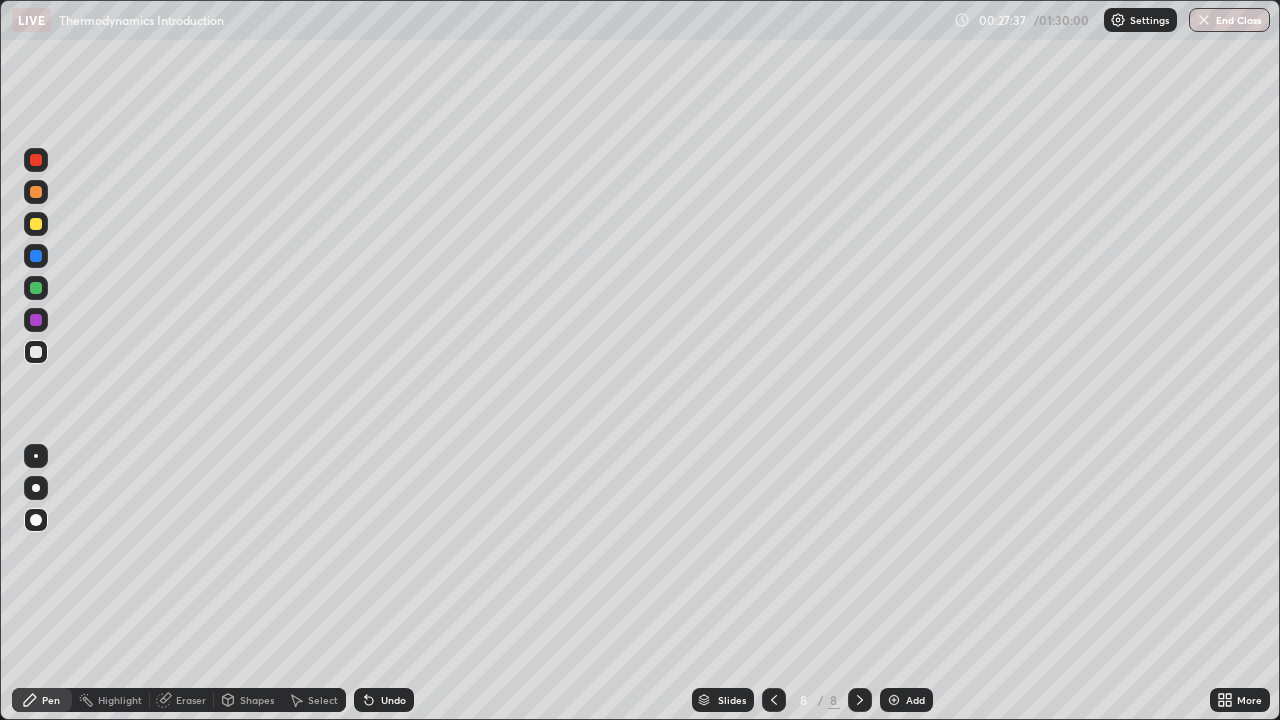 click at bounding box center [894, 700] 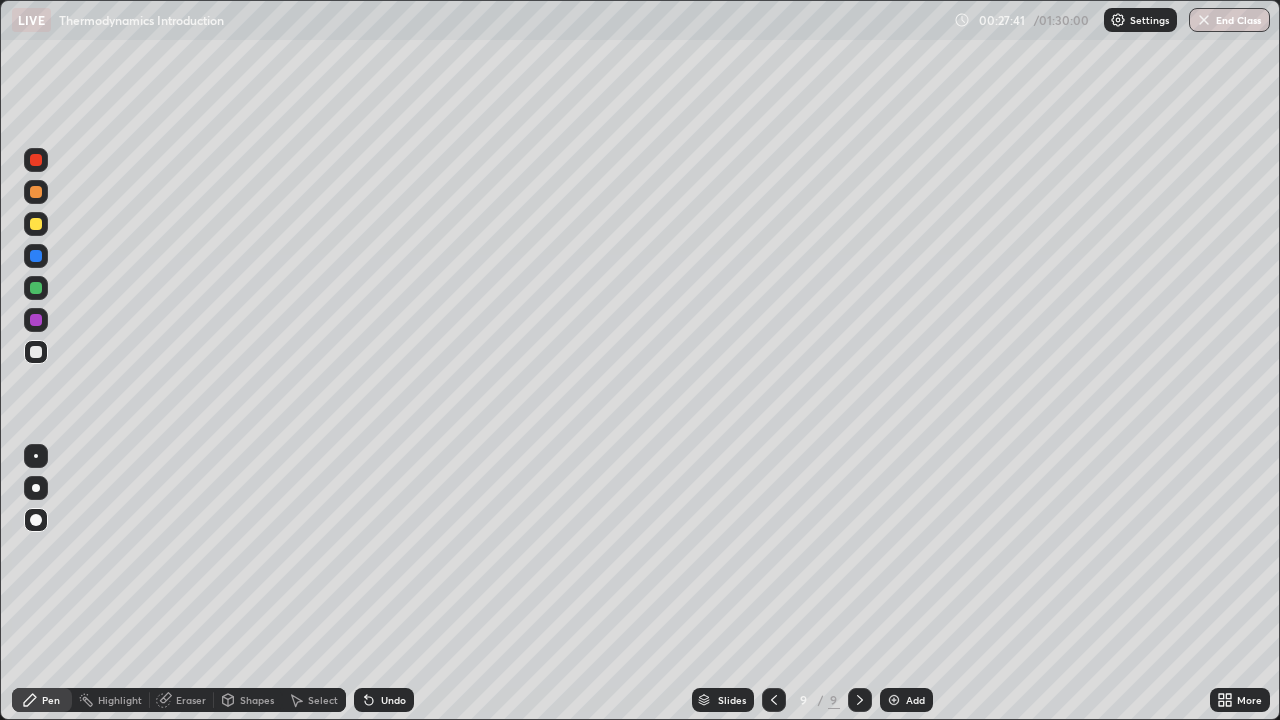 click at bounding box center [36, 288] 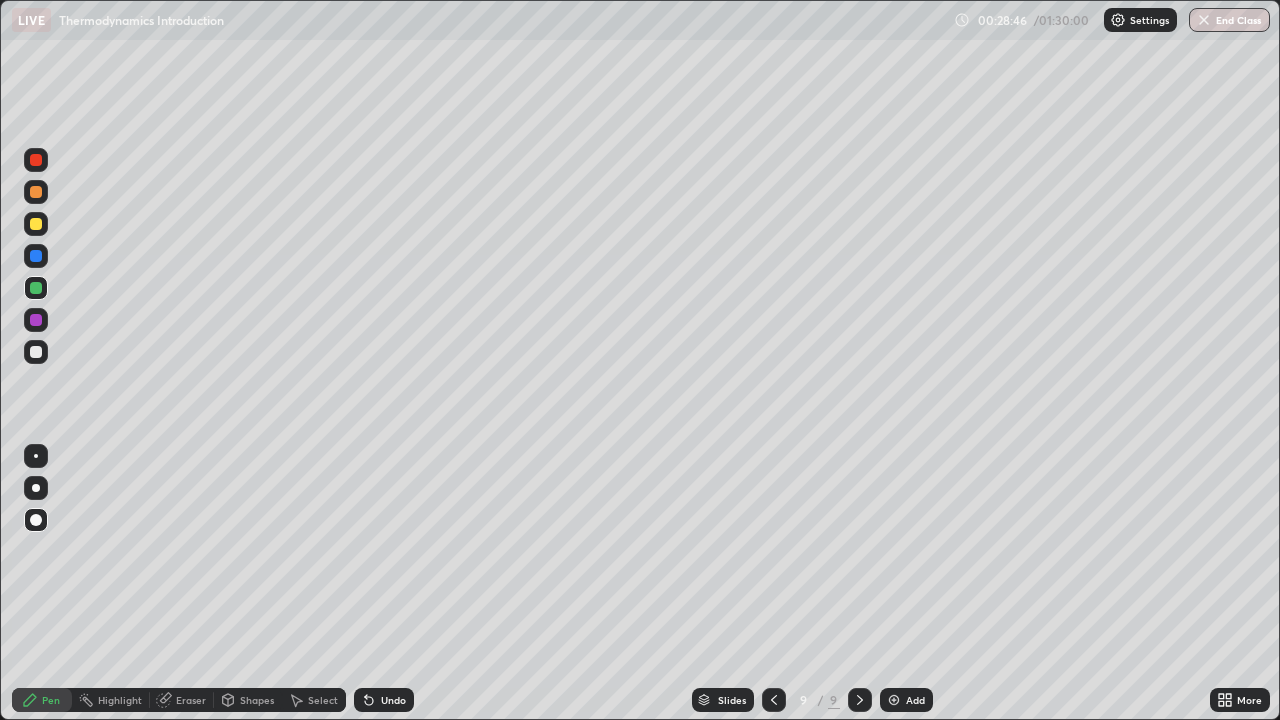 click at bounding box center (36, 352) 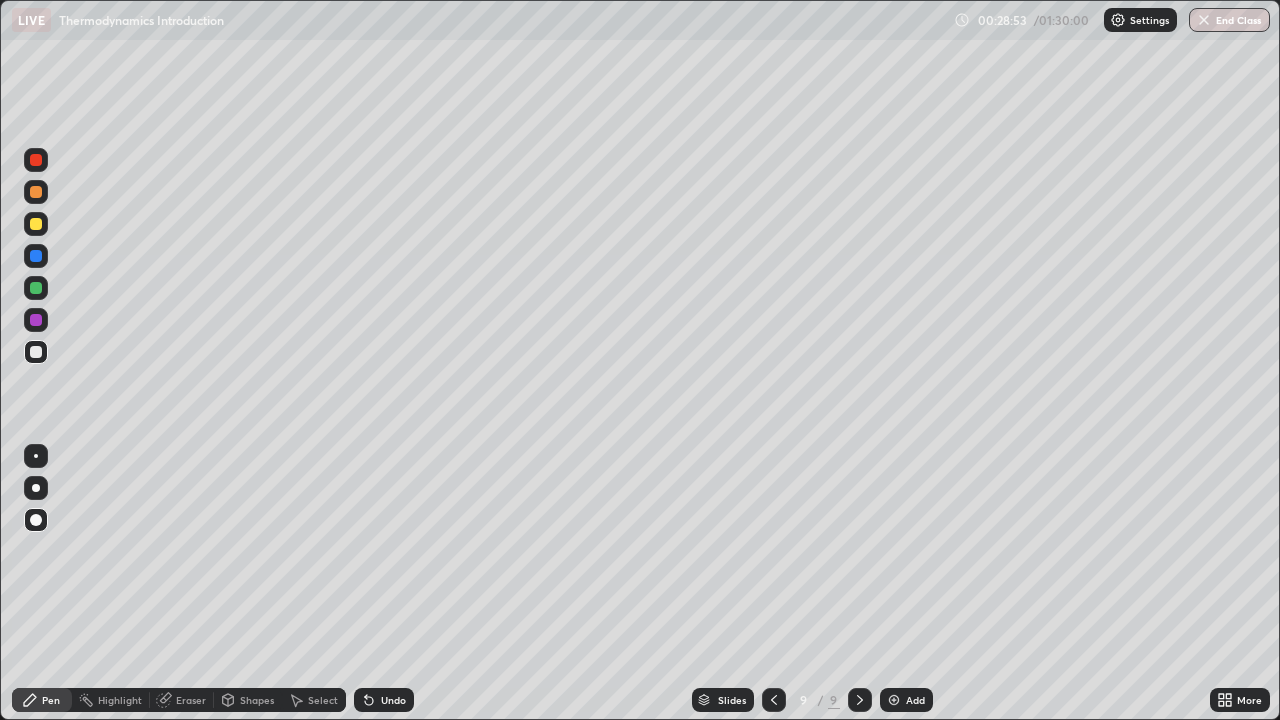 click at bounding box center (36, 288) 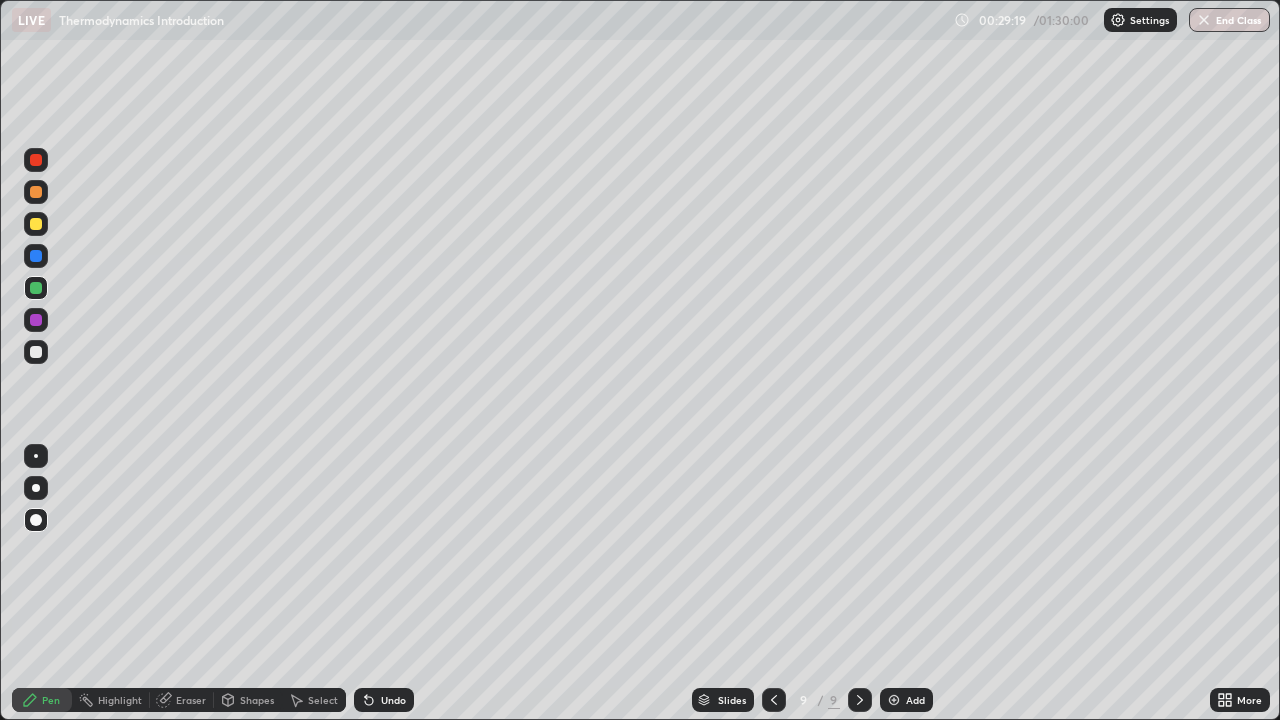 click at bounding box center [36, 352] 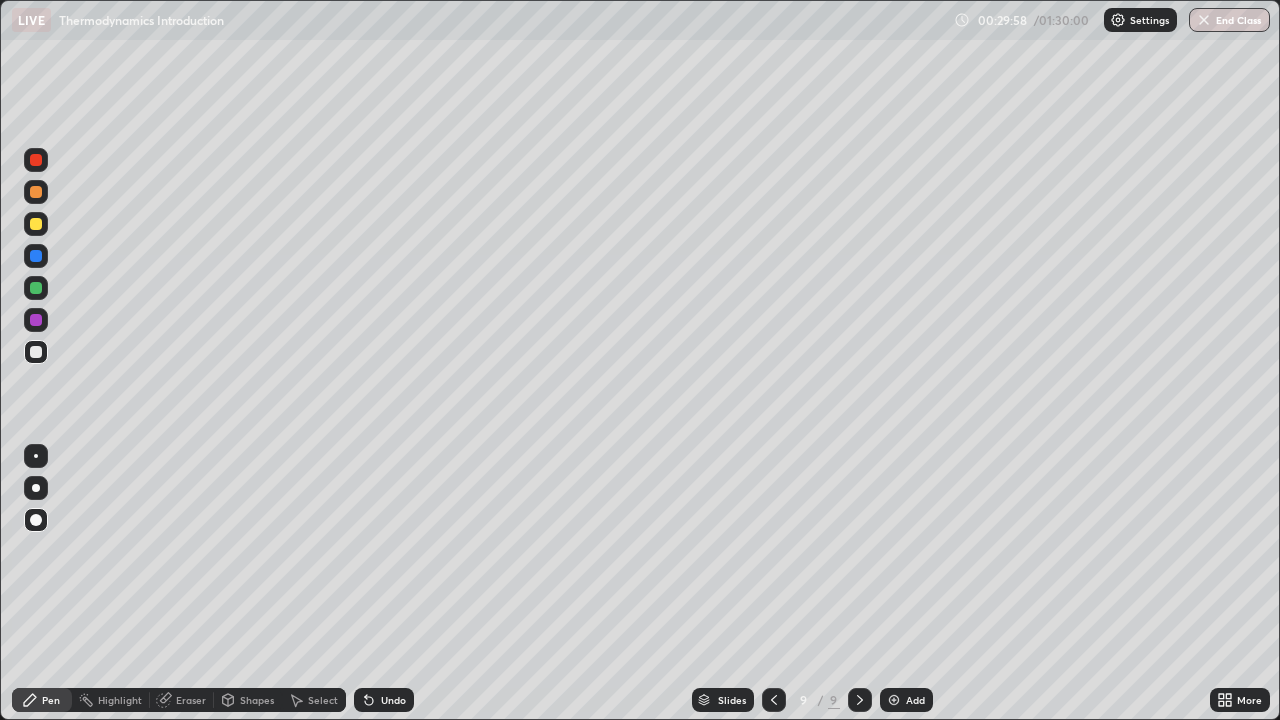 click on "Add" at bounding box center [915, 700] 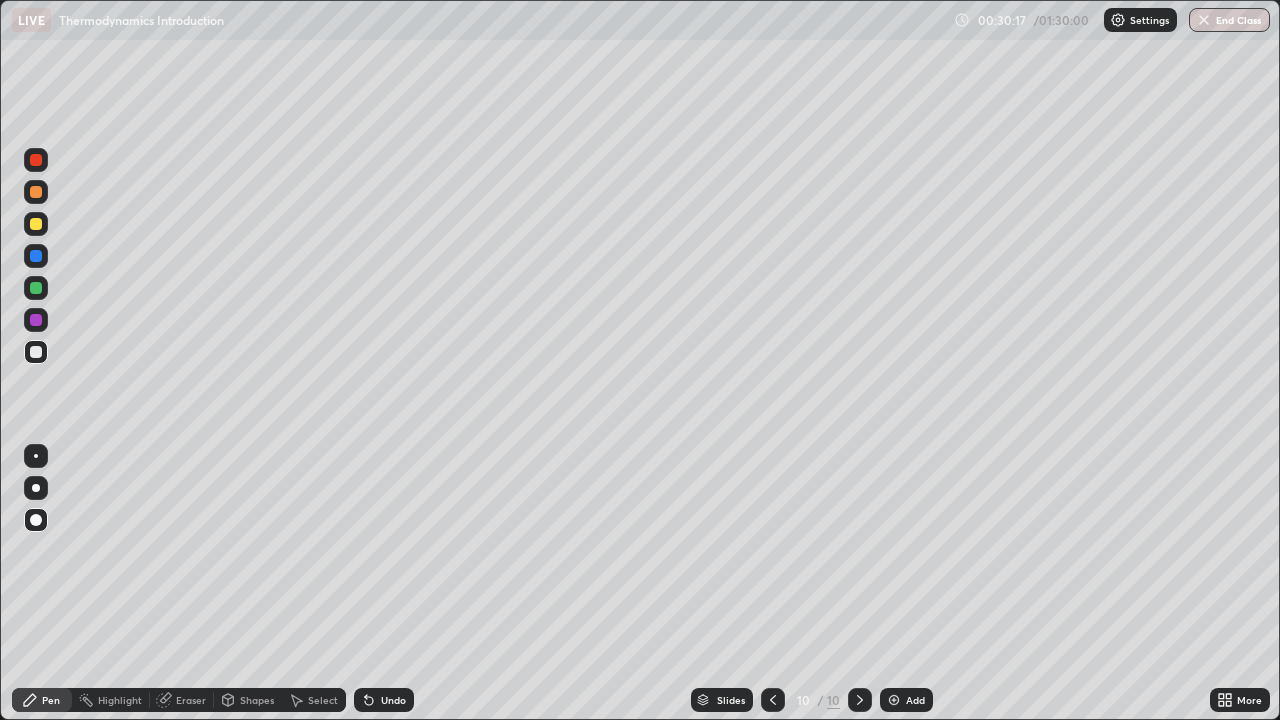 click on "Eraser" at bounding box center [191, 700] 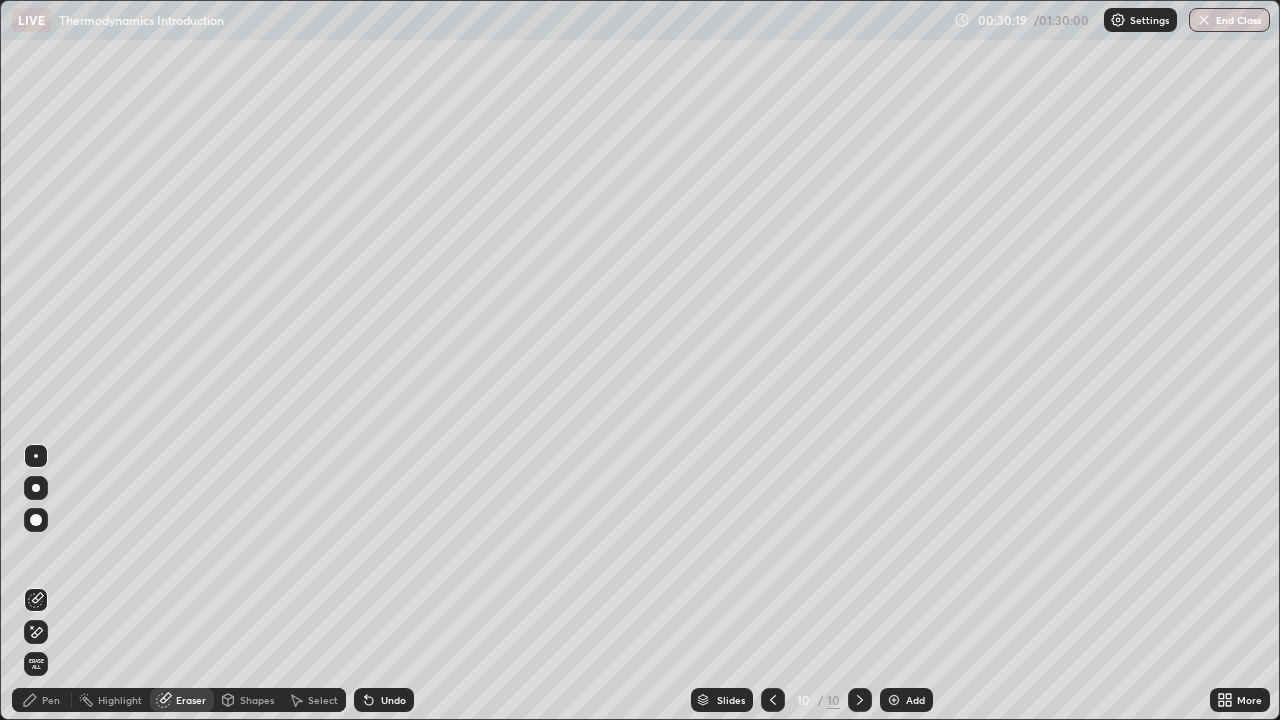 click on "Pen" at bounding box center (42, 700) 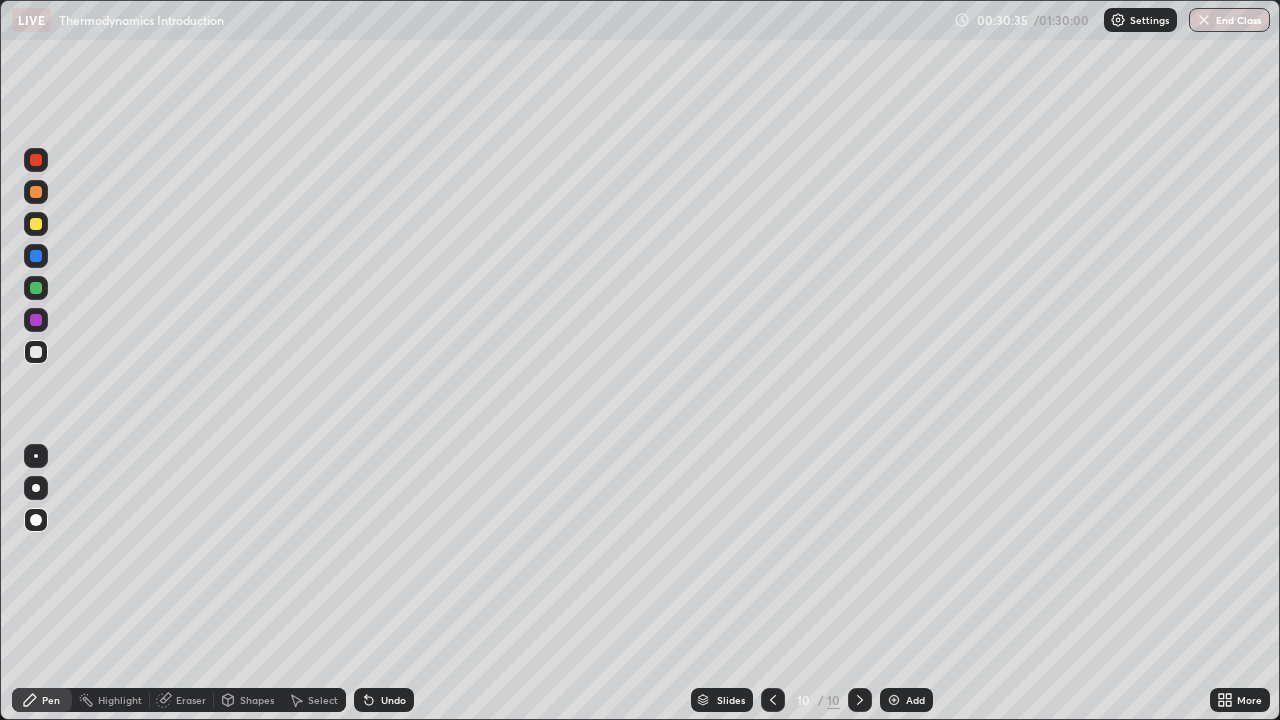 click at bounding box center (36, 288) 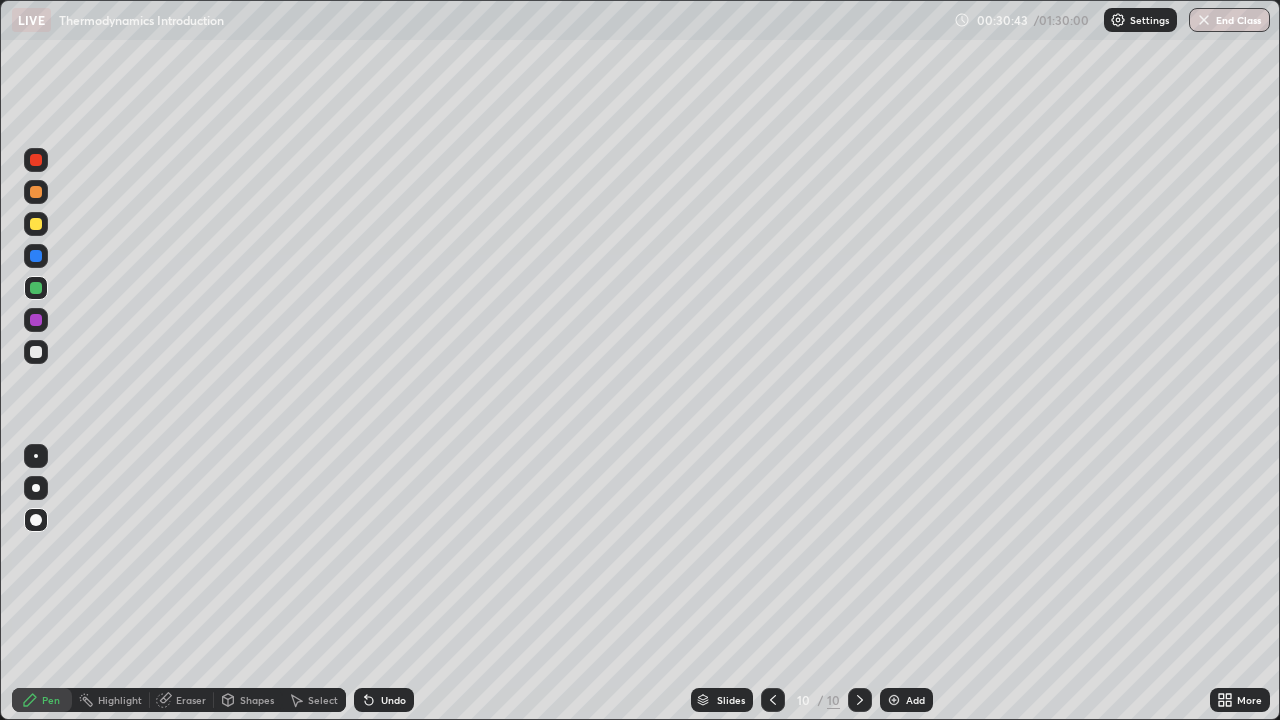 click at bounding box center [36, 352] 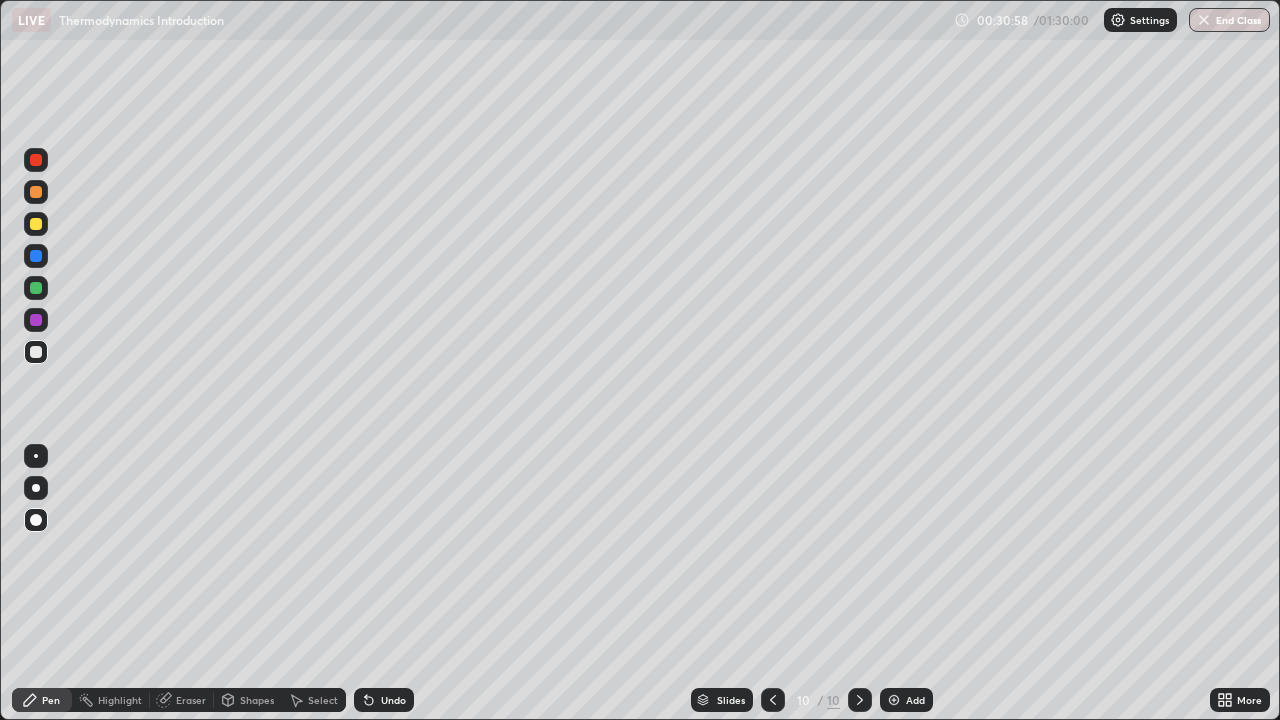 click at bounding box center [36, 288] 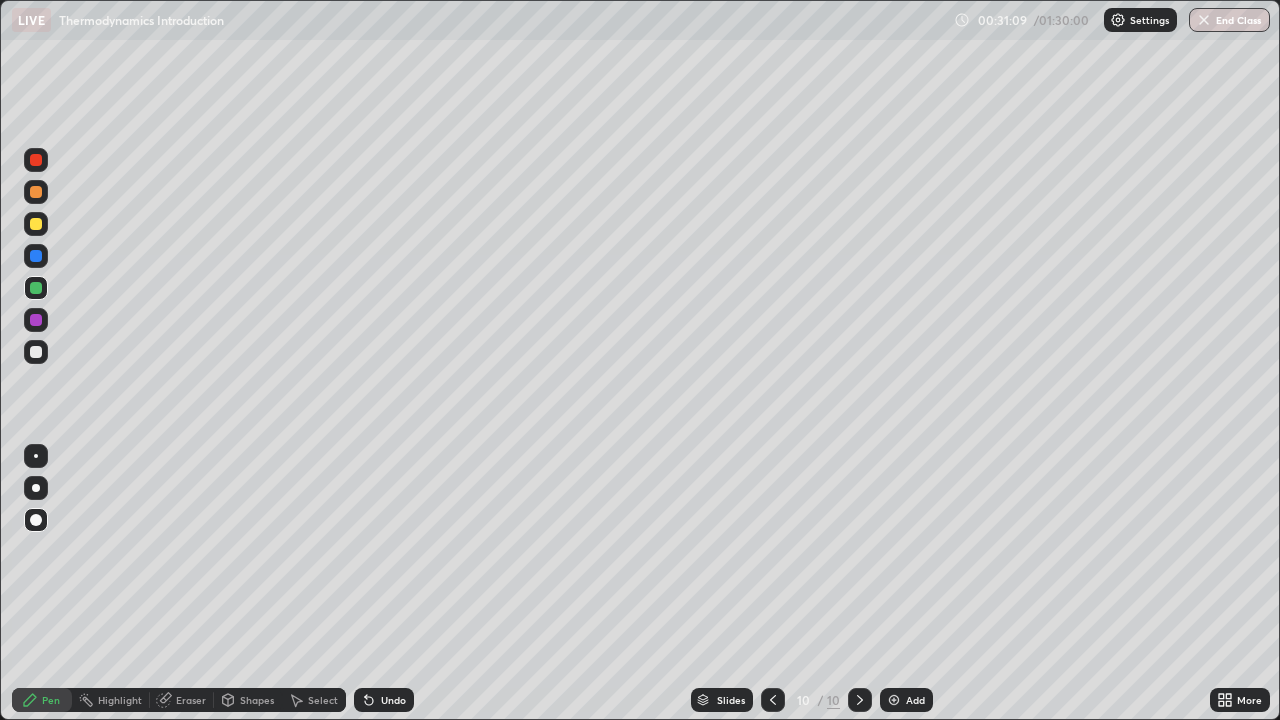 click at bounding box center (36, 224) 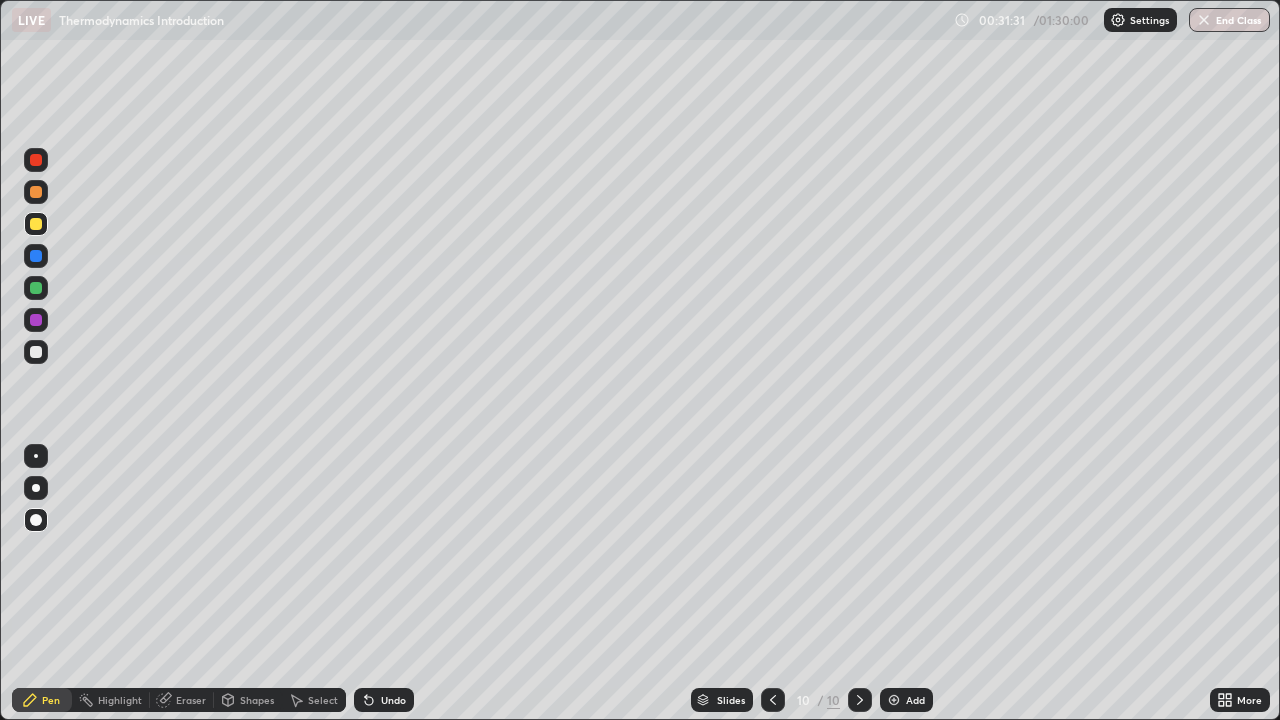 click at bounding box center (36, 352) 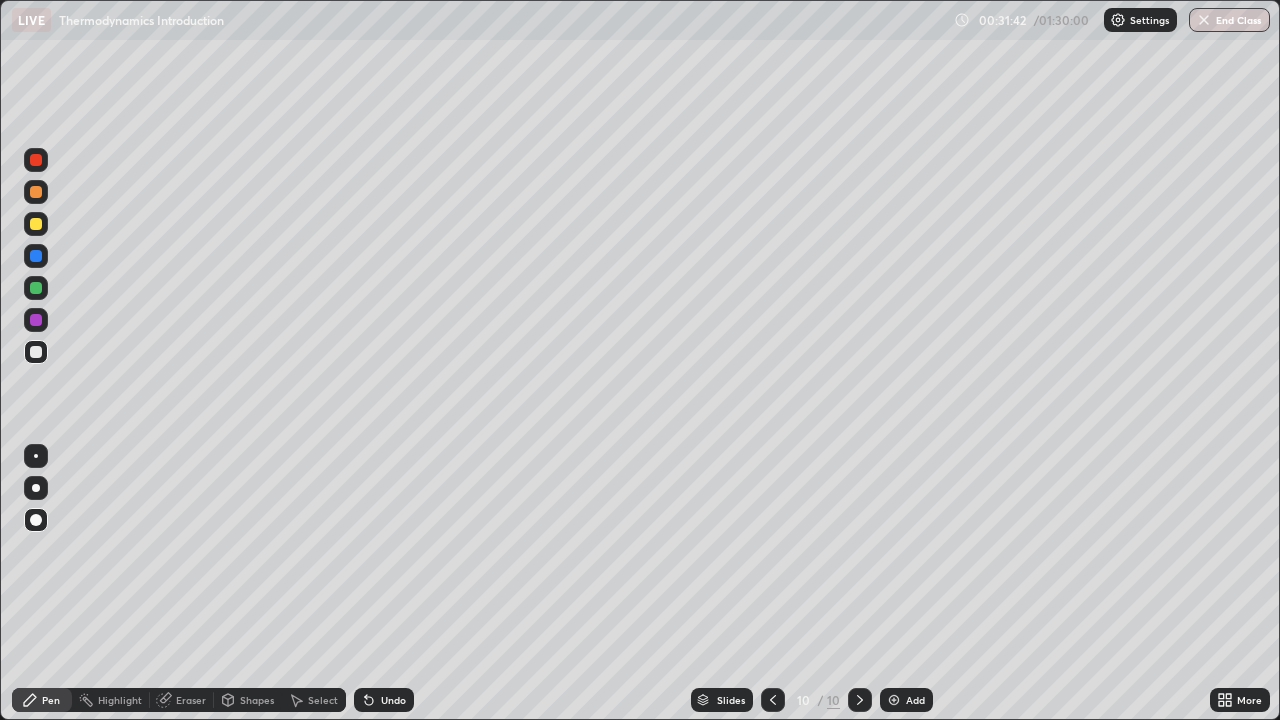 click at bounding box center (36, 256) 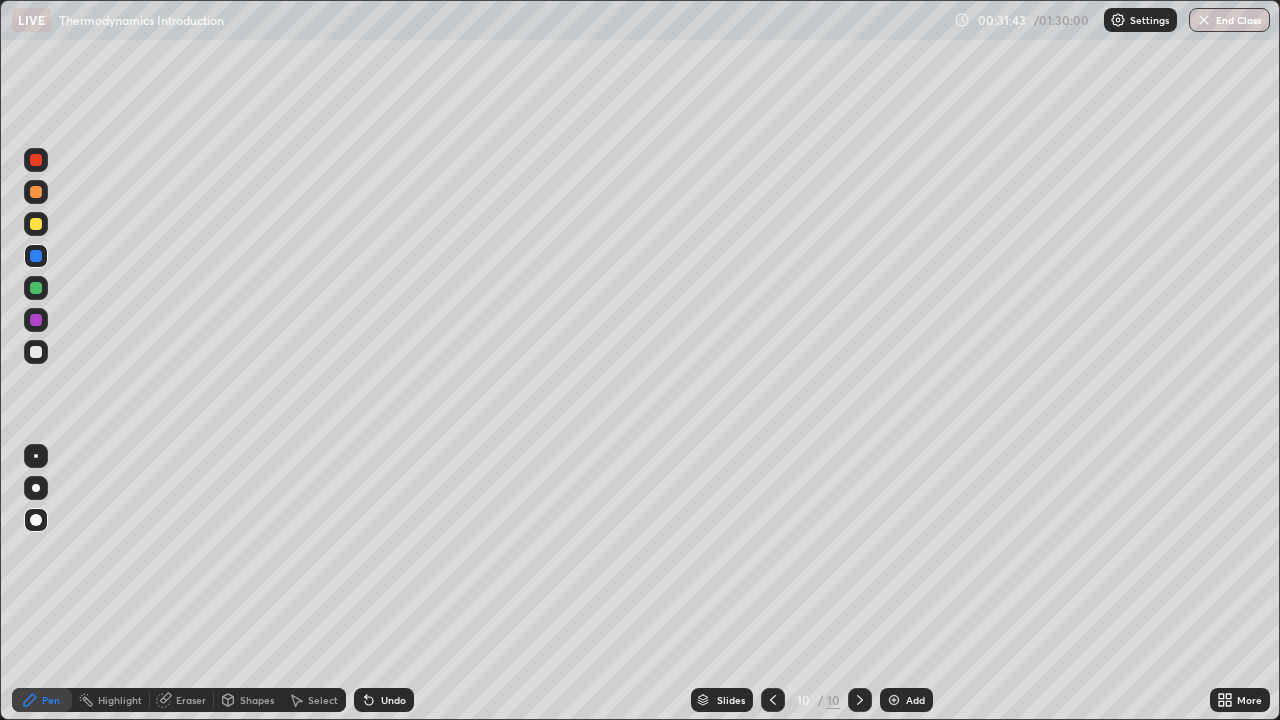 click at bounding box center (36, 224) 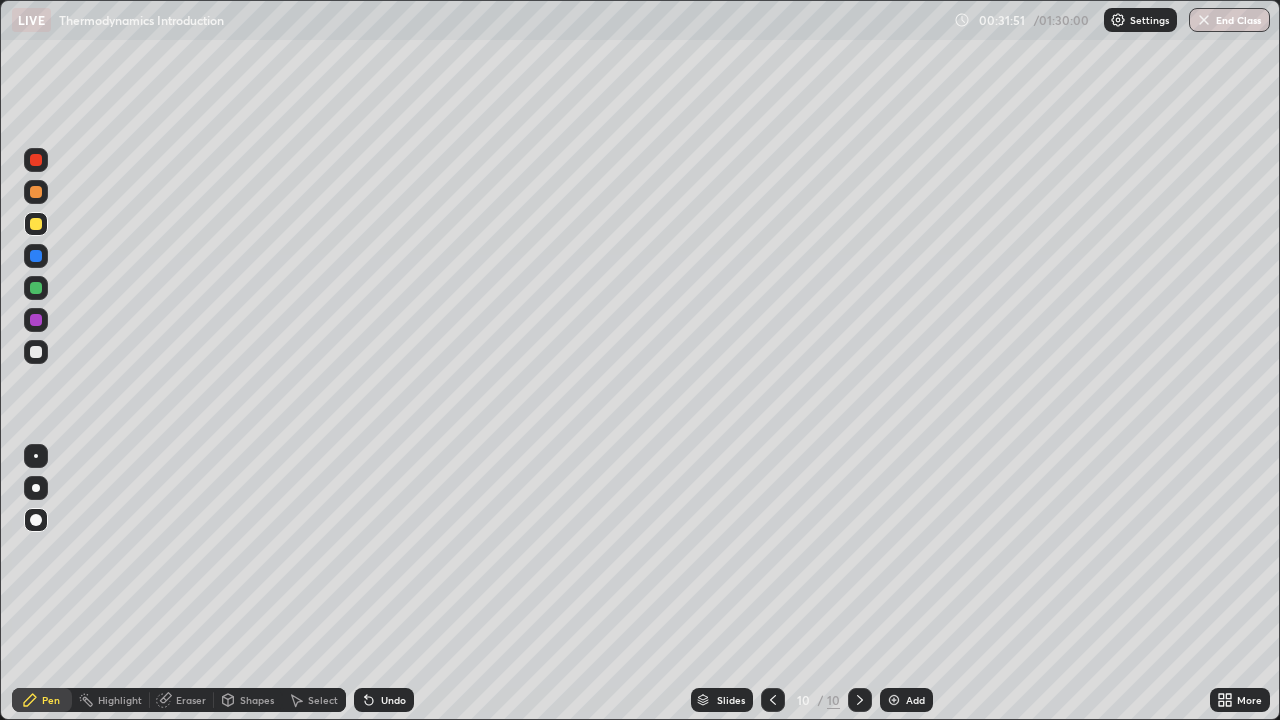 click at bounding box center [36, 160] 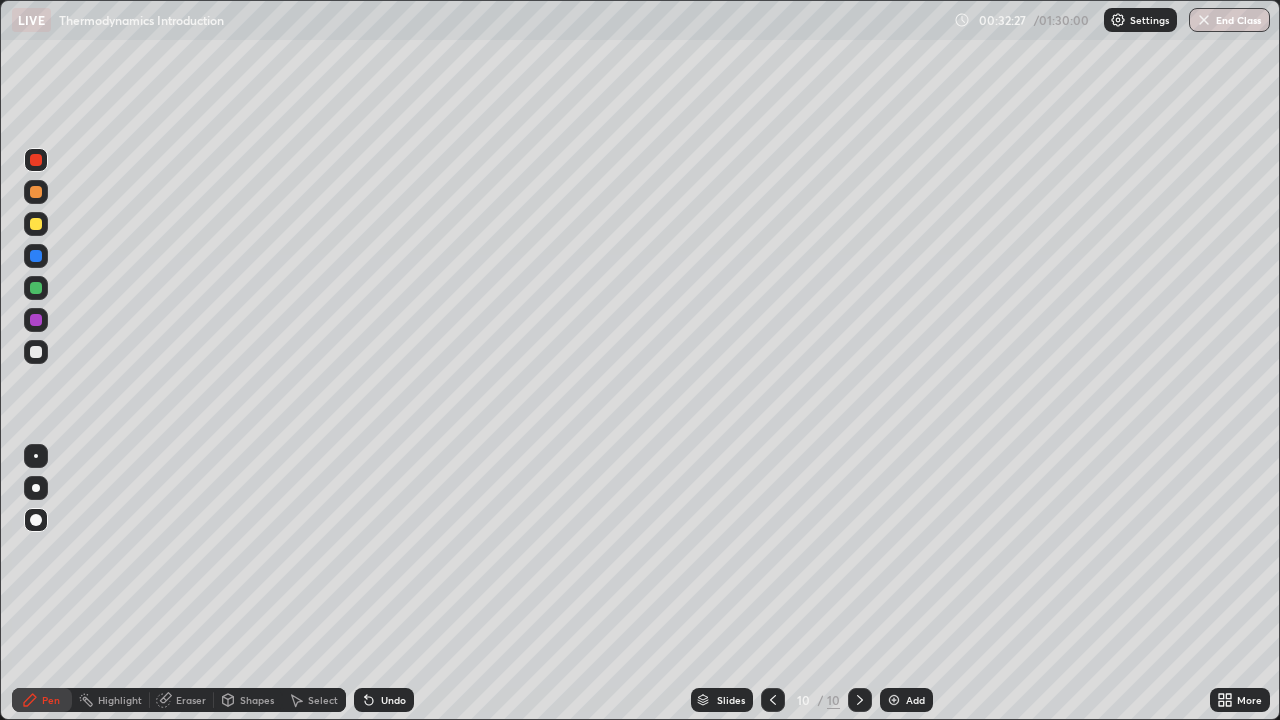 click at bounding box center (36, 224) 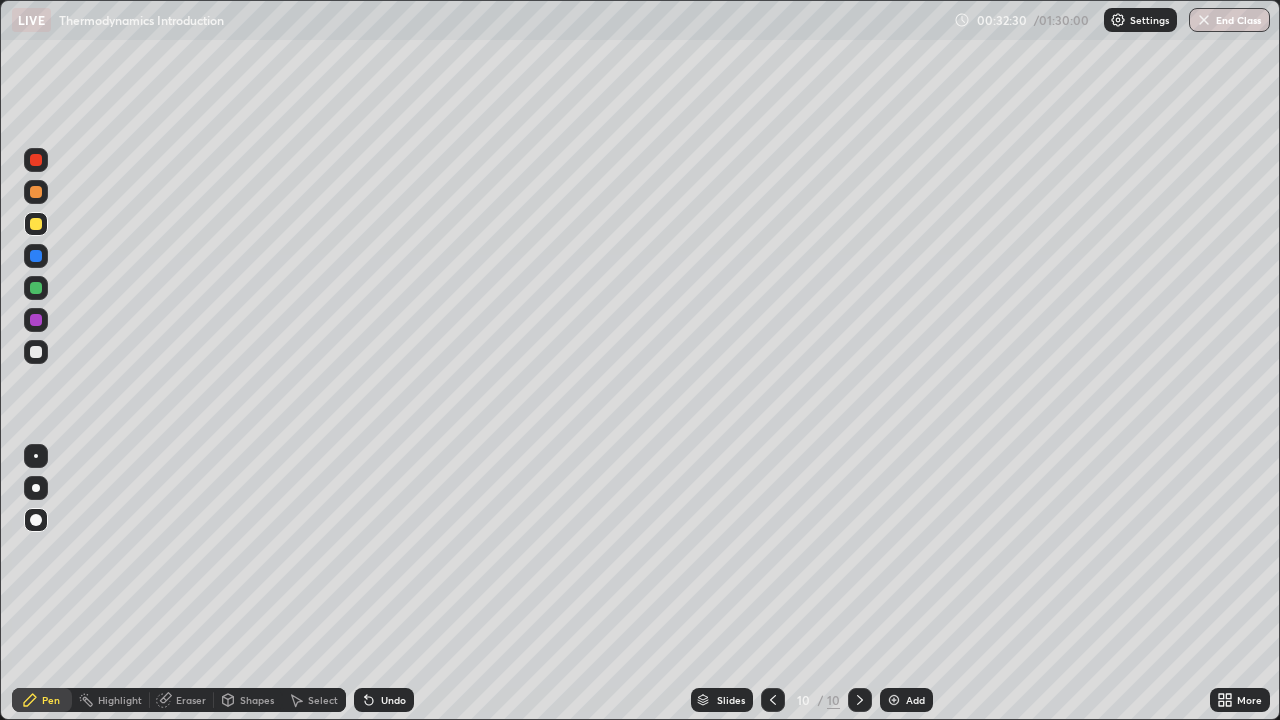 click at bounding box center (36, 320) 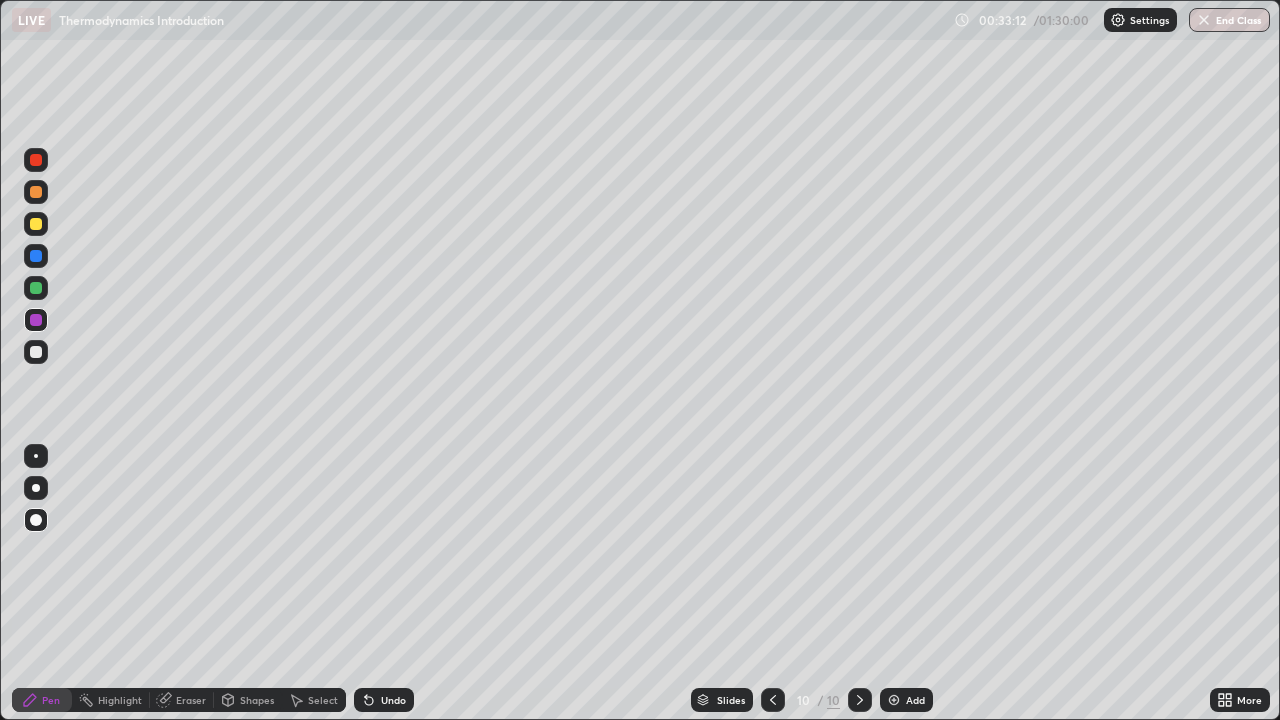 click at bounding box center (894, 700) 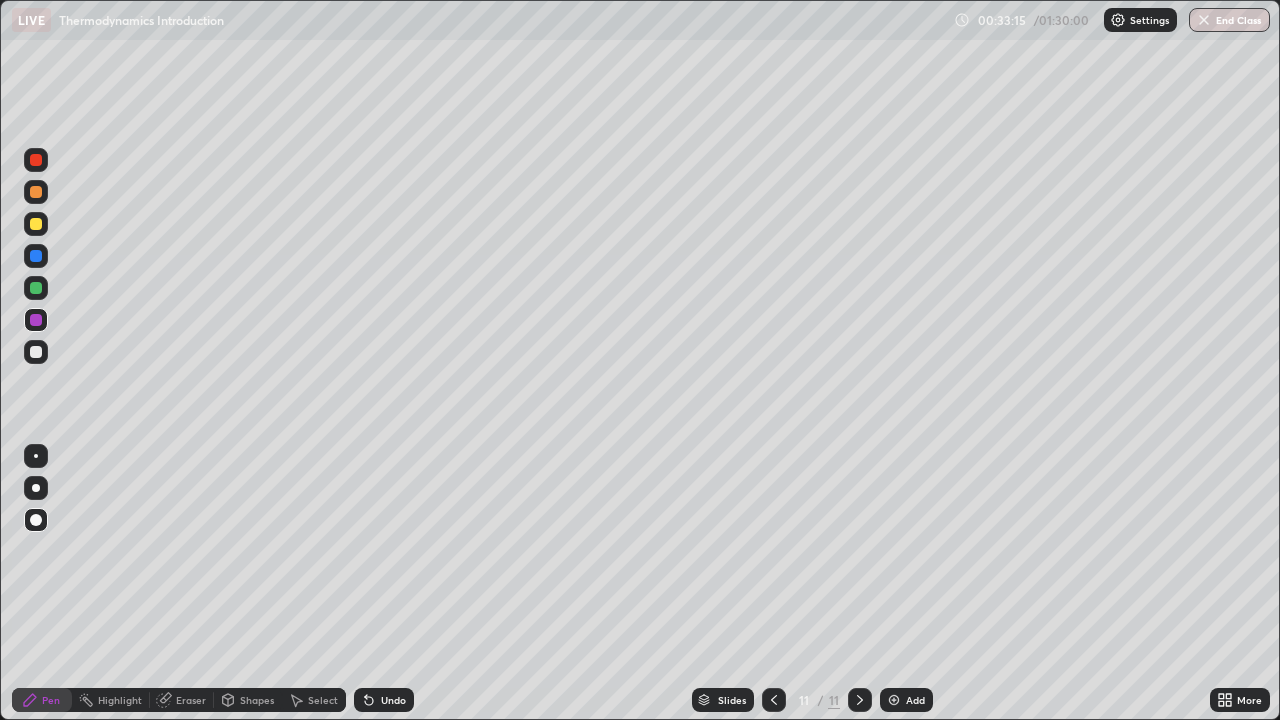 click at bounding box center [36, 352] 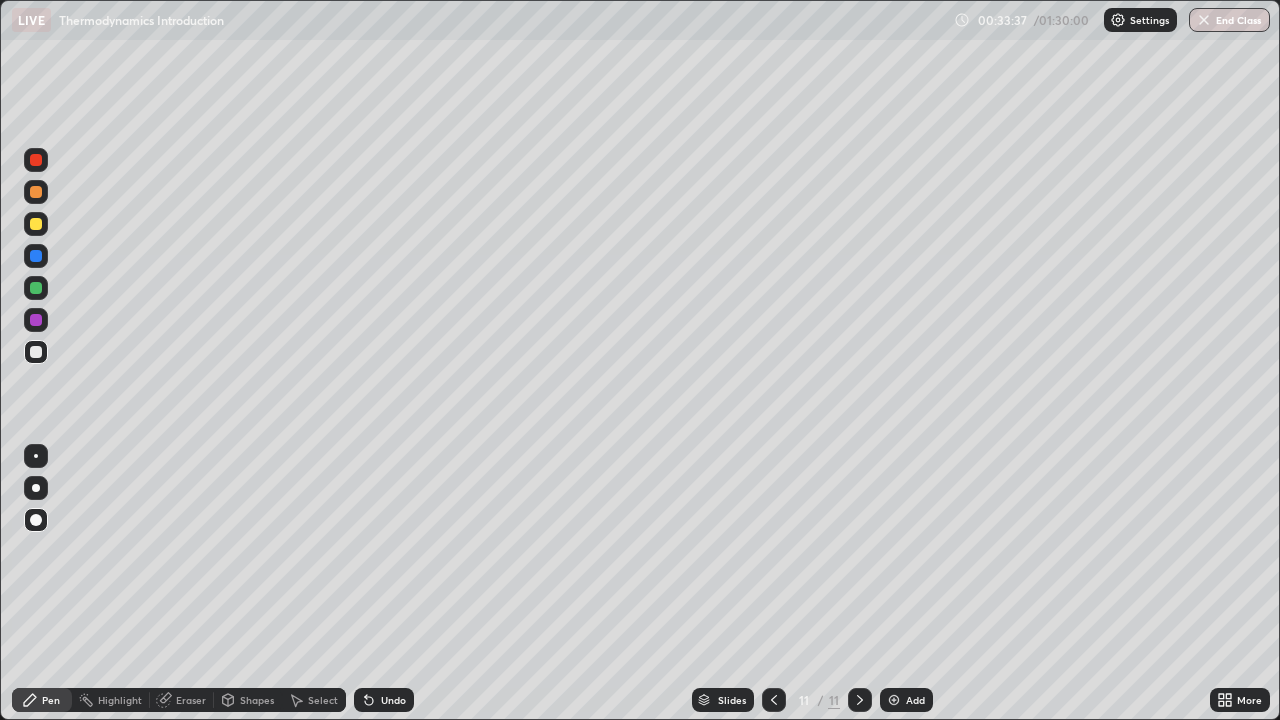 click on "Eraser" at bounding box center [182, 700] 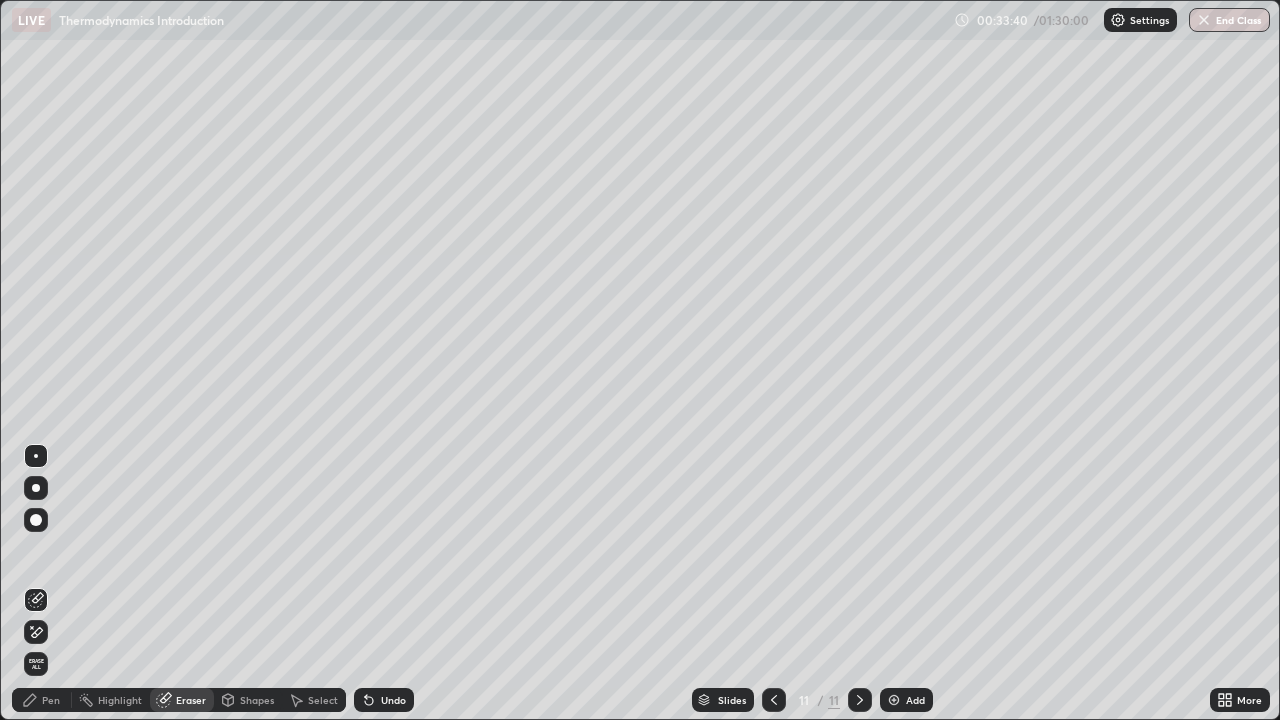 click on "Pen" at bounding box center (51, 700) 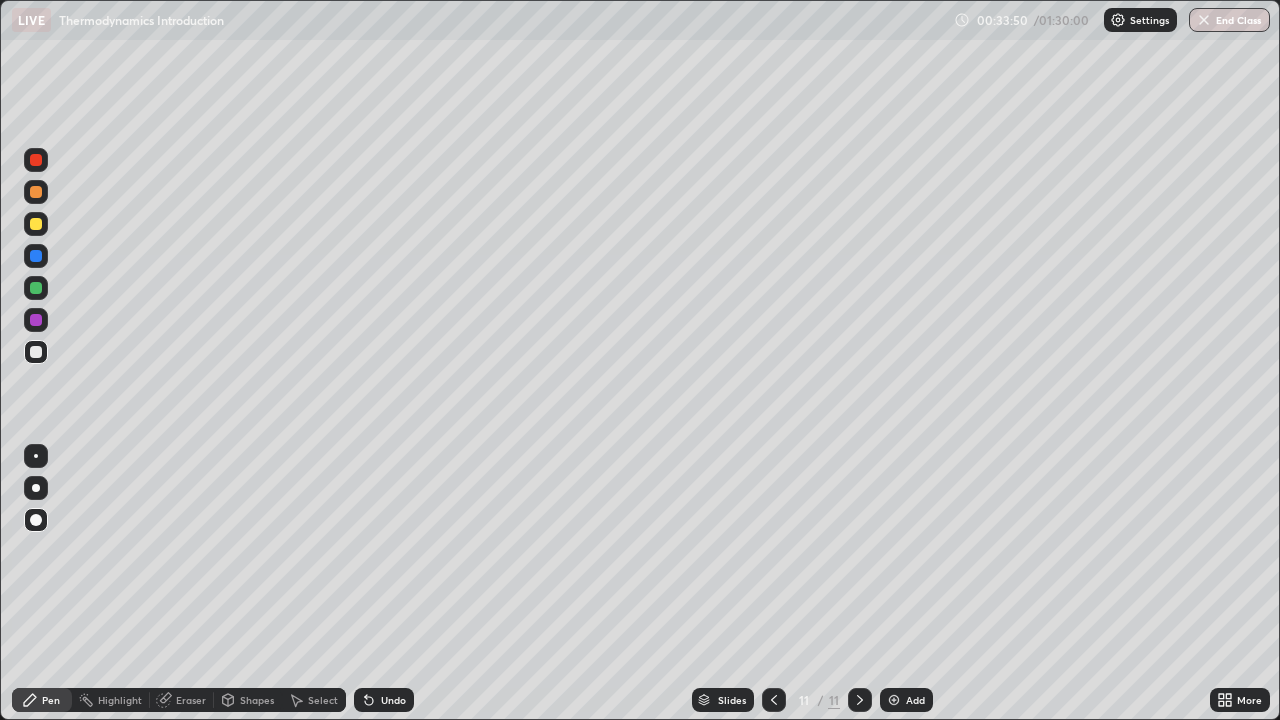 click at bounding box center (36, 224) 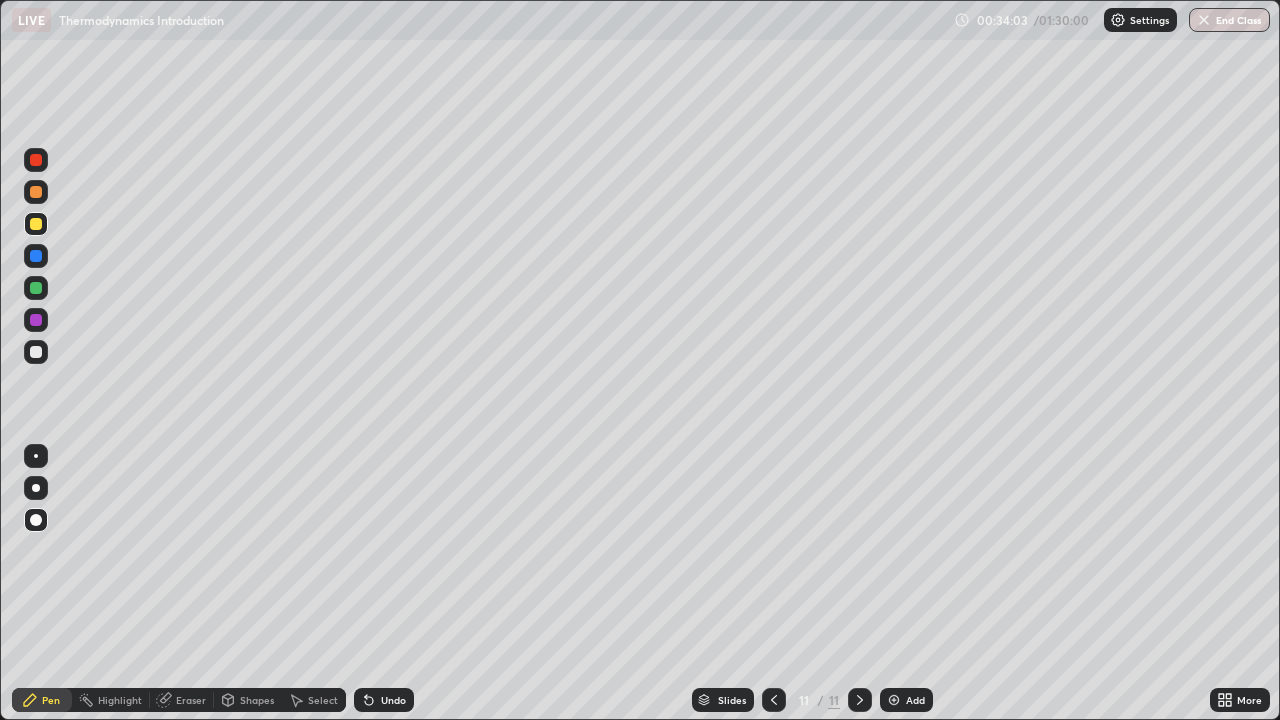 click at bounding box center [36, 192] 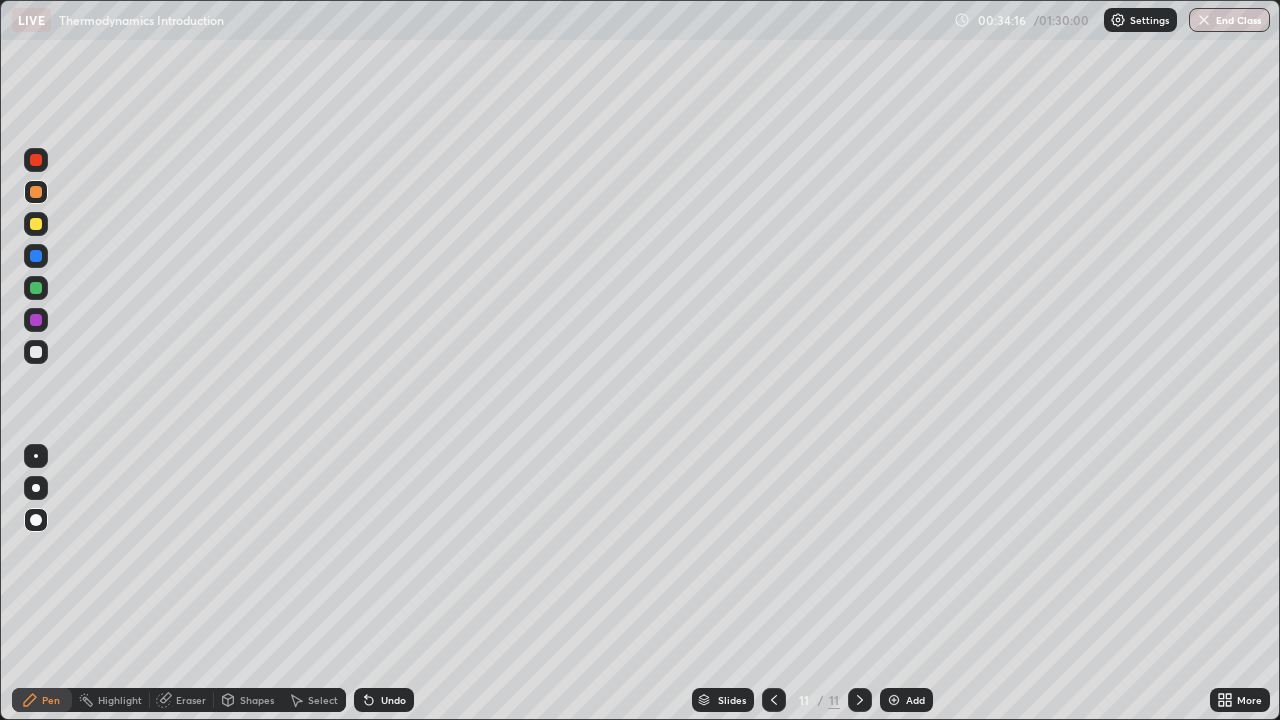 click at bounding box center (36, 320) 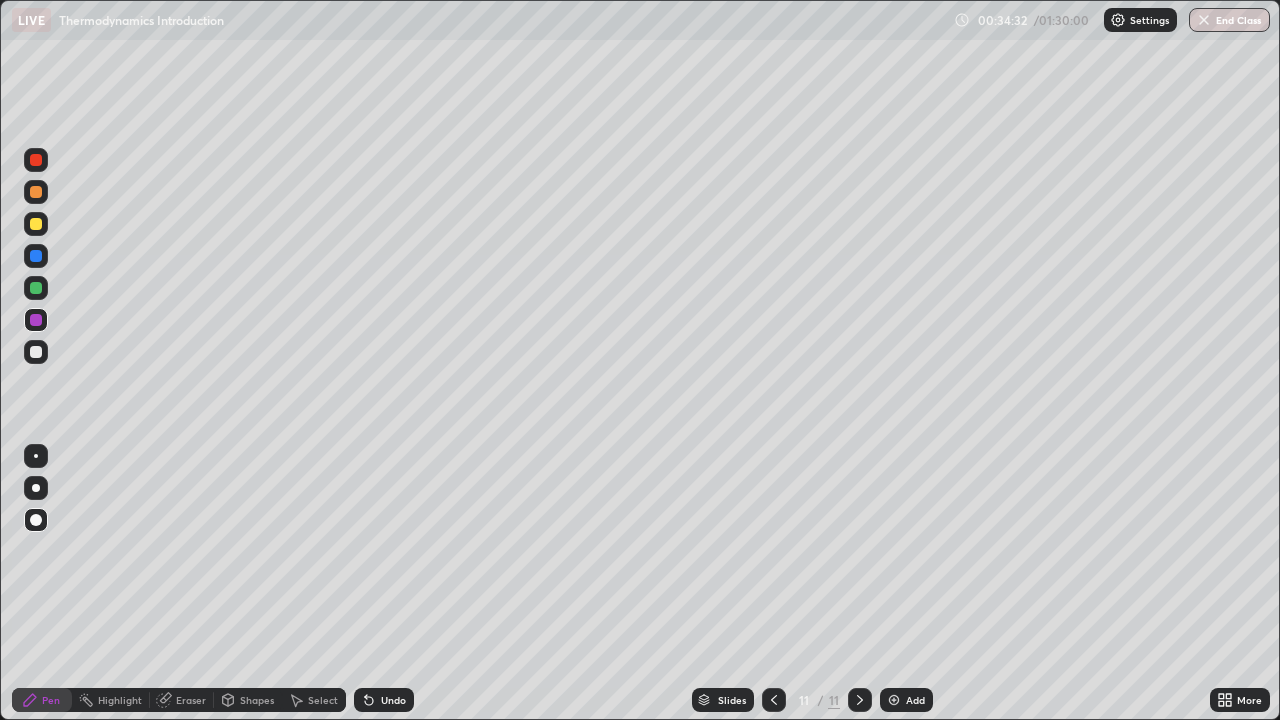 click at bounding box center [36, 256] 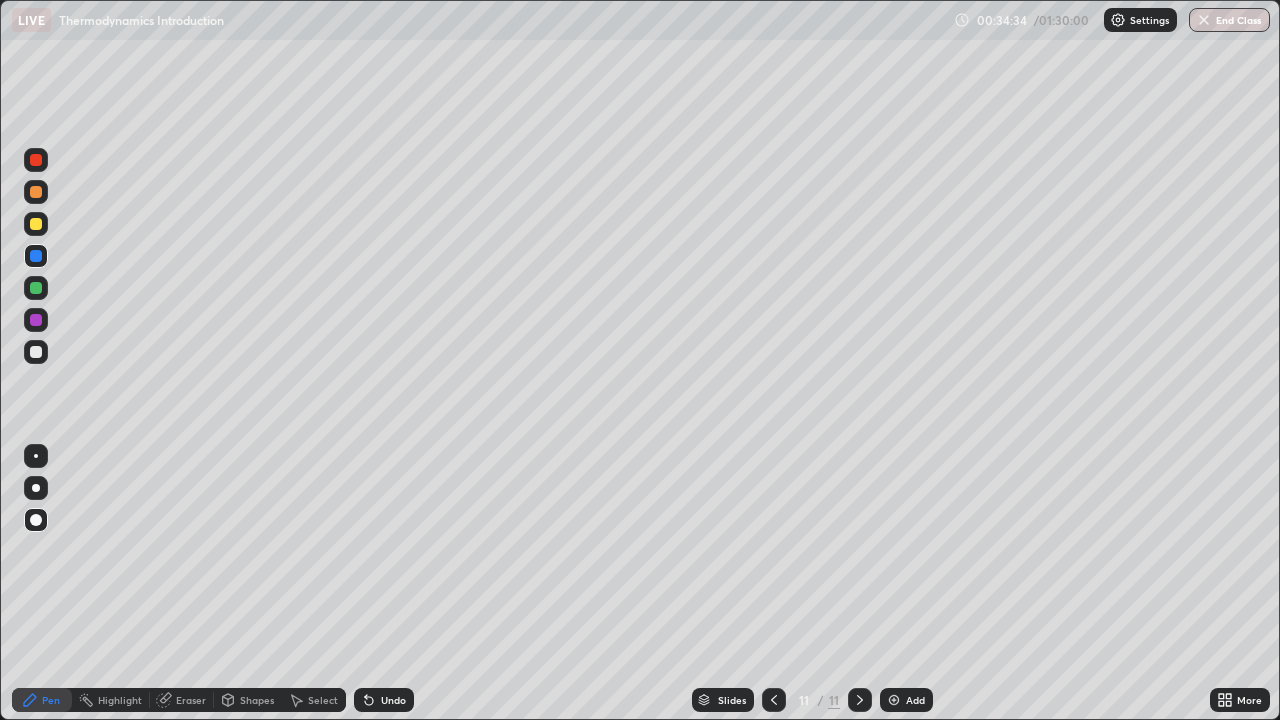 click at bounding box center (36, 160) 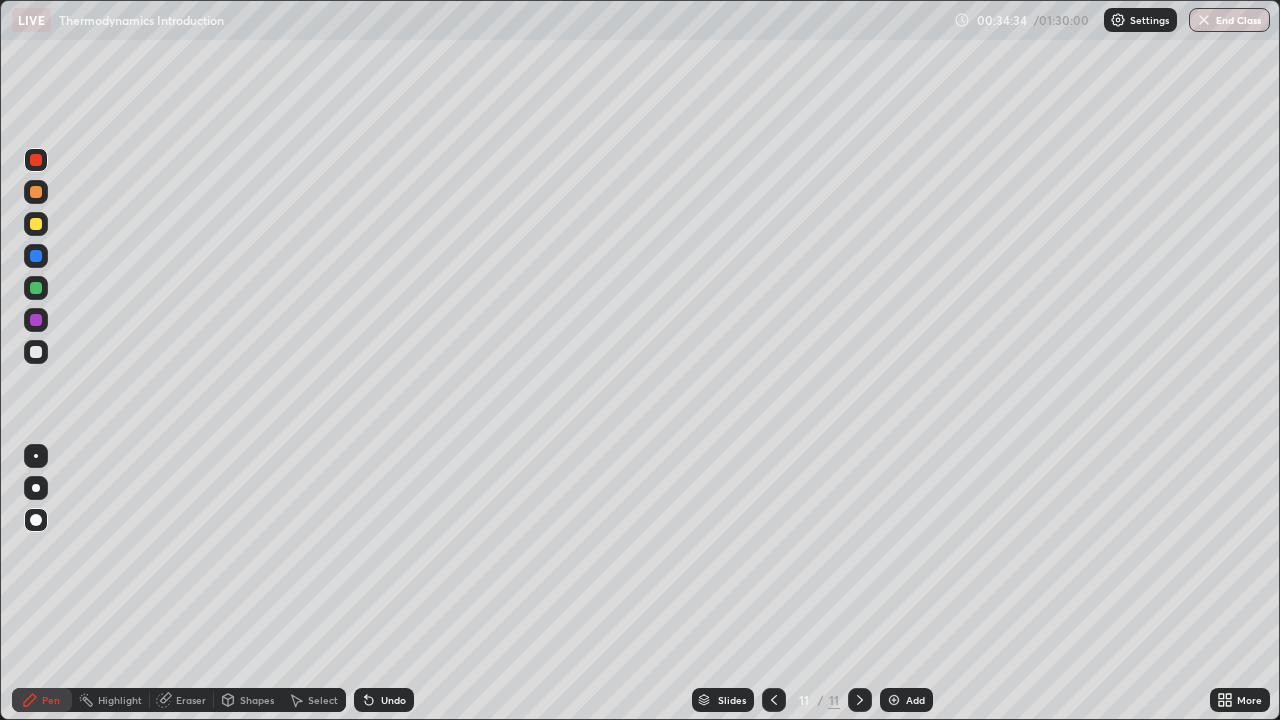 click at bounding box center (36, 192) 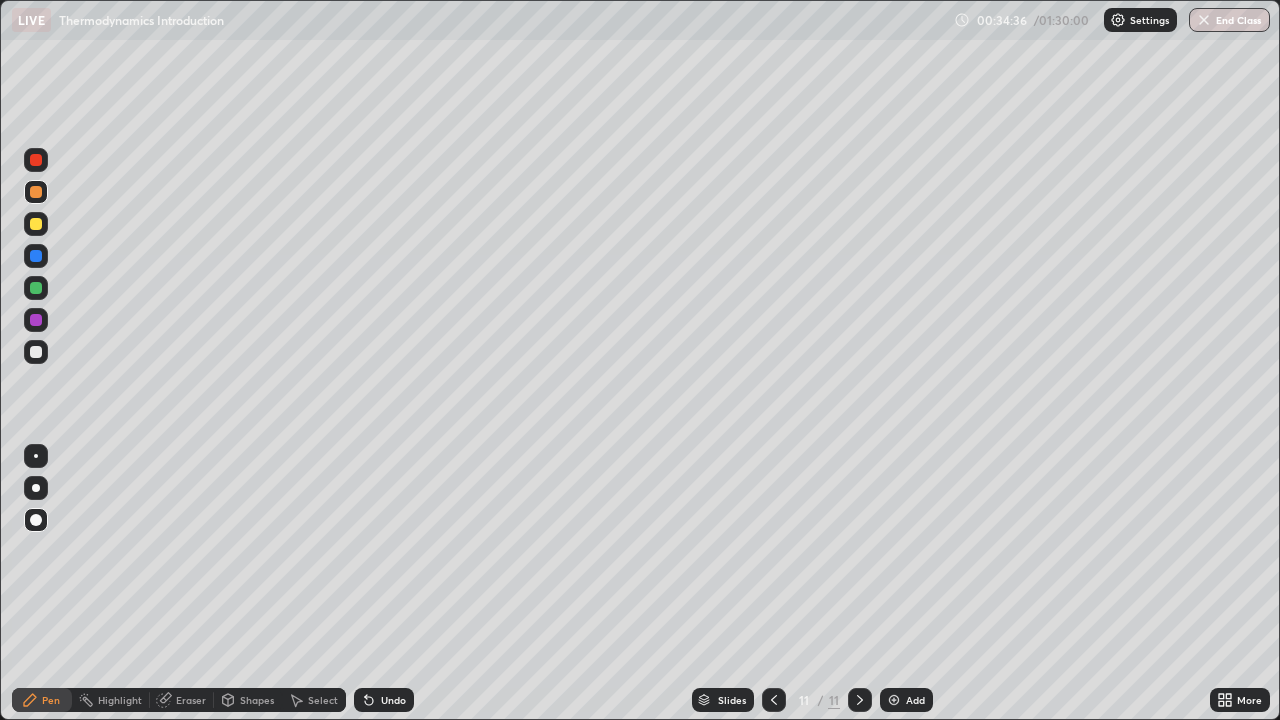 click at bounding box center [36, 256] 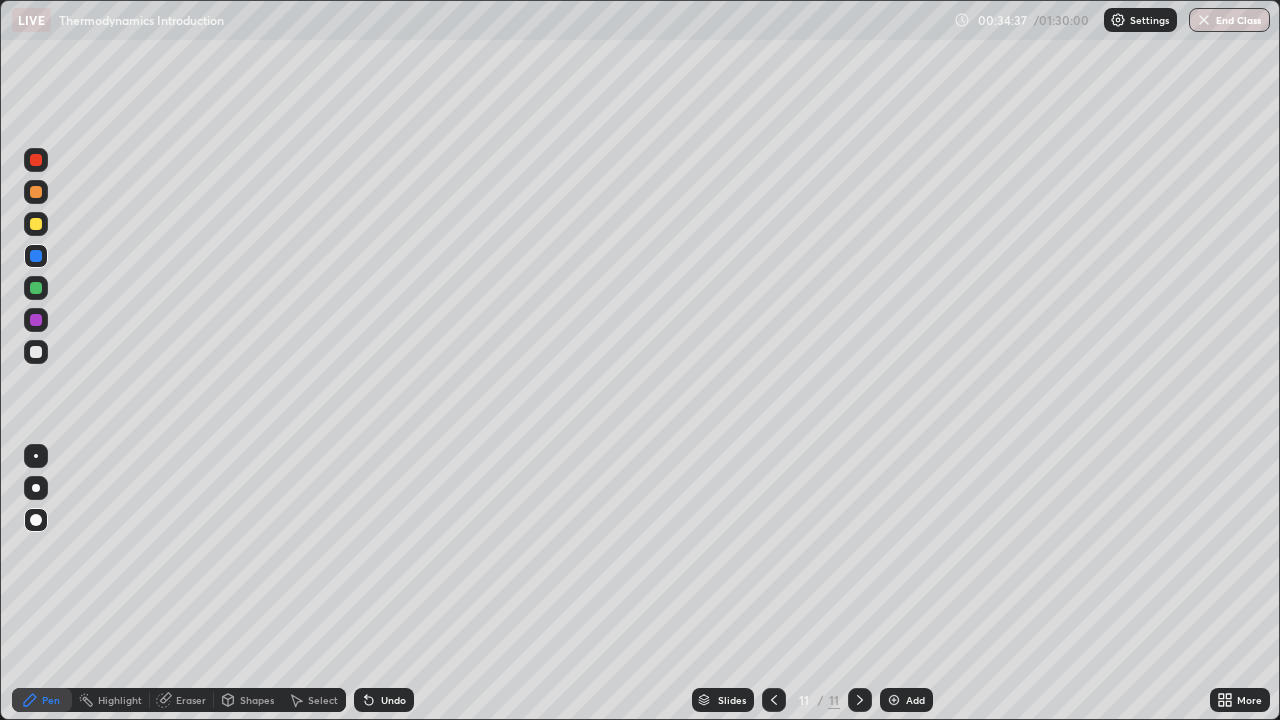 click at bounding box center [36, 288] 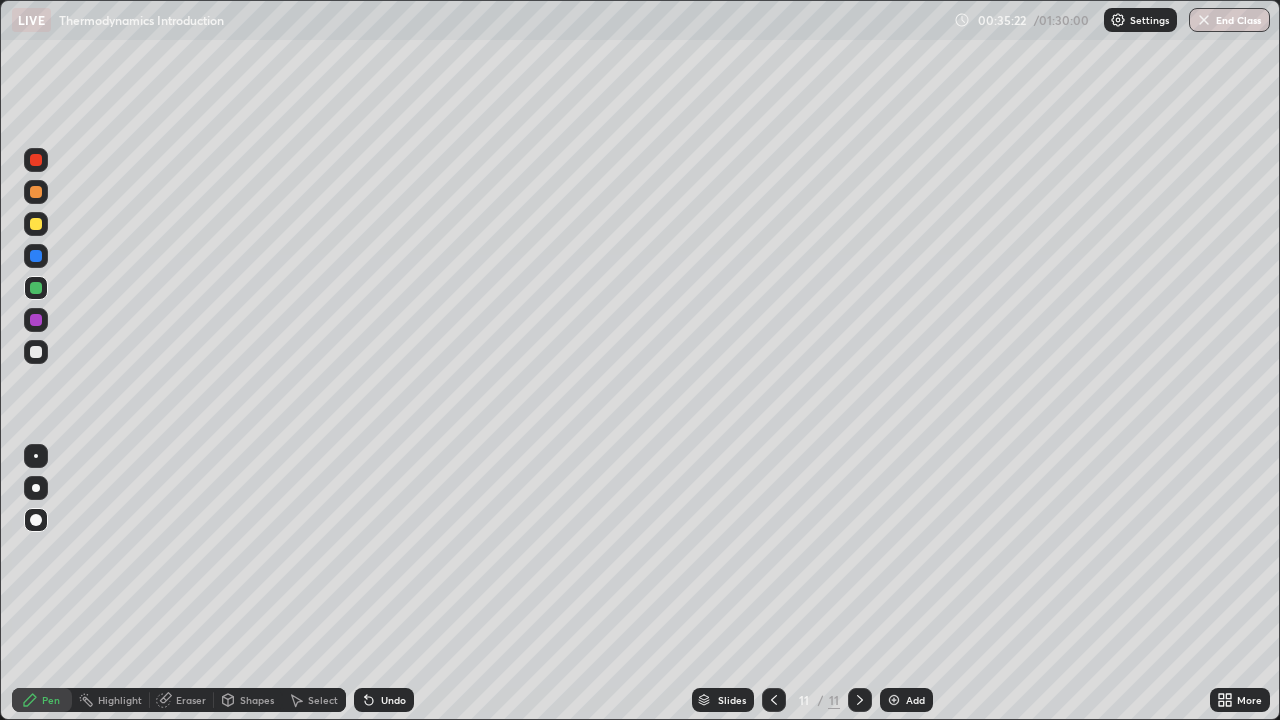 click on "Eraser" at bounding box center (191, 700) 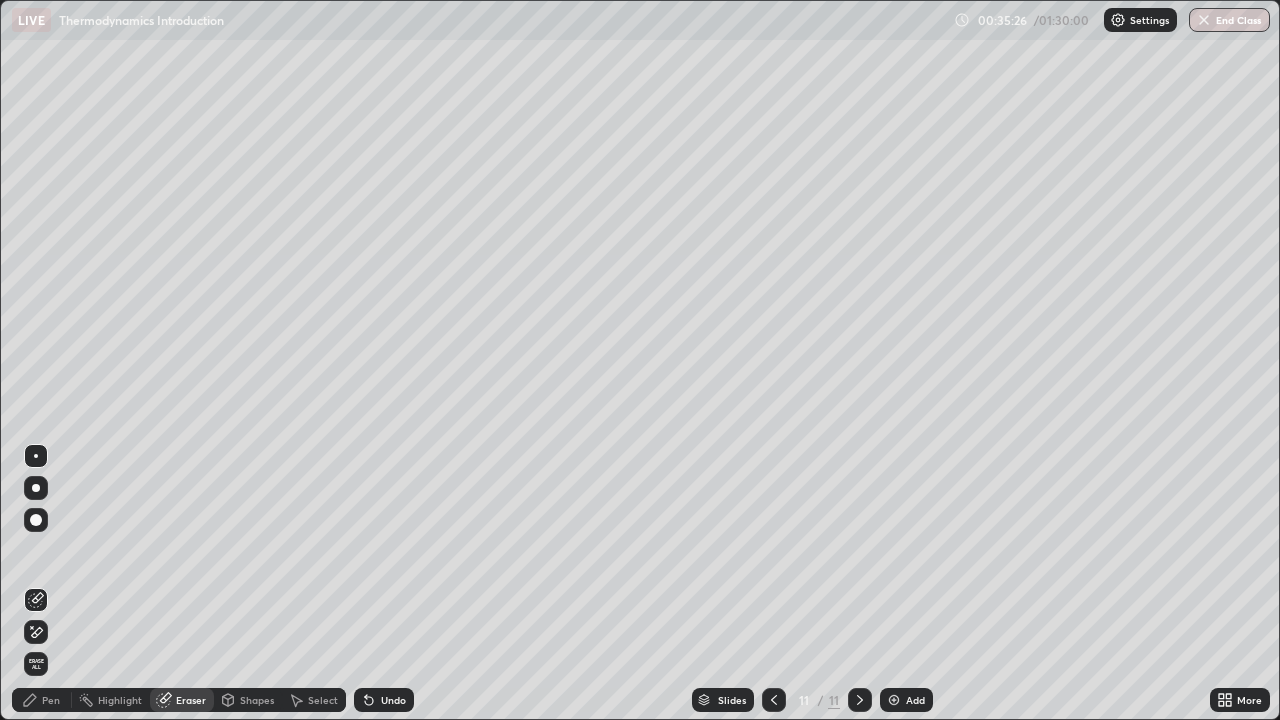 click on "Pen" at bounding box center (51, 700) 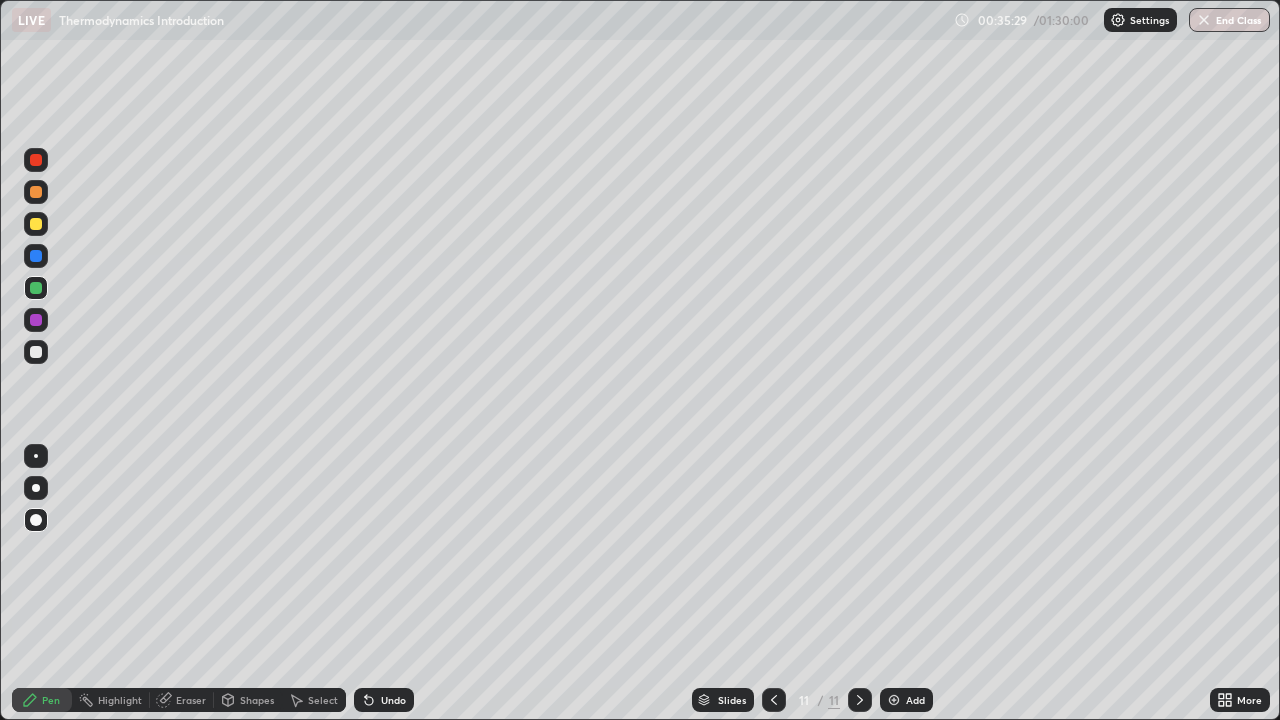 click at bounding box center (36, 352) 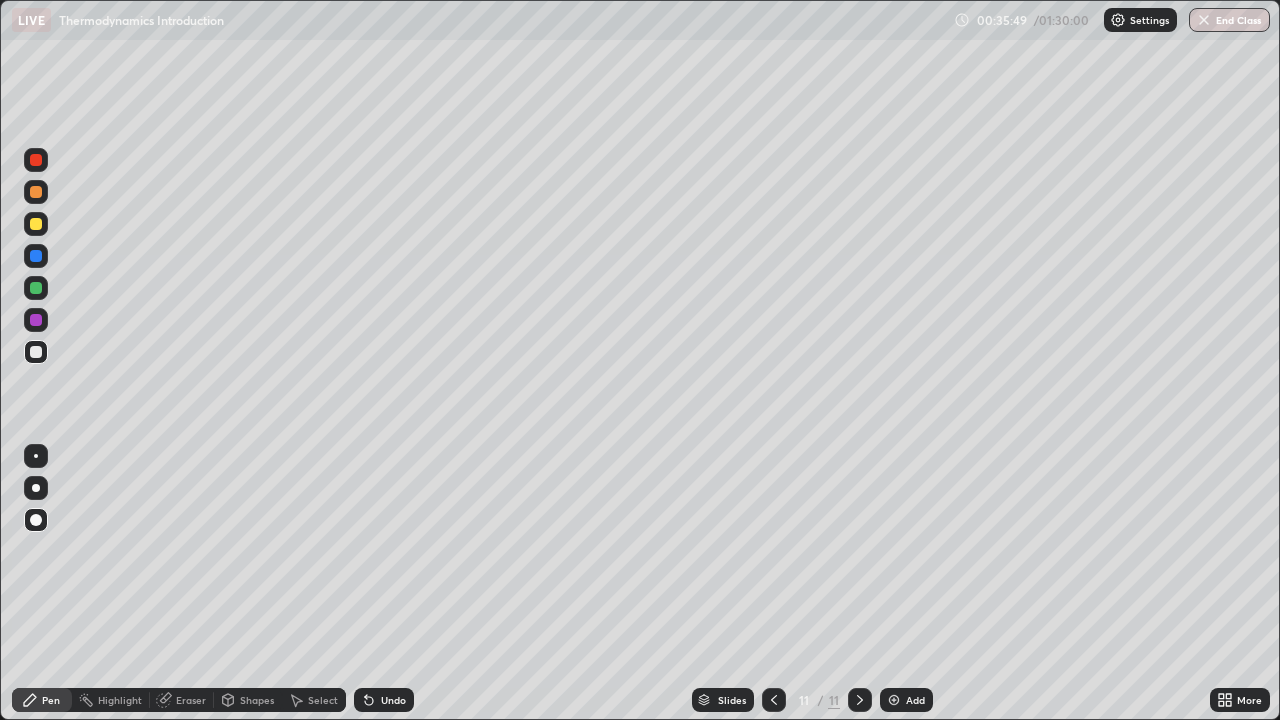 click at bounding box center [36, 320] 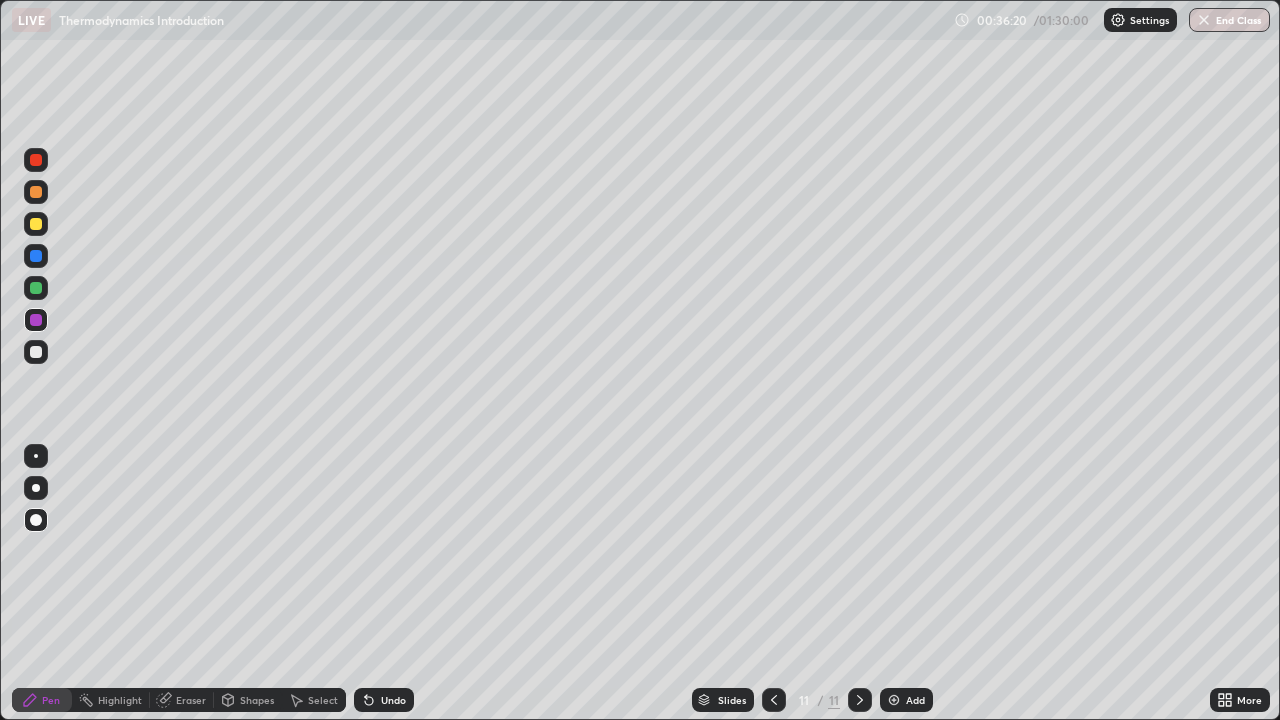 click at bounding box center [36, 288] 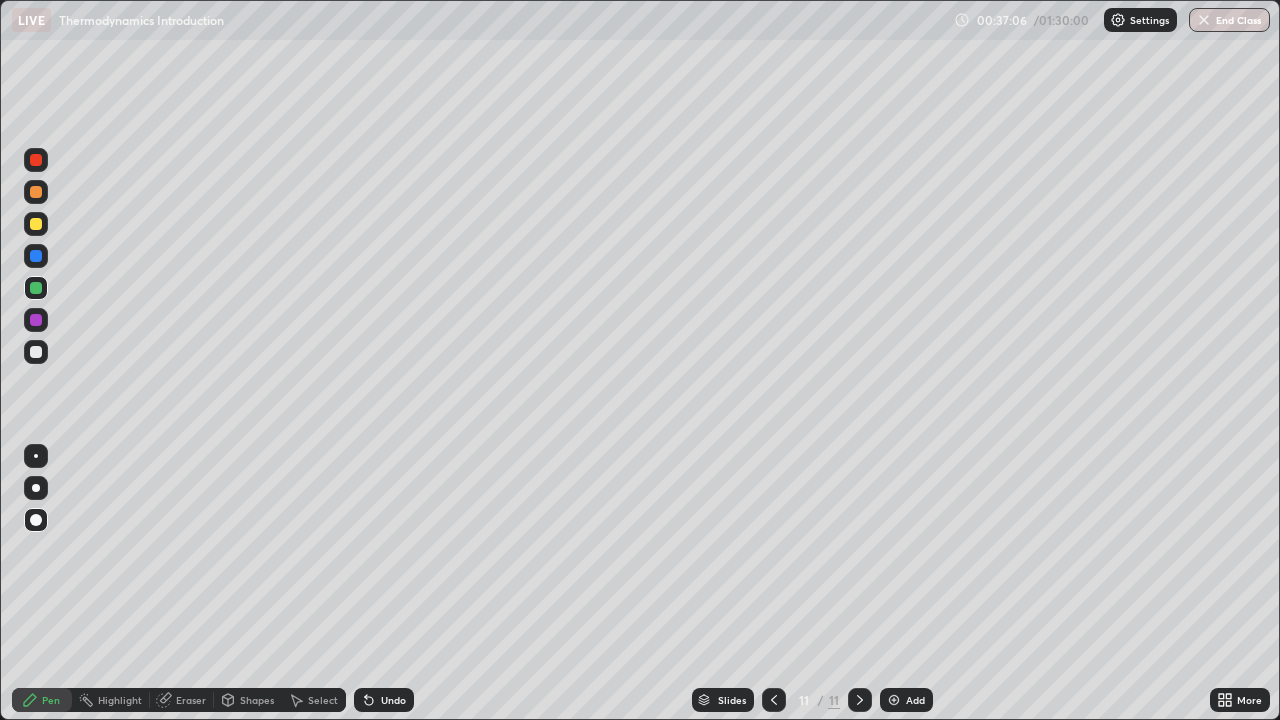 click at bounding box center (36, 352) 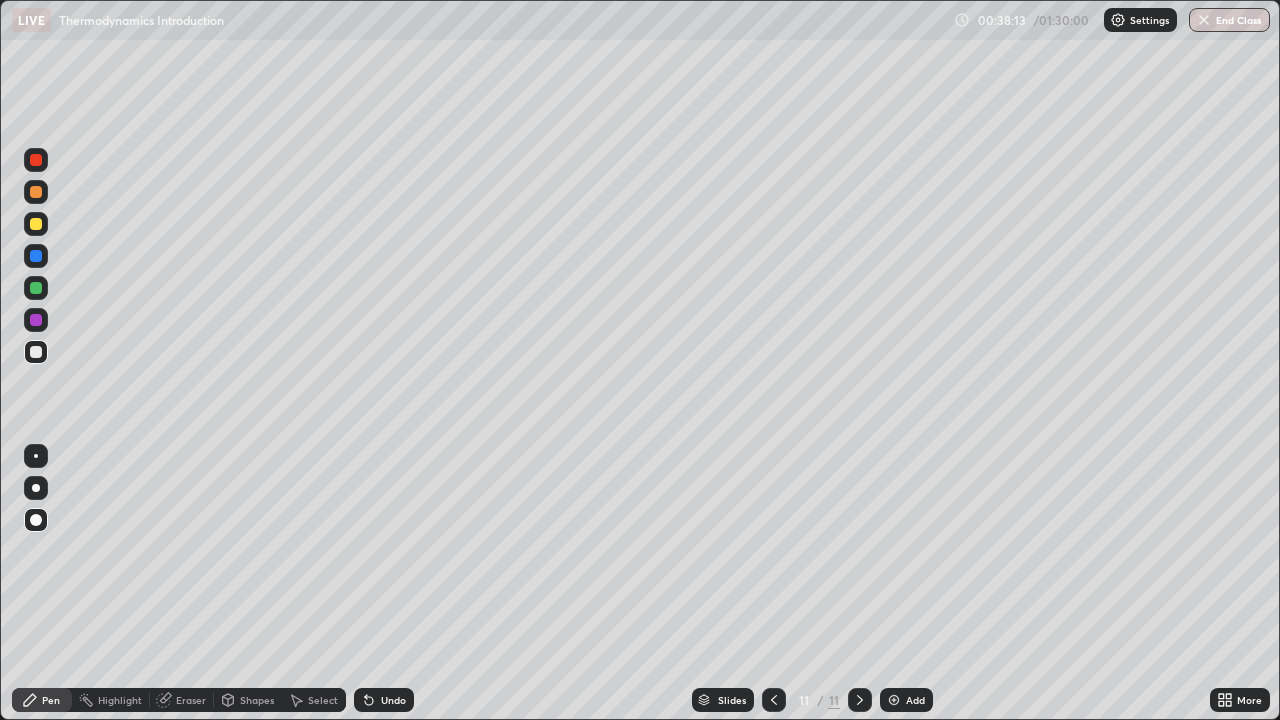 click at bounding box center (36, 224) 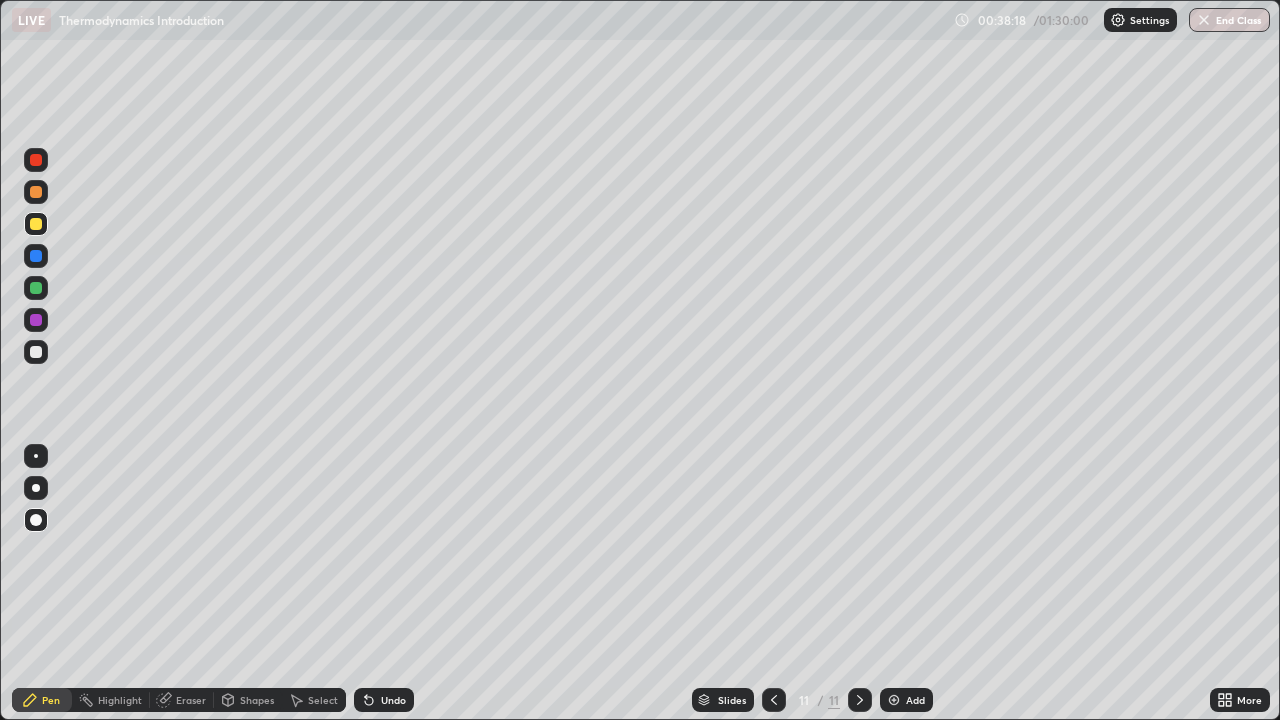 click on "Eraser" at bounding box center [191, 700] 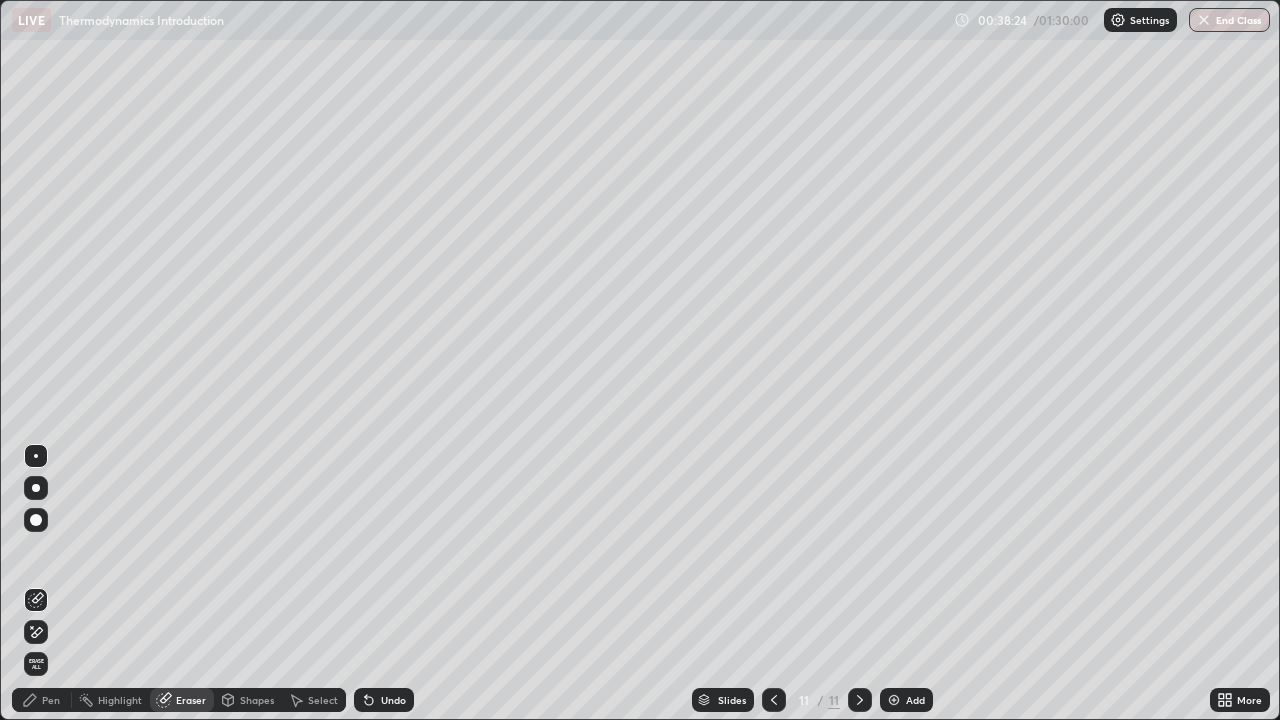 click on "Pen" at bounding box center (51, 700) 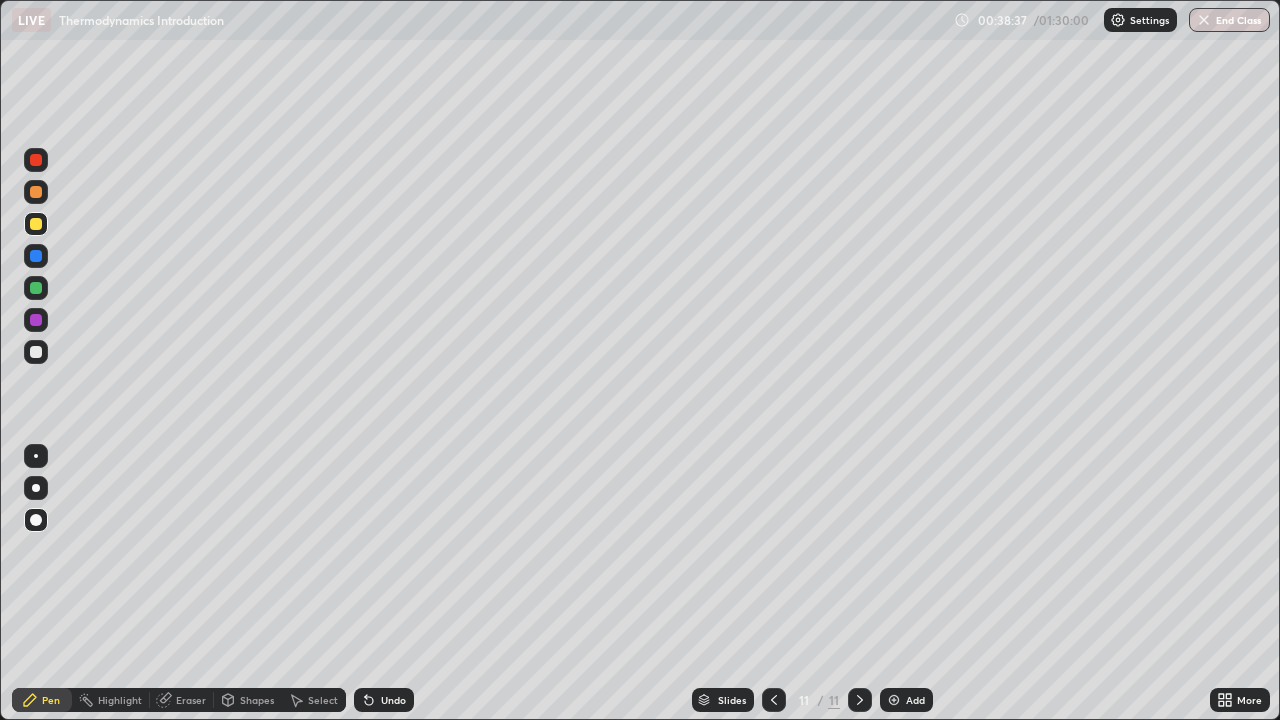 click at bounding box center [36, 288] 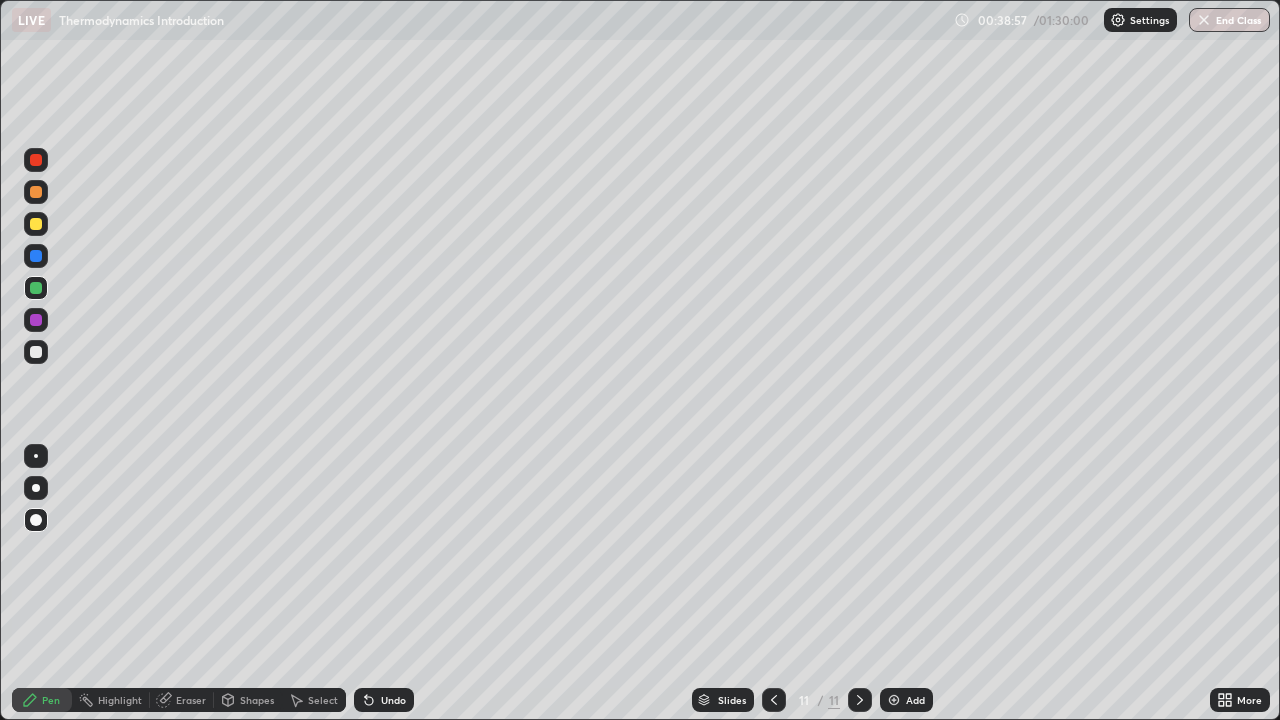 click on "Eraser" at bounding box center [191, 700] 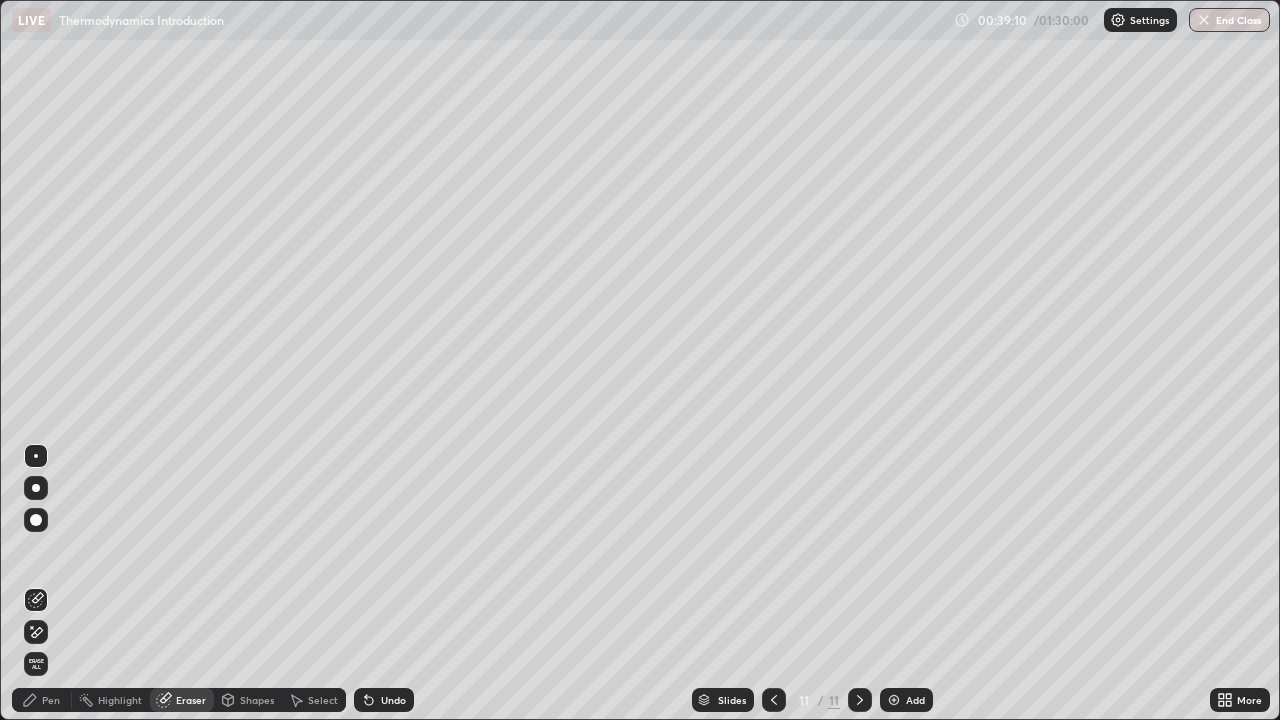 click on "Pen" at bounding box center (42, 700) 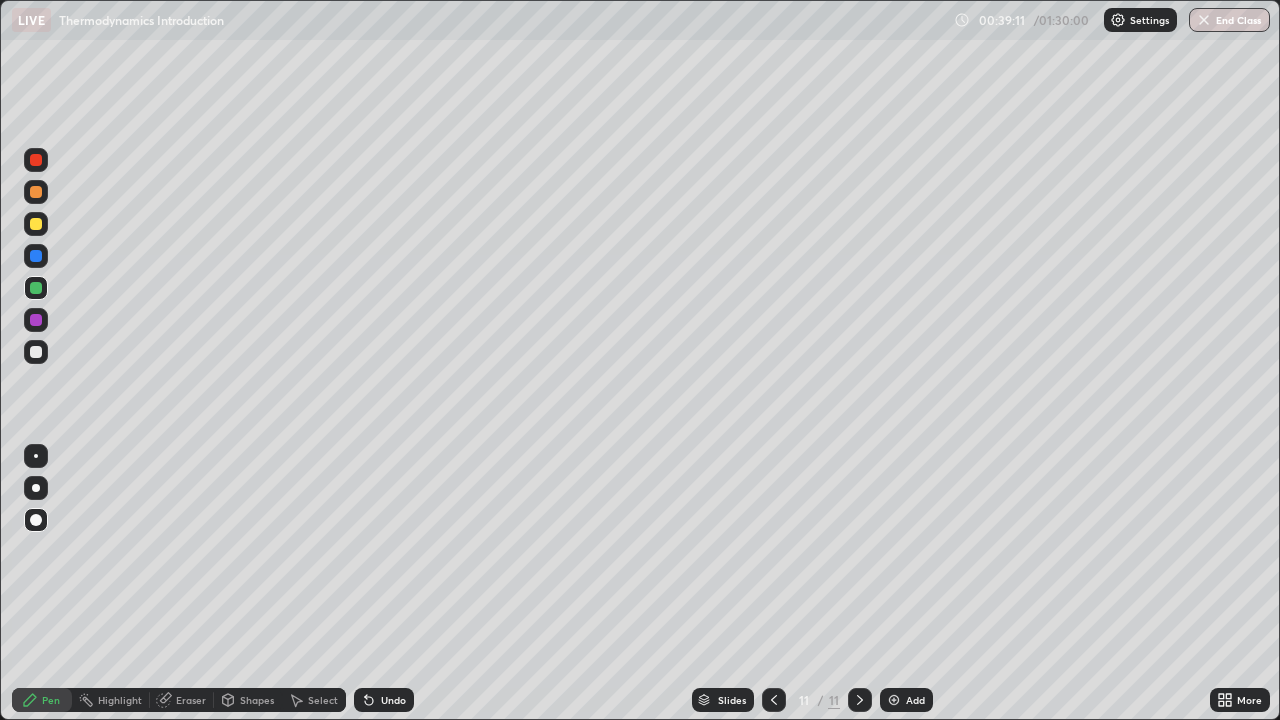 click at bounding box center (36, 224) 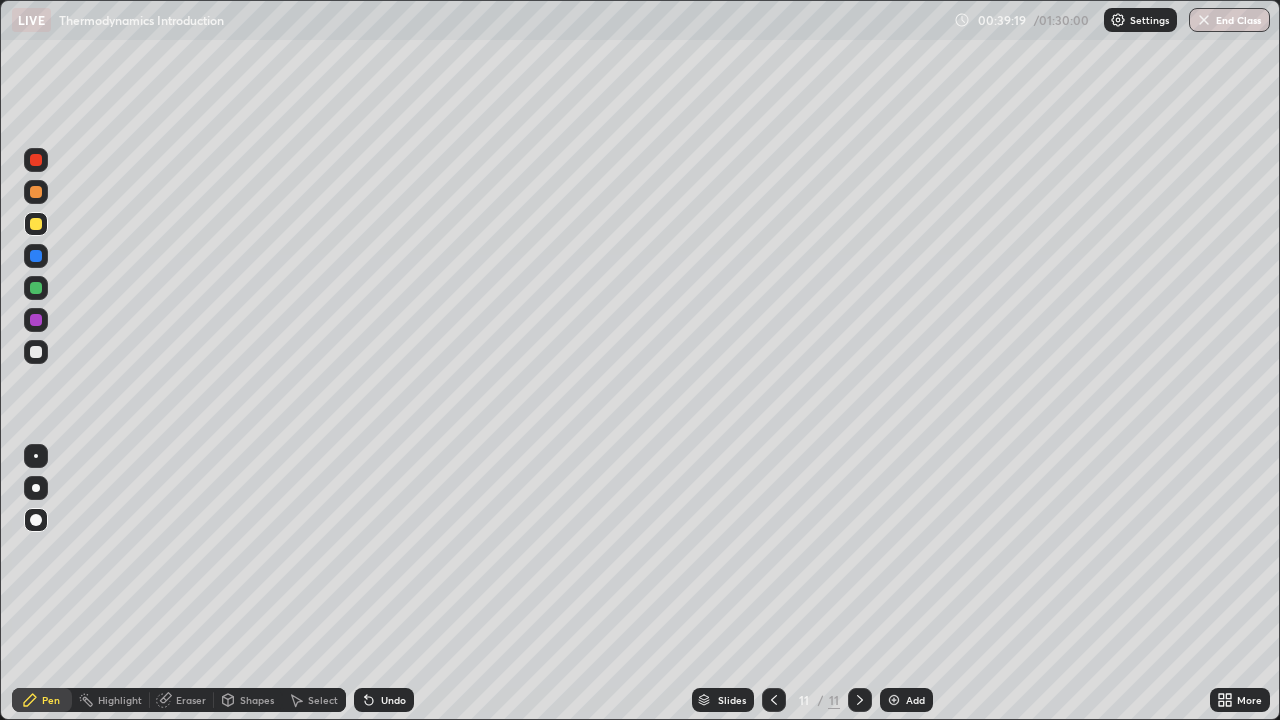 click on "Eraser" at bounding box center (182, 700) 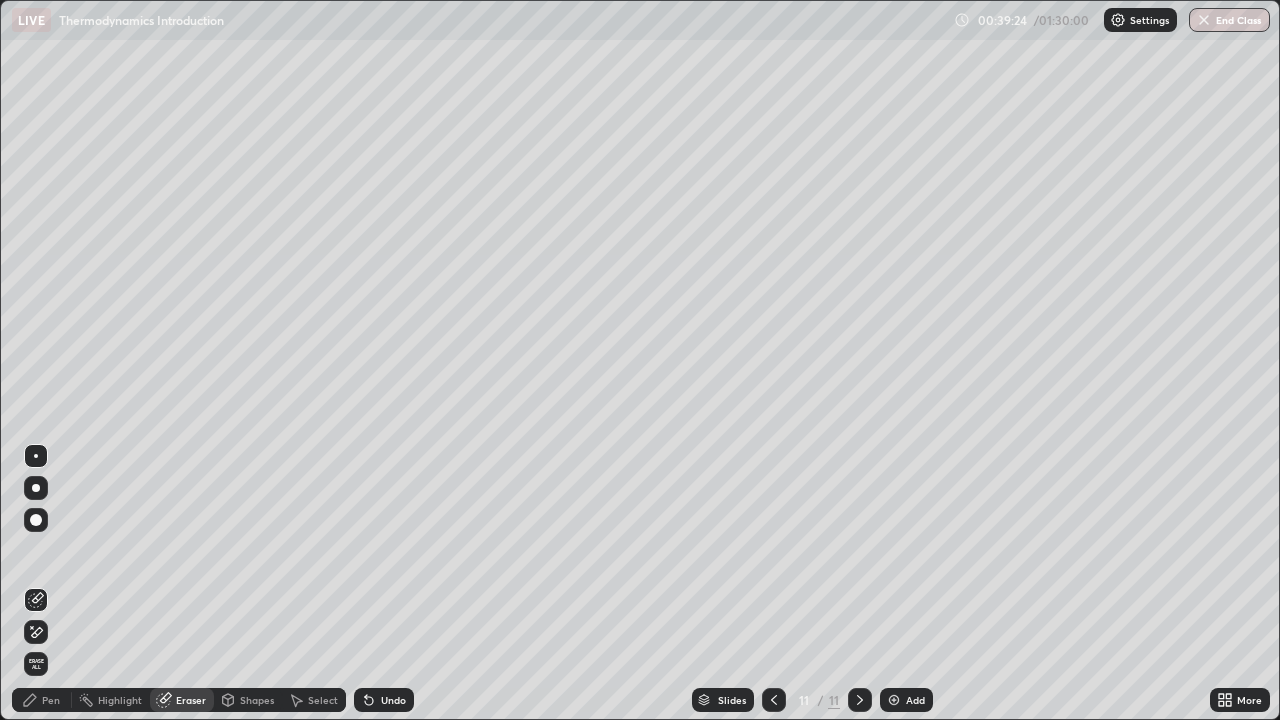 click on "Pen" at bounding box center [51, 700] 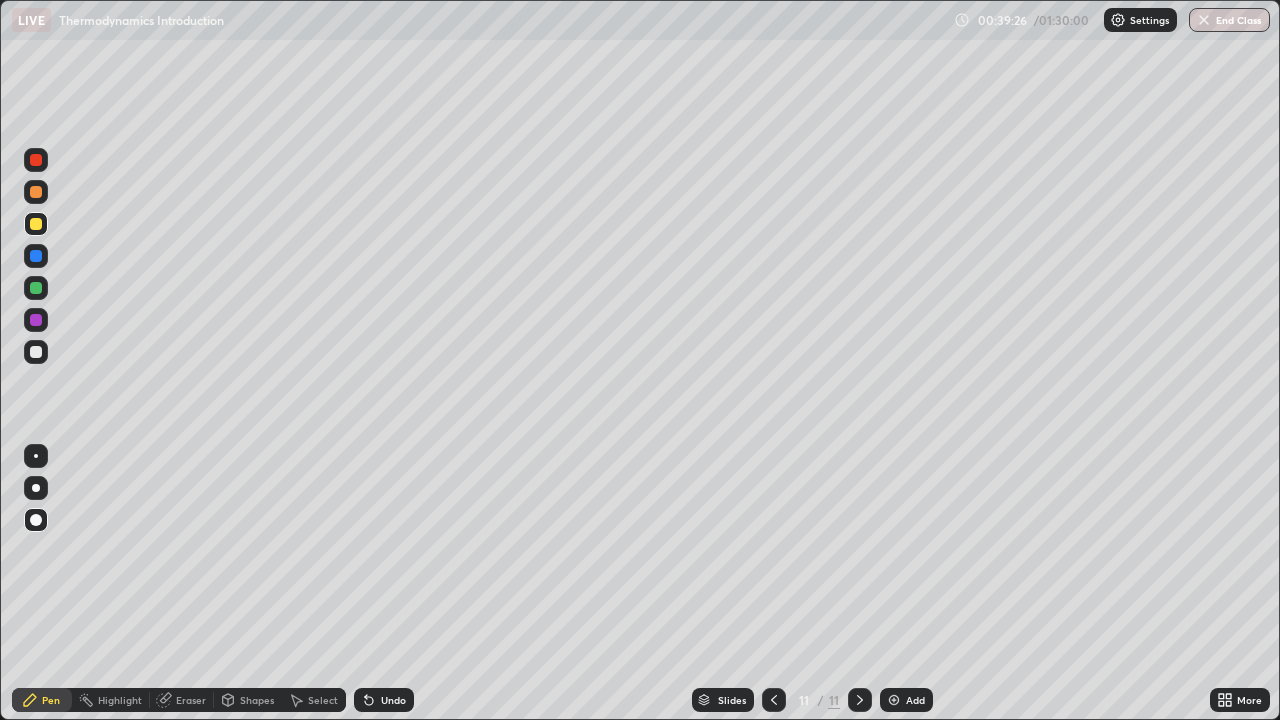 click at bounding box center (36, 288) 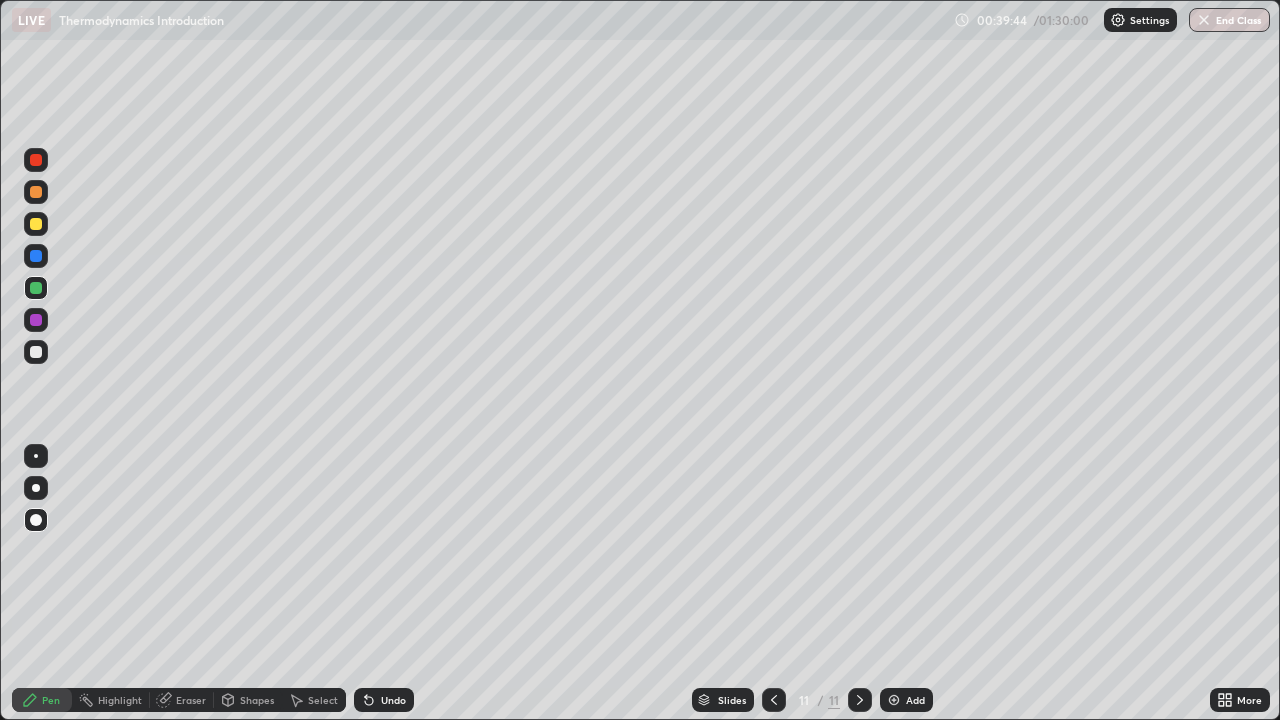 click at bounding box center [36, 352] 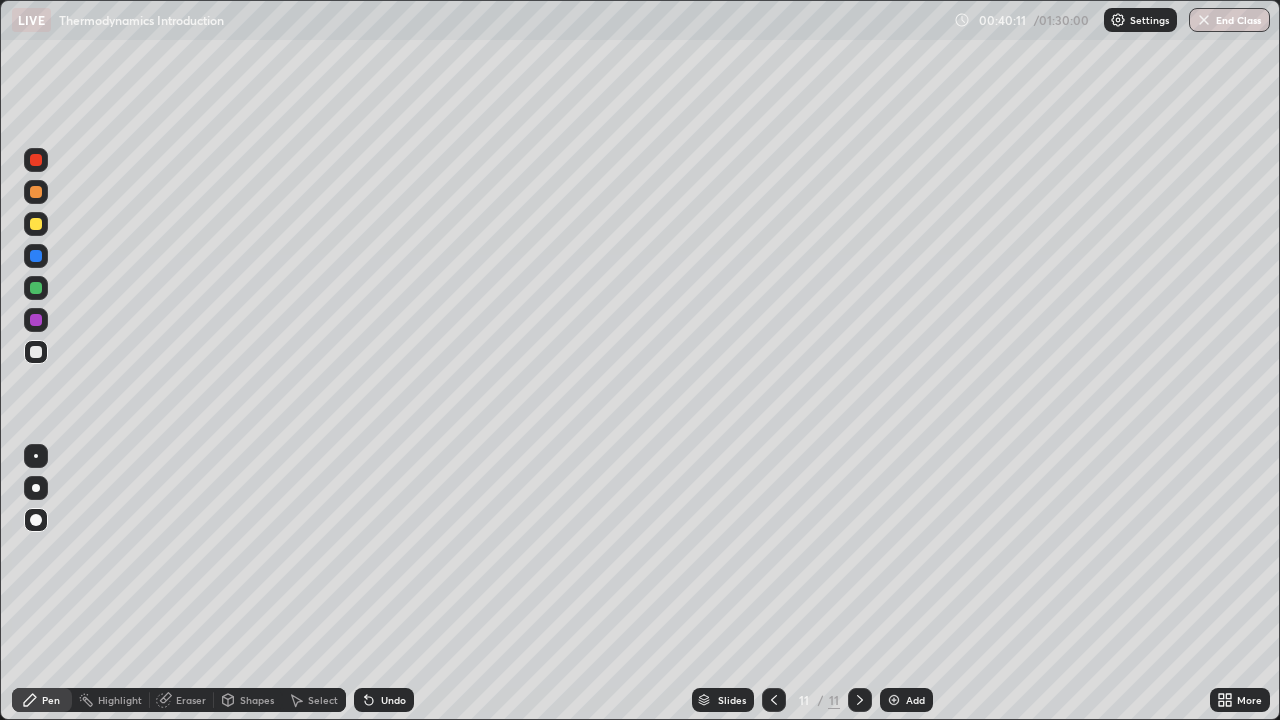 click at bounding box center [36, 192] 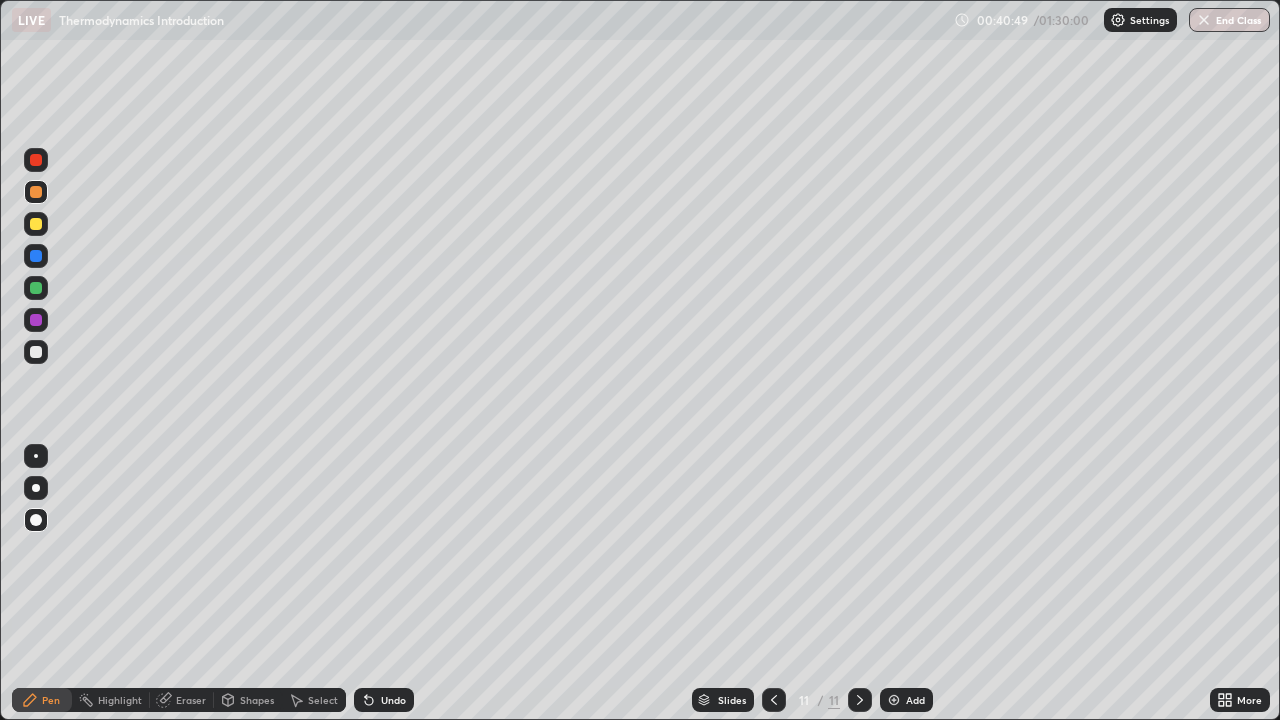 click on "Select" at bounding box center [314, 700] 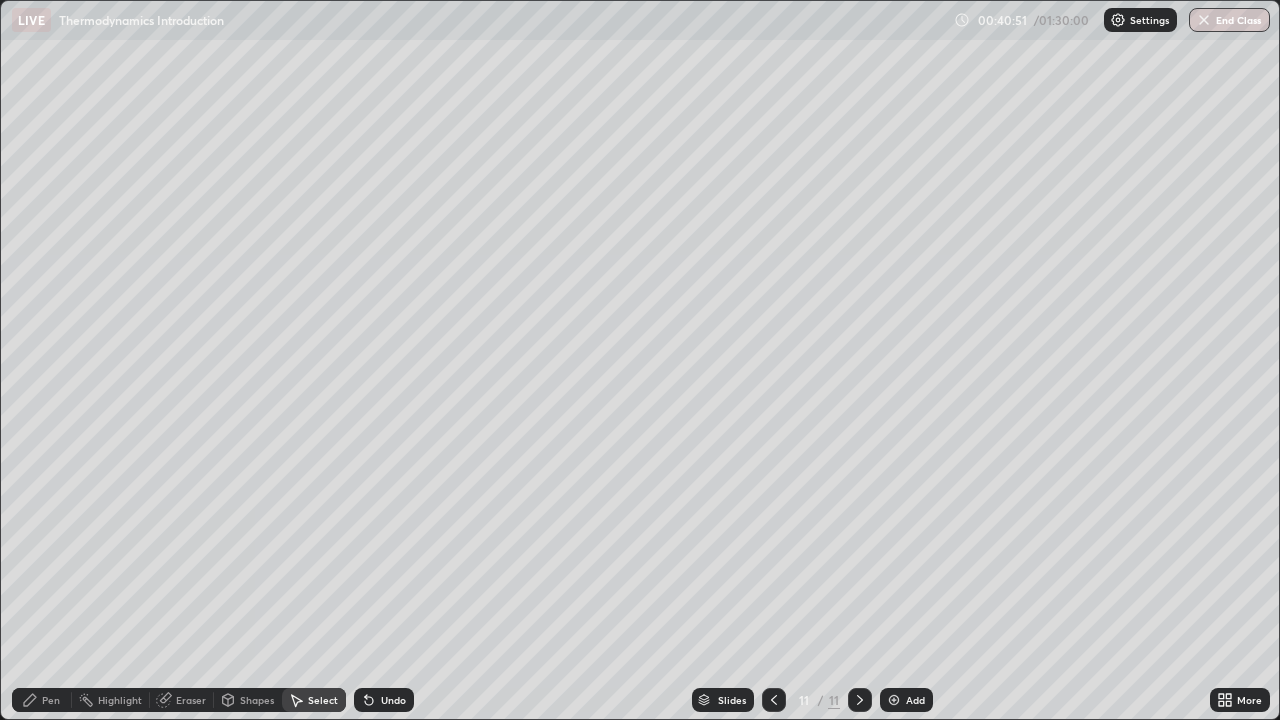 click on "Pen" at bounding box center [51, 700] 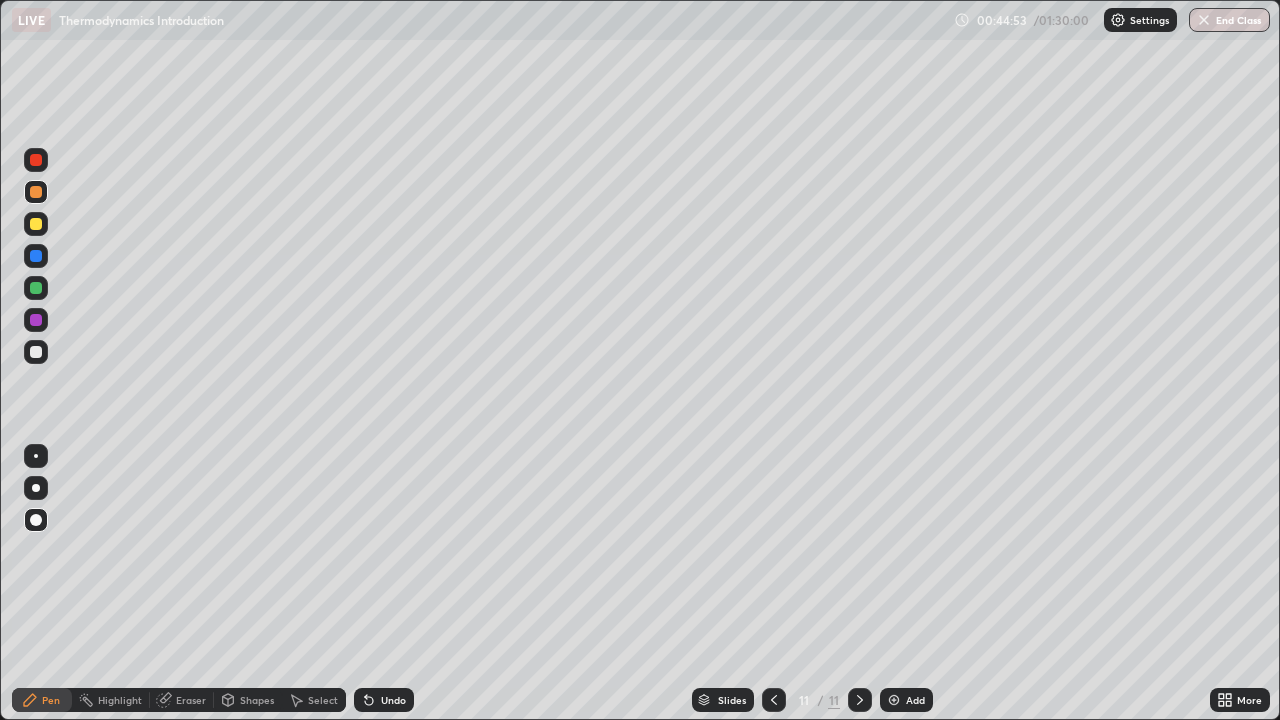 click at bounding box center [894, 700] 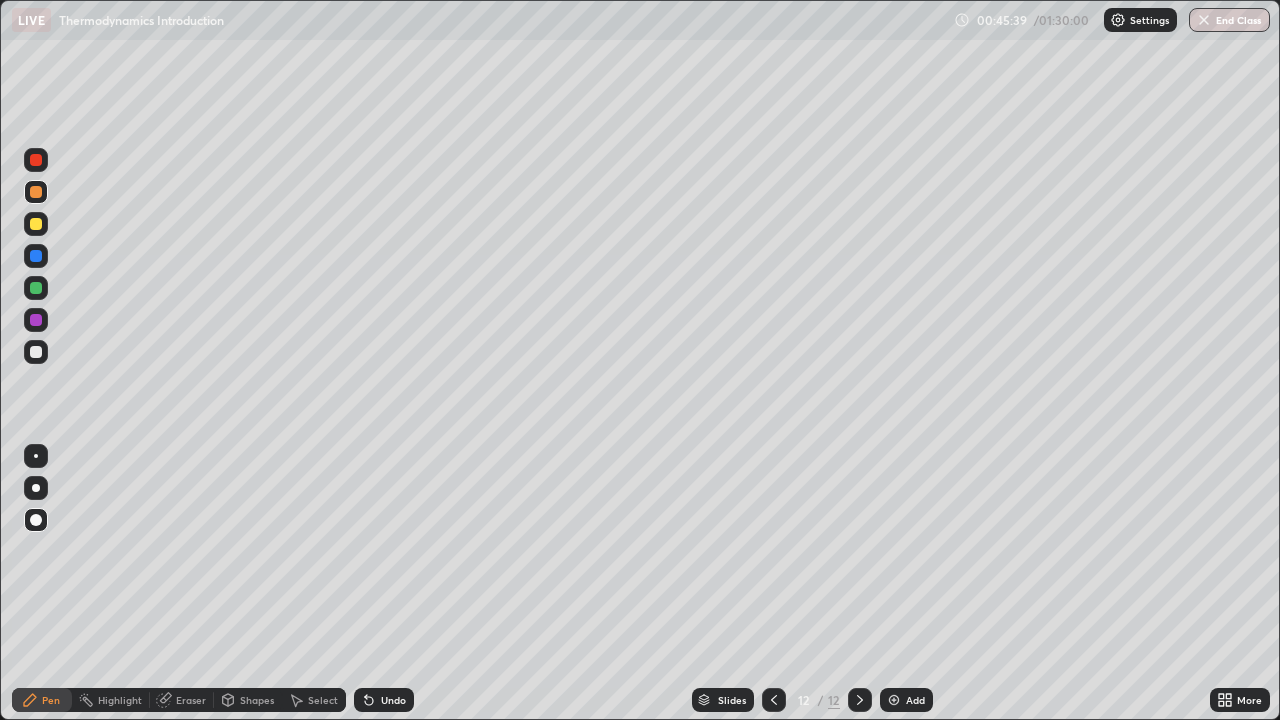 click on "Setting up your live class" at bounding box center (640, 360) 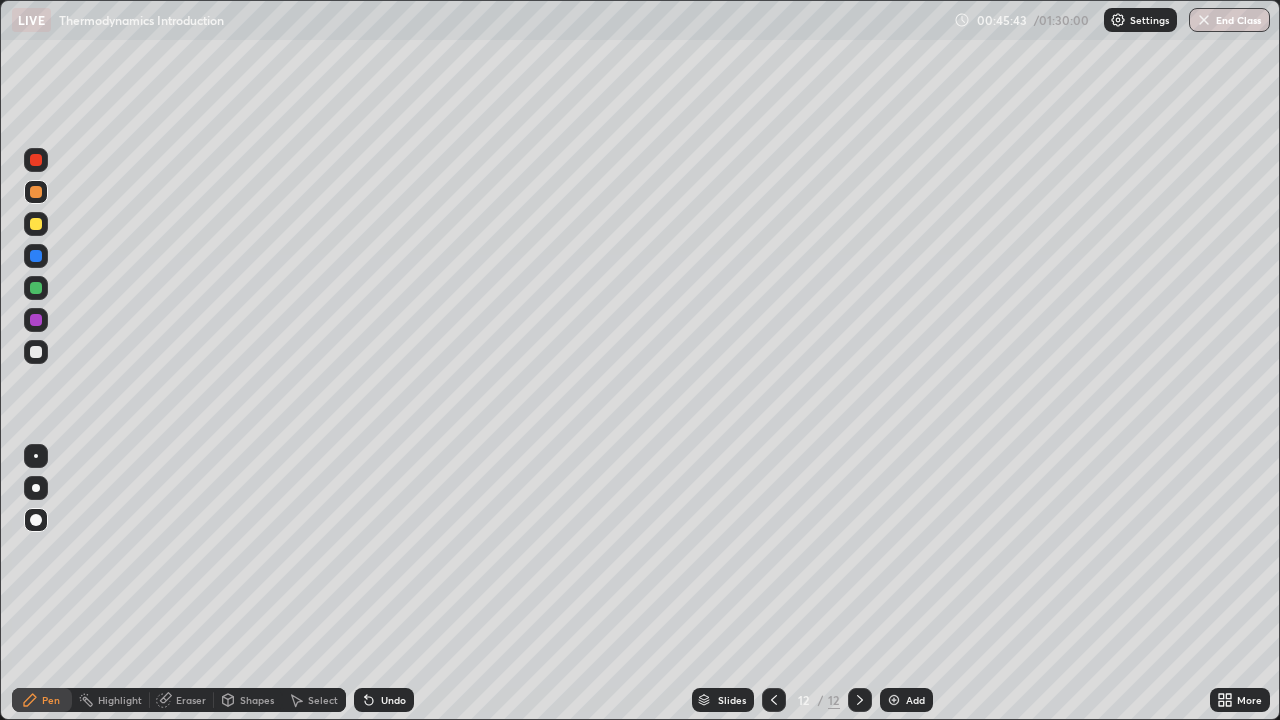 click at bounding box center (36, 352) 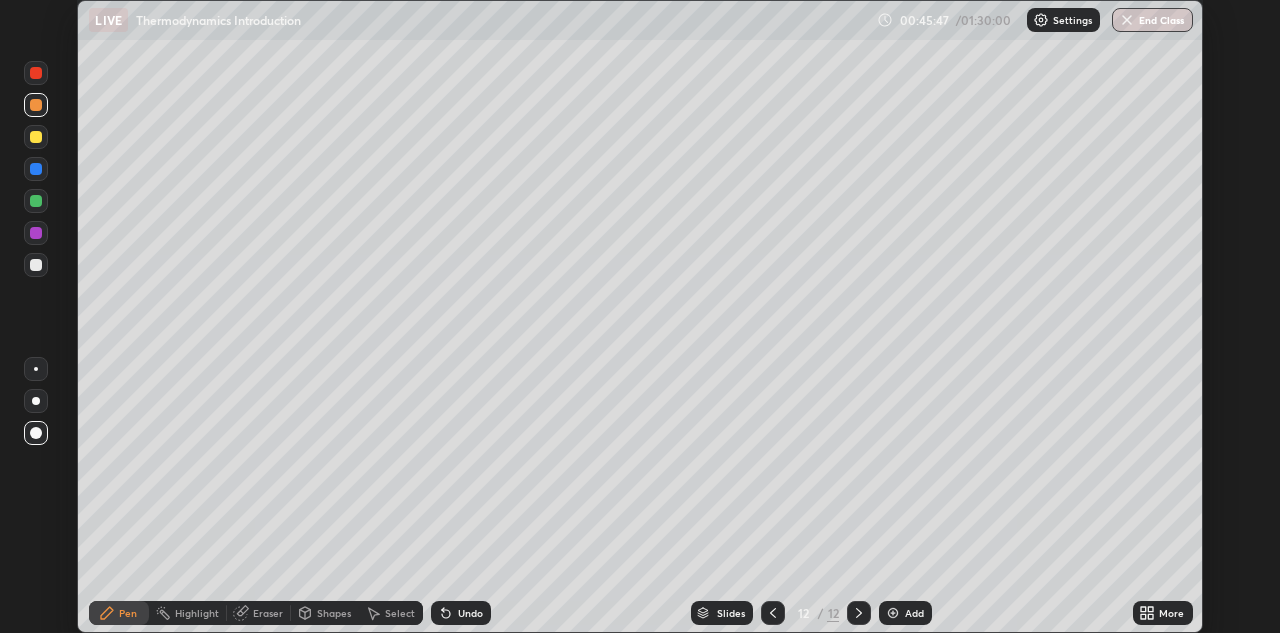 scroll, scrollTop: 0, scrollLeft: 0, axis: both 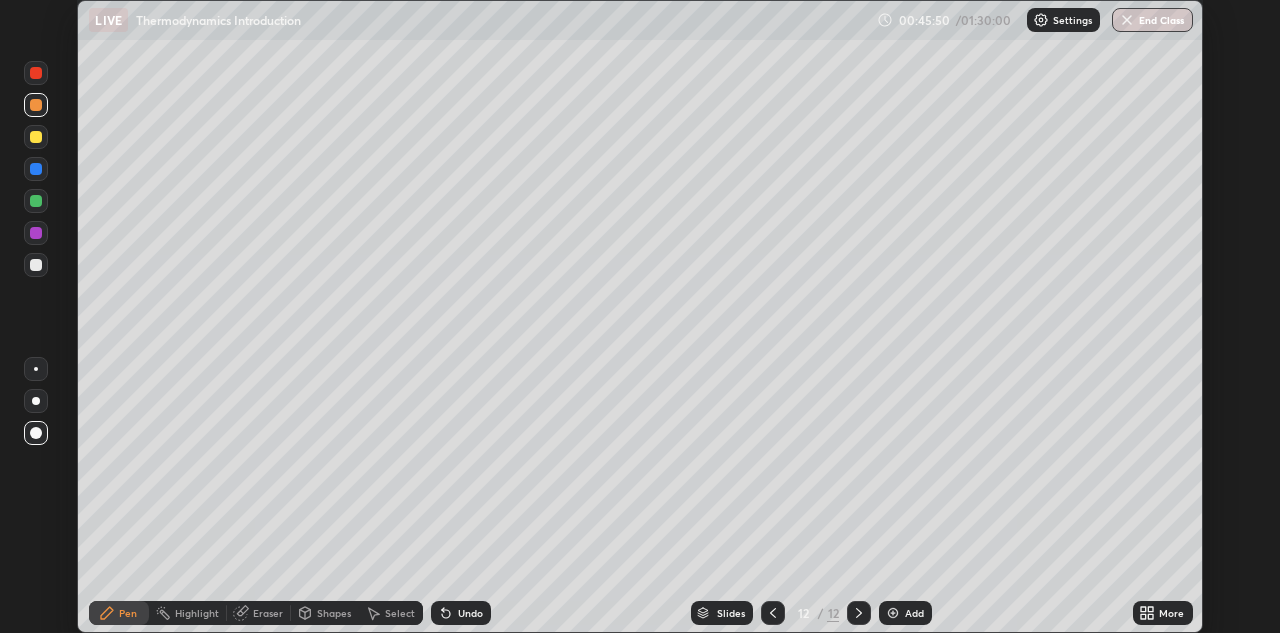 click at bounding box center [36, 265] 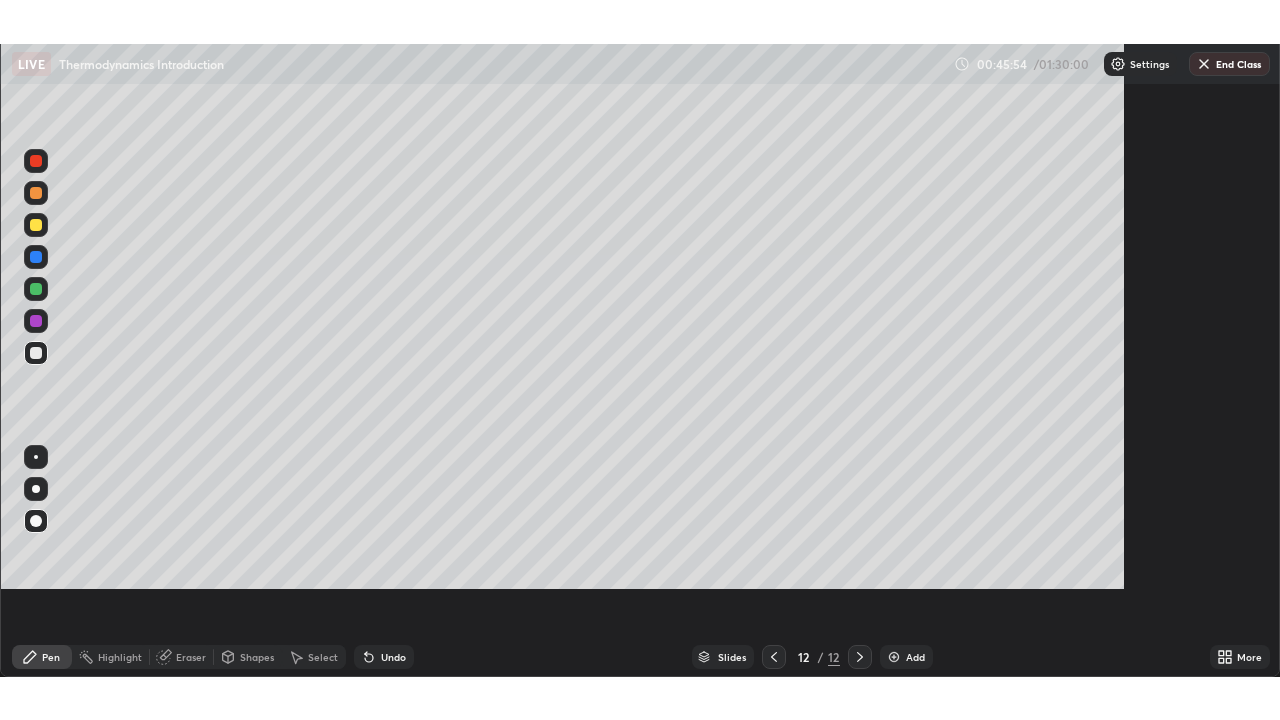 scroll, scrollTop: 99280, scrollLeft: 98720, axis: both 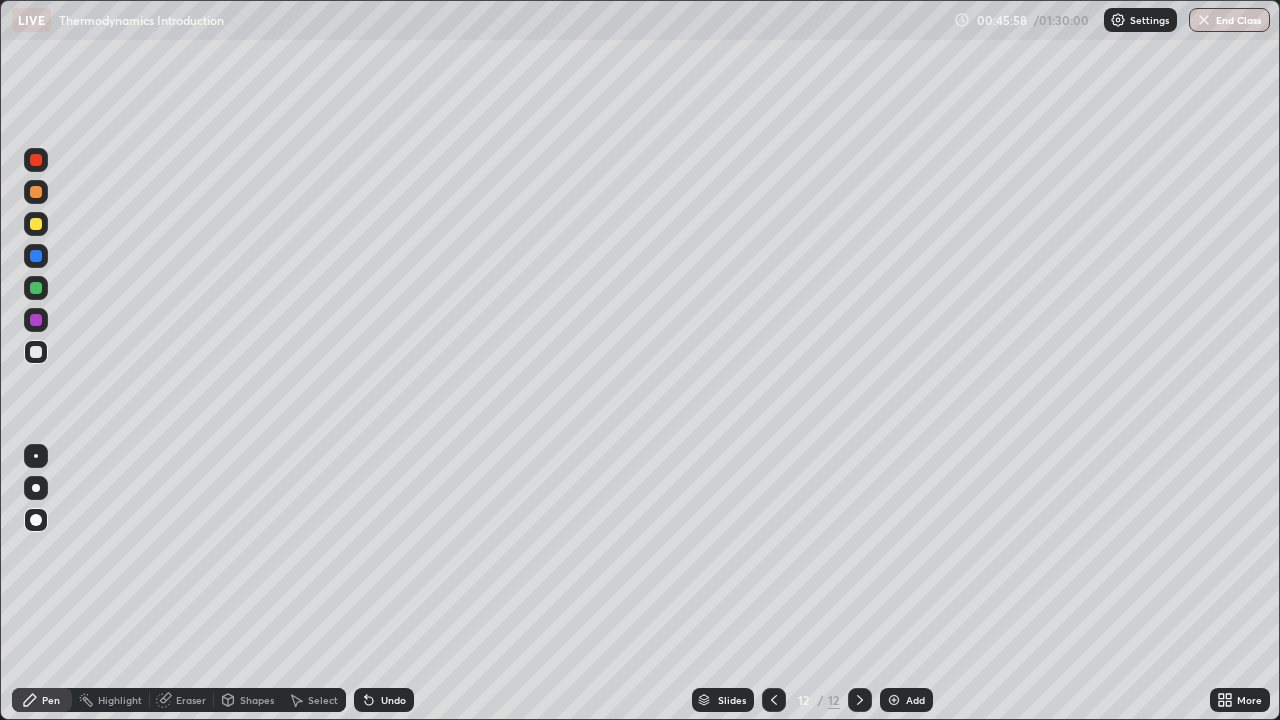 click on "Eraser" at bounding box center (182, 700) 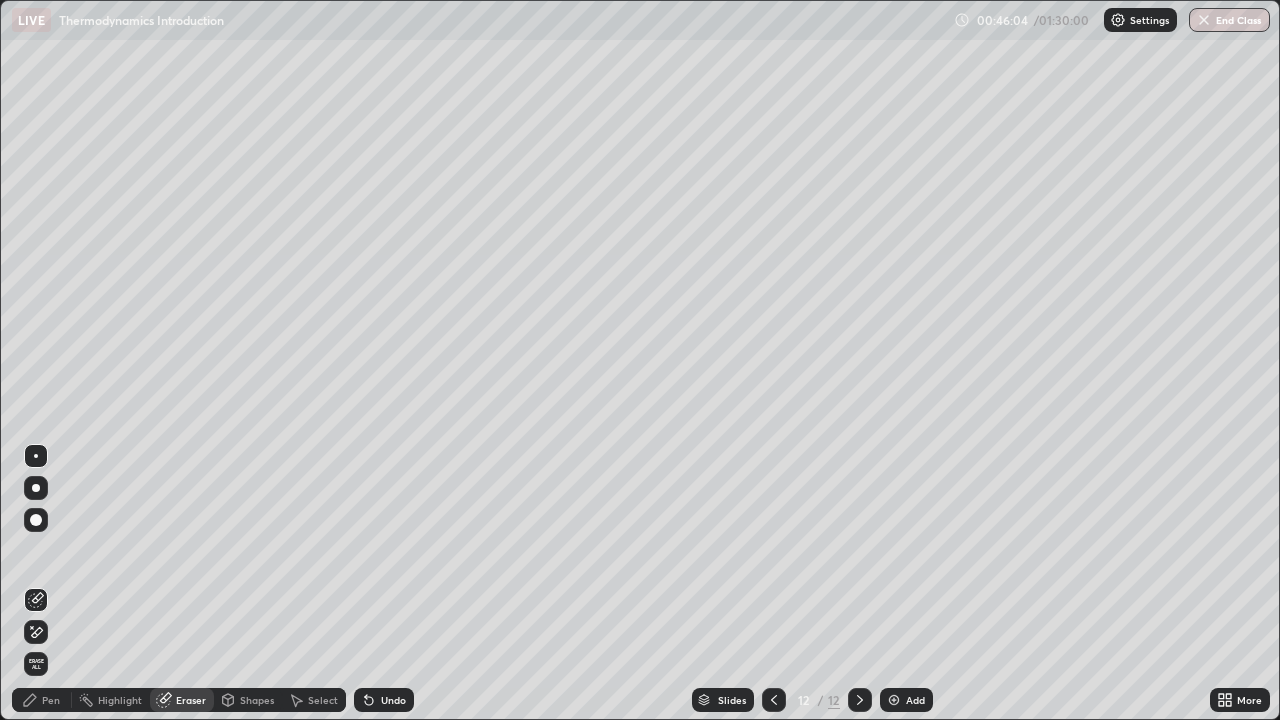 click on "Pen" at bounding box center [51, 700] 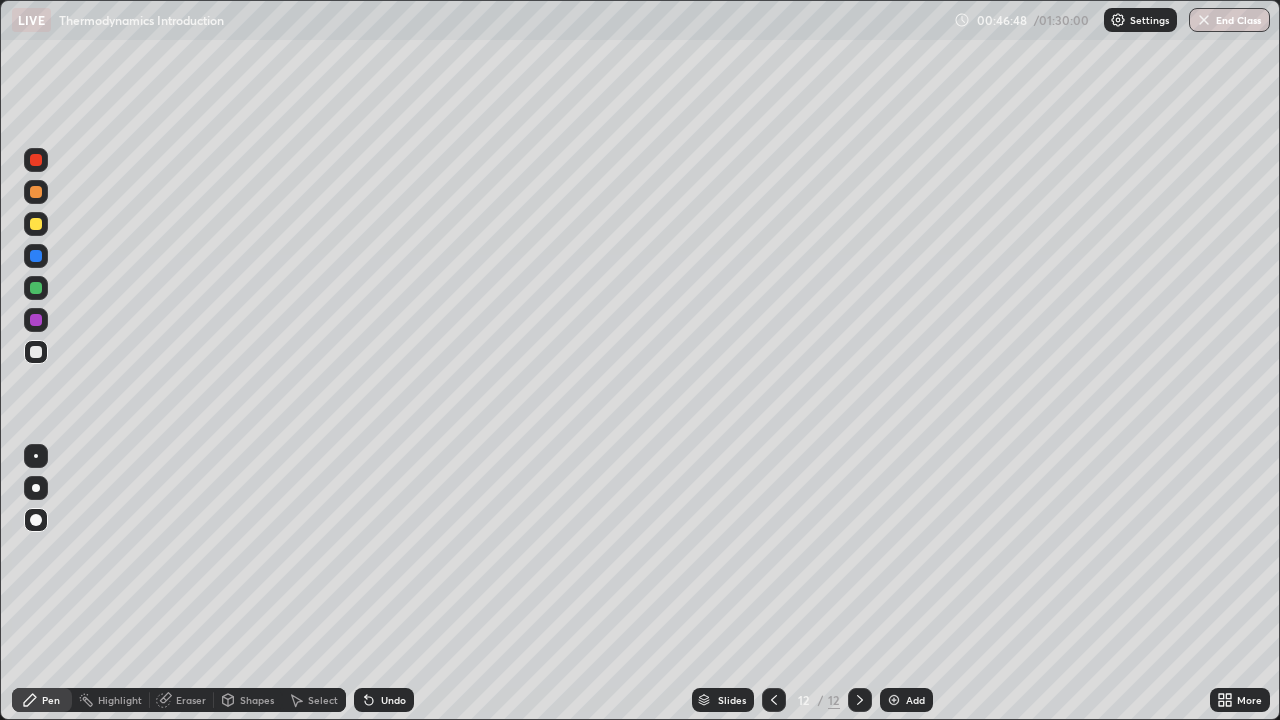 click at bounding box center [894, 700] 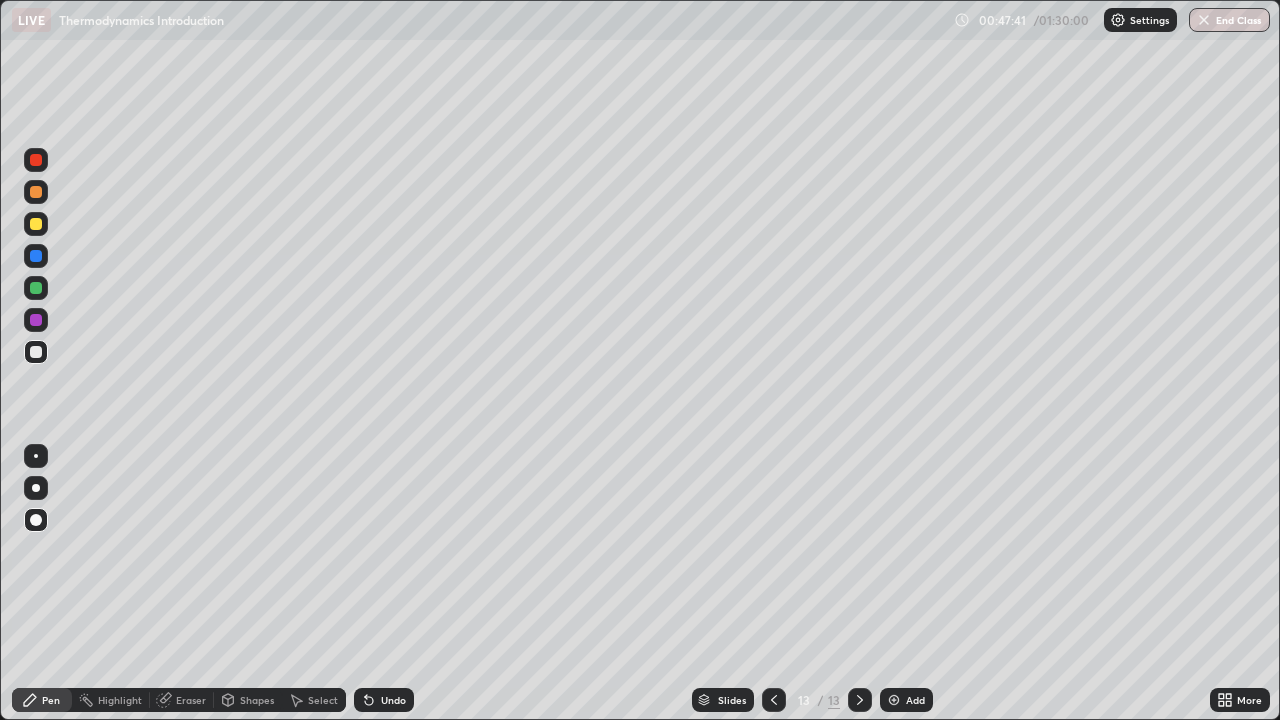 click on "Eraser" at bounding box center (191, 700) 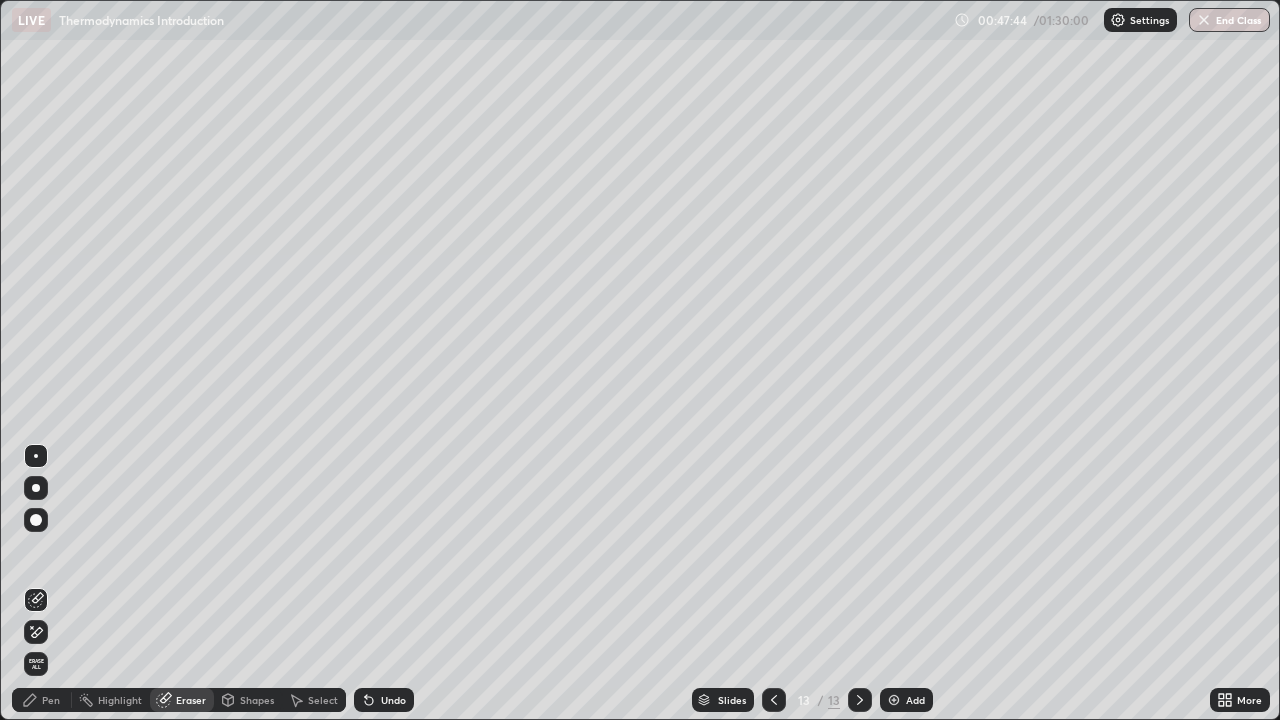 click on "Pen" at bounding box center (42, 700) 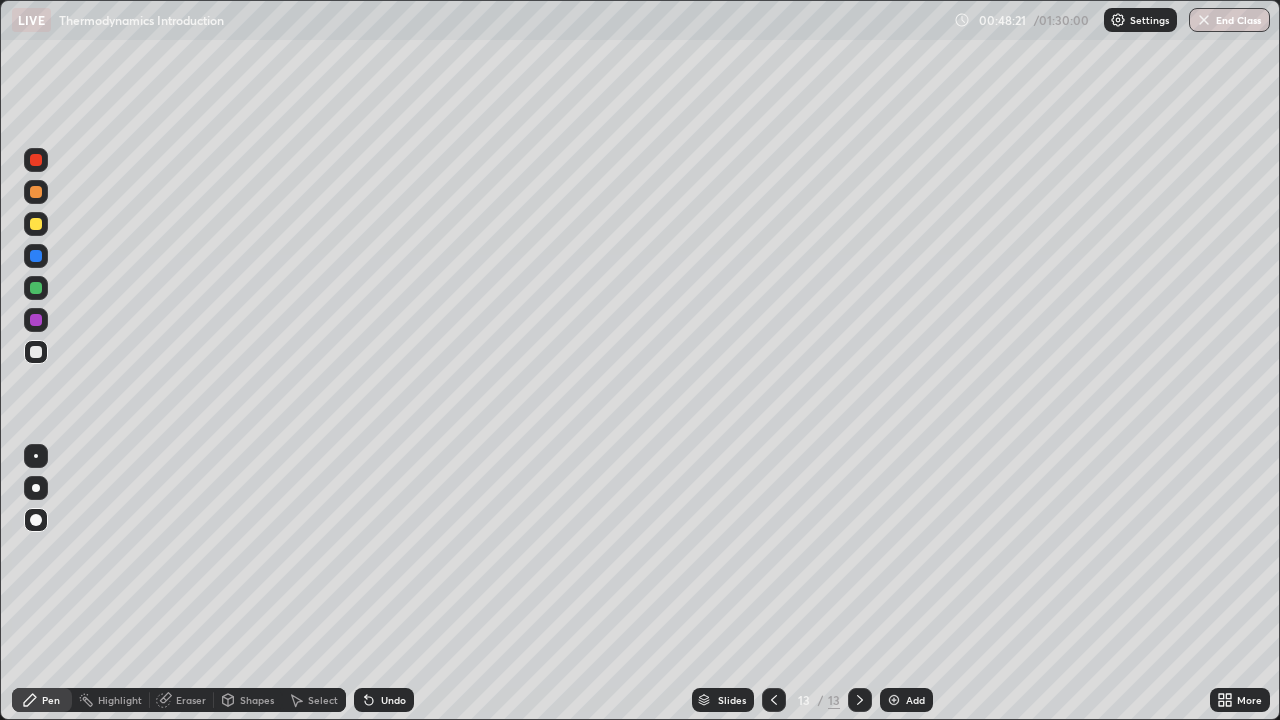 click on "Eraser" at bounding box center [191, 700] 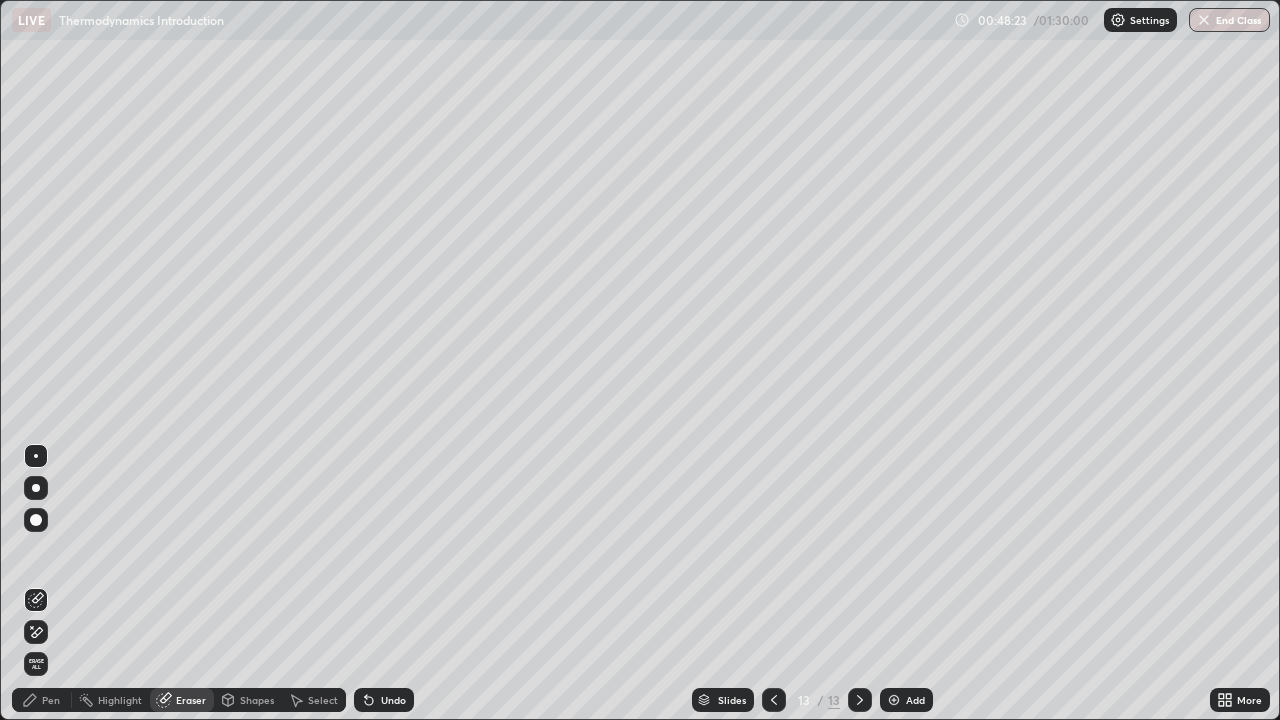 click on "Pen" at bounding box center [42, 700] 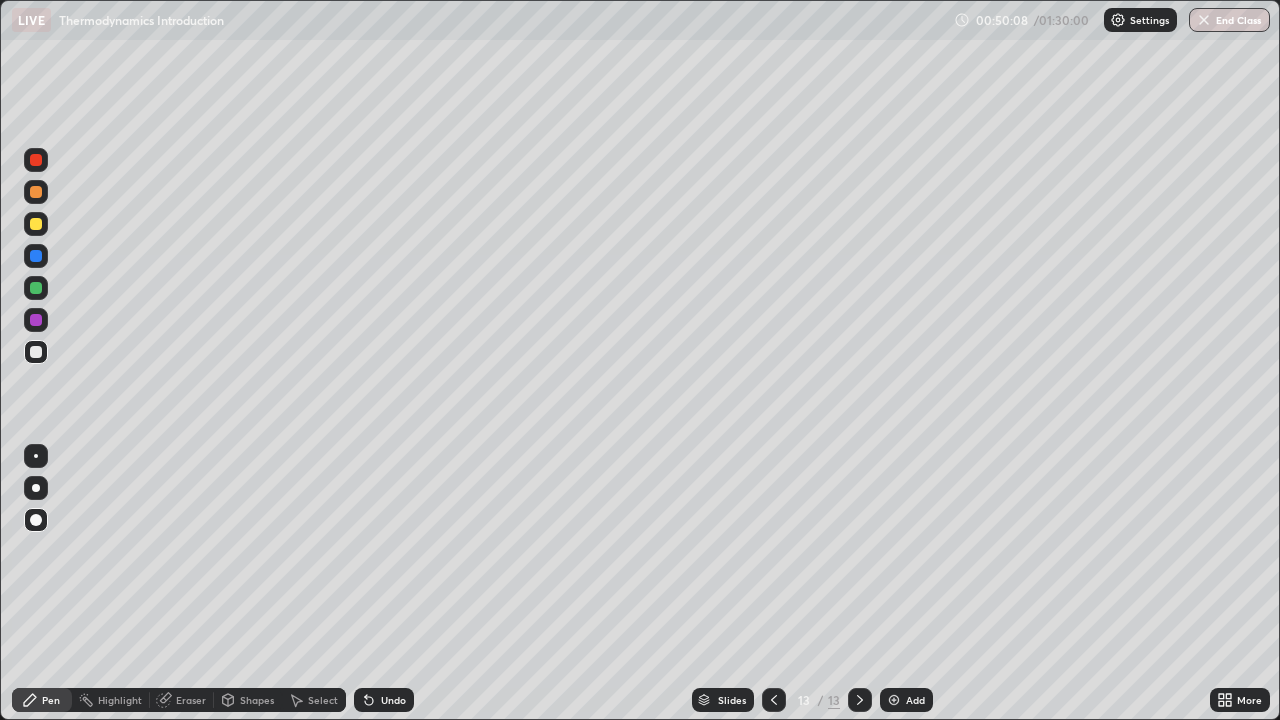 click at bounding box center (894, 700) 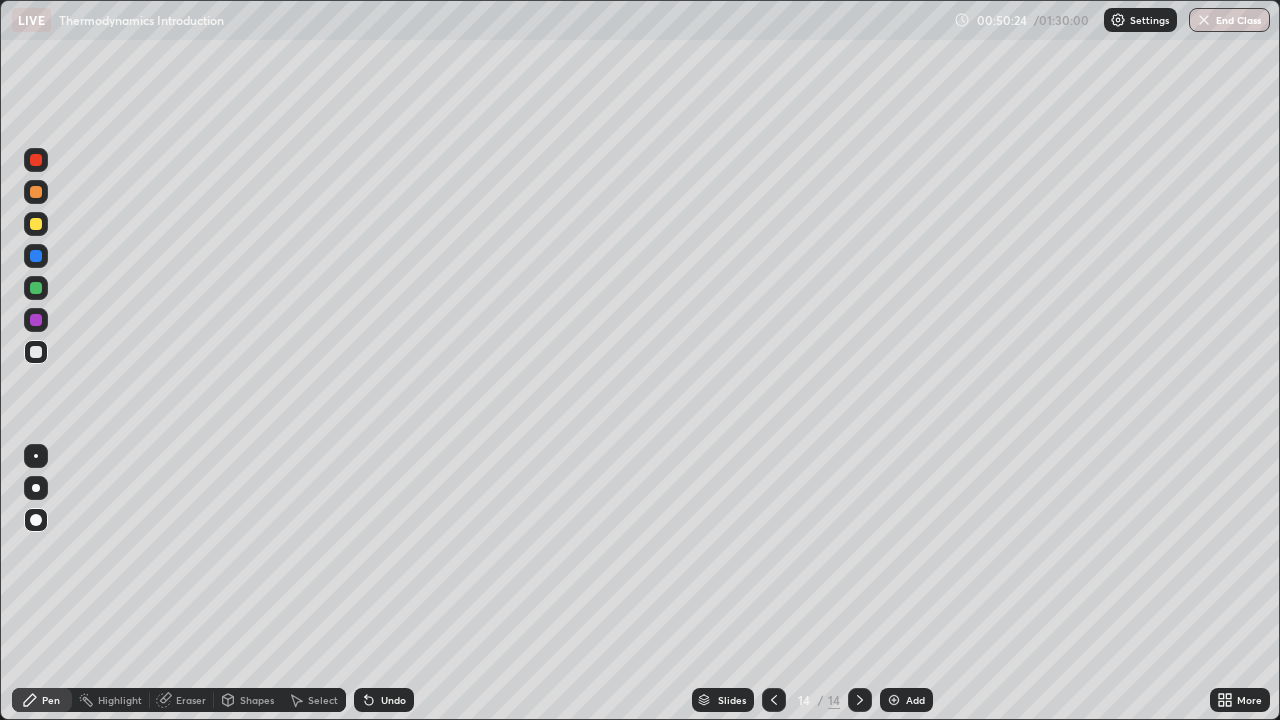 click on "Setting up your live class" at bounding box center (640, 360) 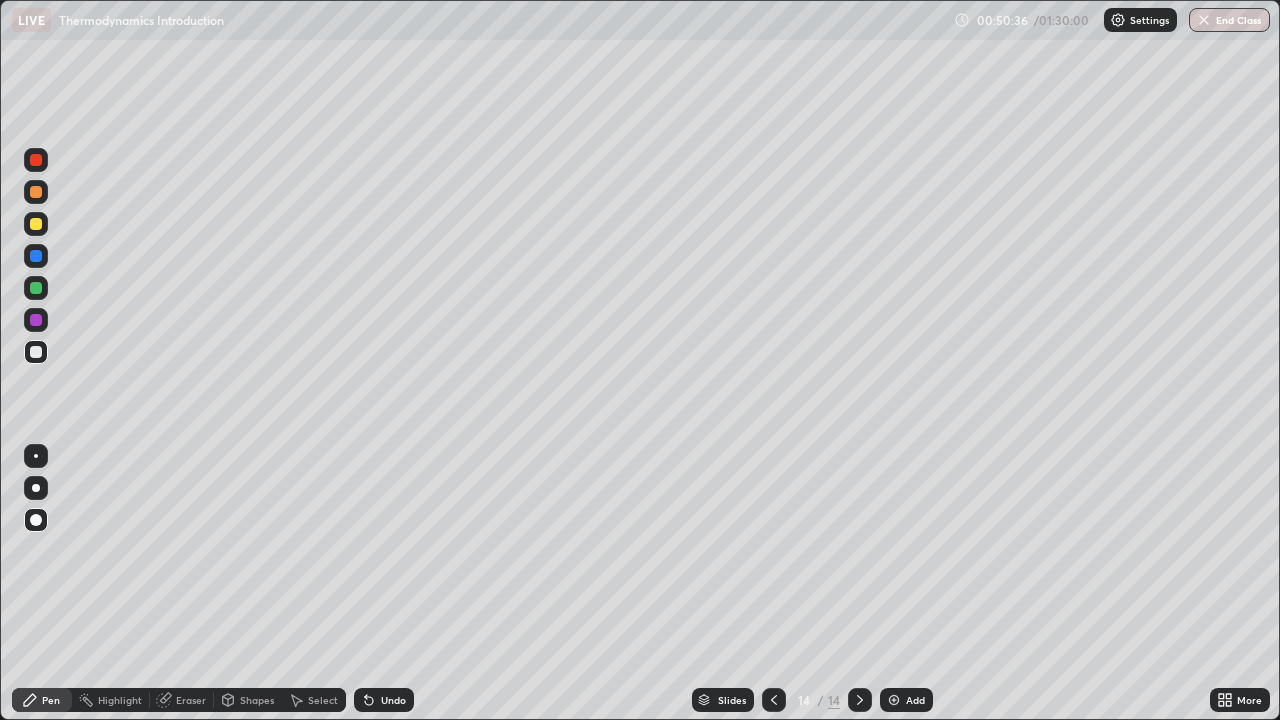 click on "Setting up your live class" at bounding box center [640, 360] 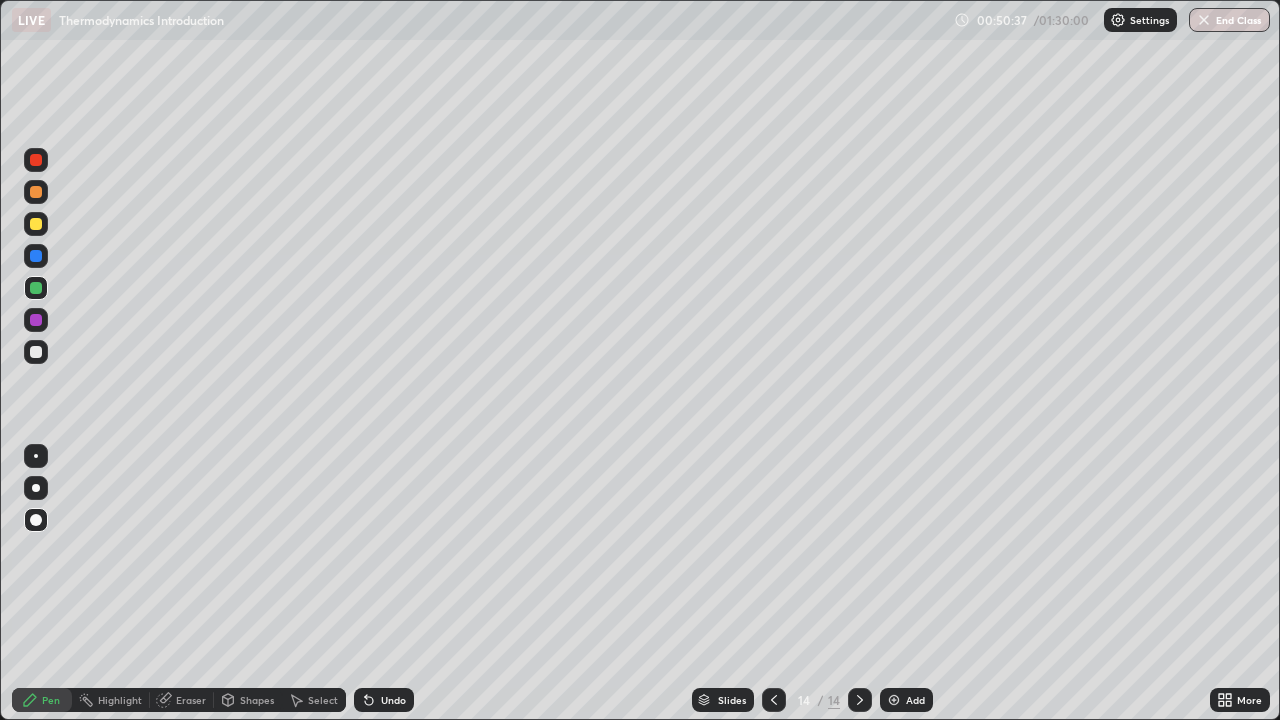 click on "Setting up your live class" at bounding box center (640, 360) 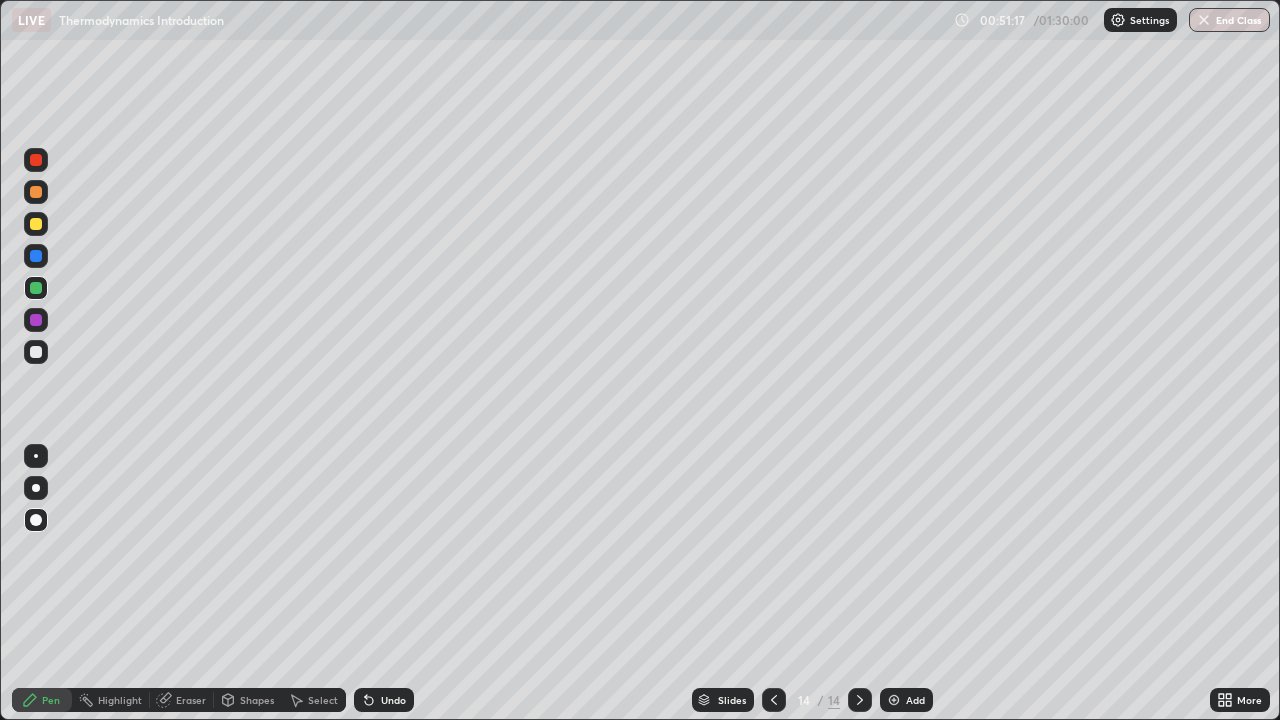 click at bounding box center (36, 352) 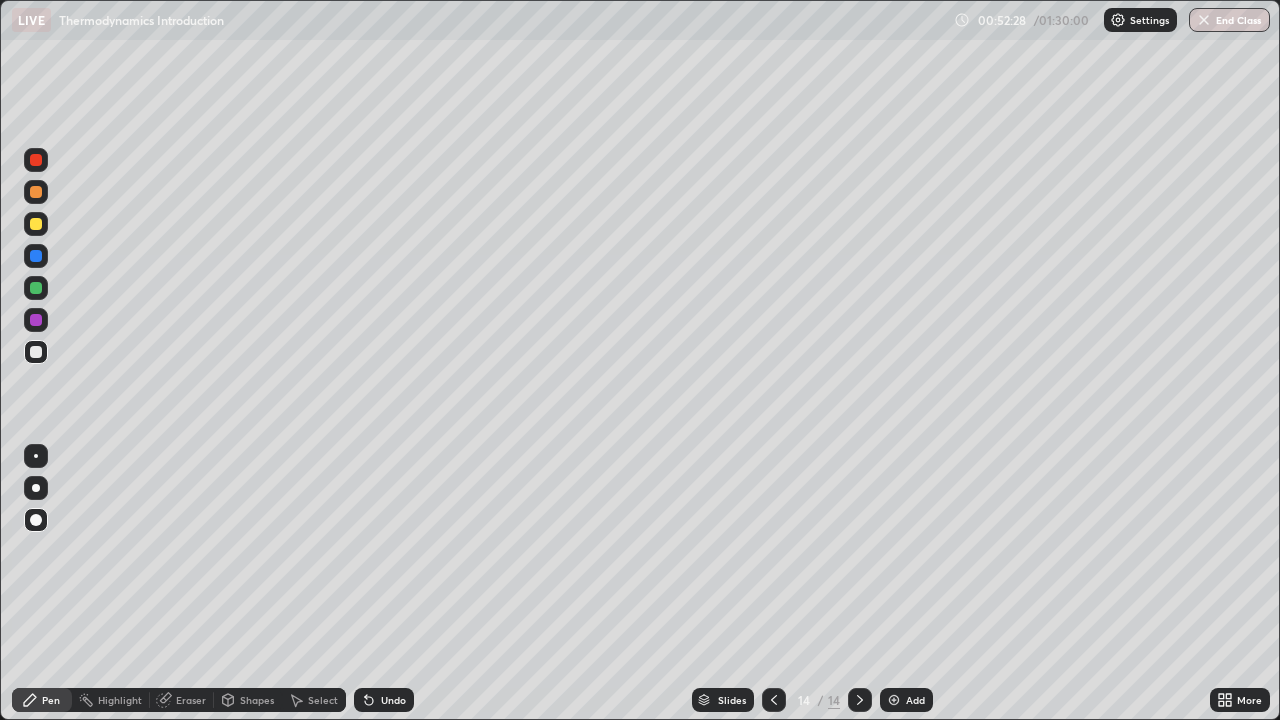 click 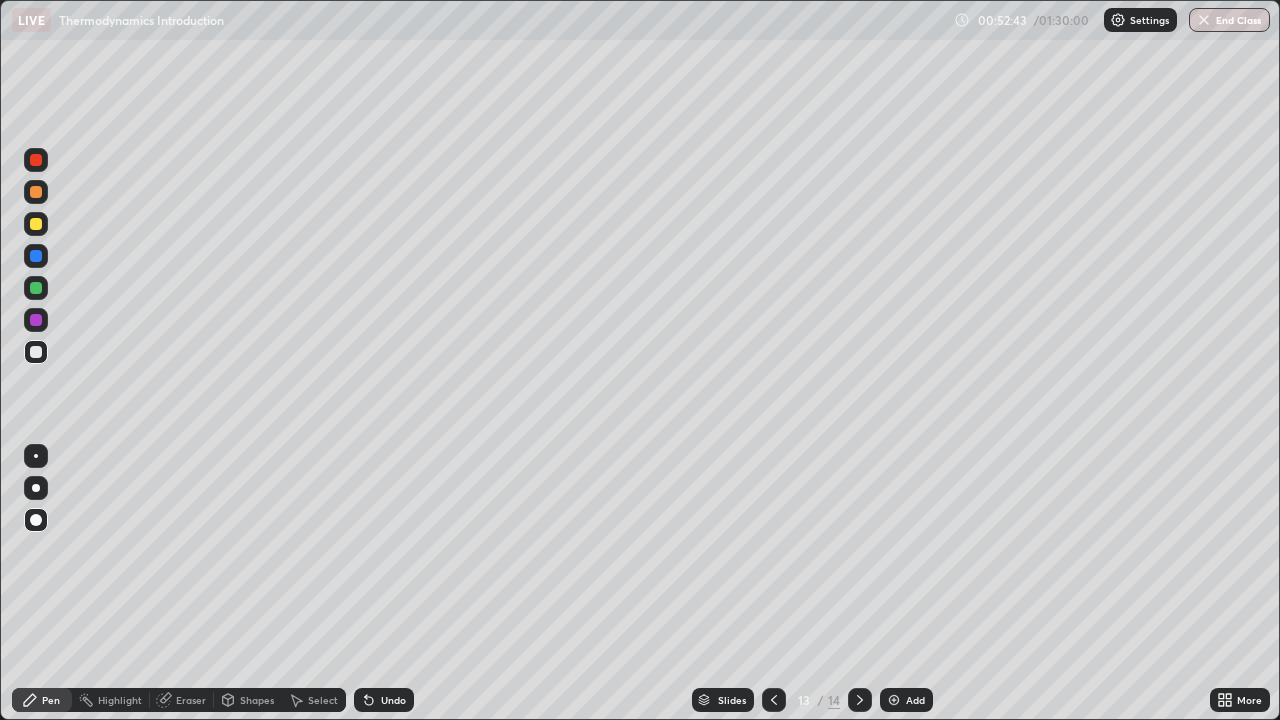 click at bounding box center [36, 320] 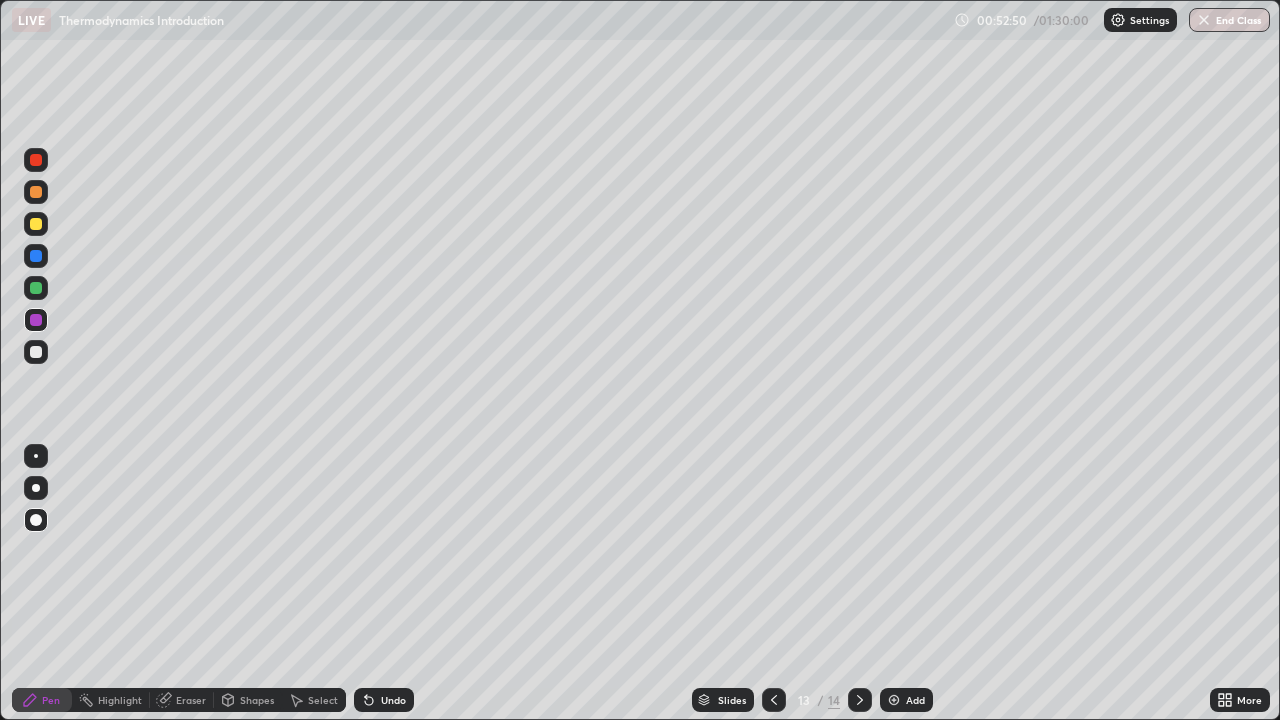 click at bounding box center (36, 288) 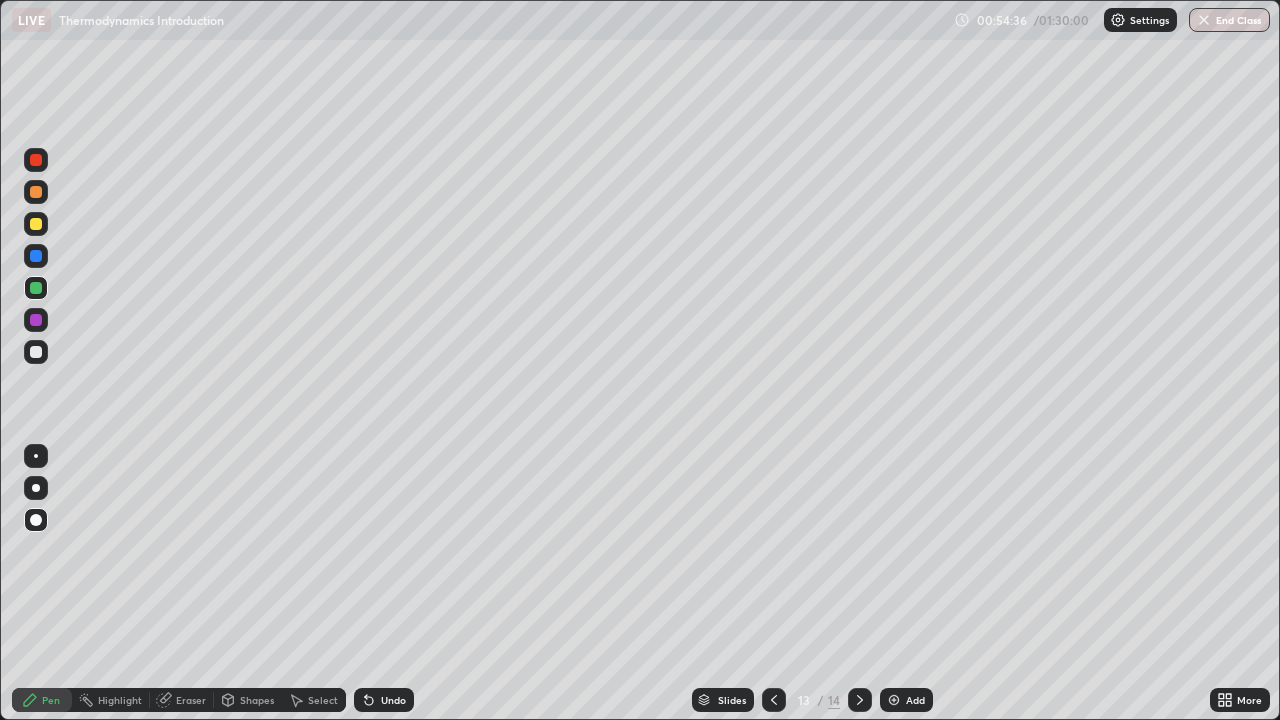 click 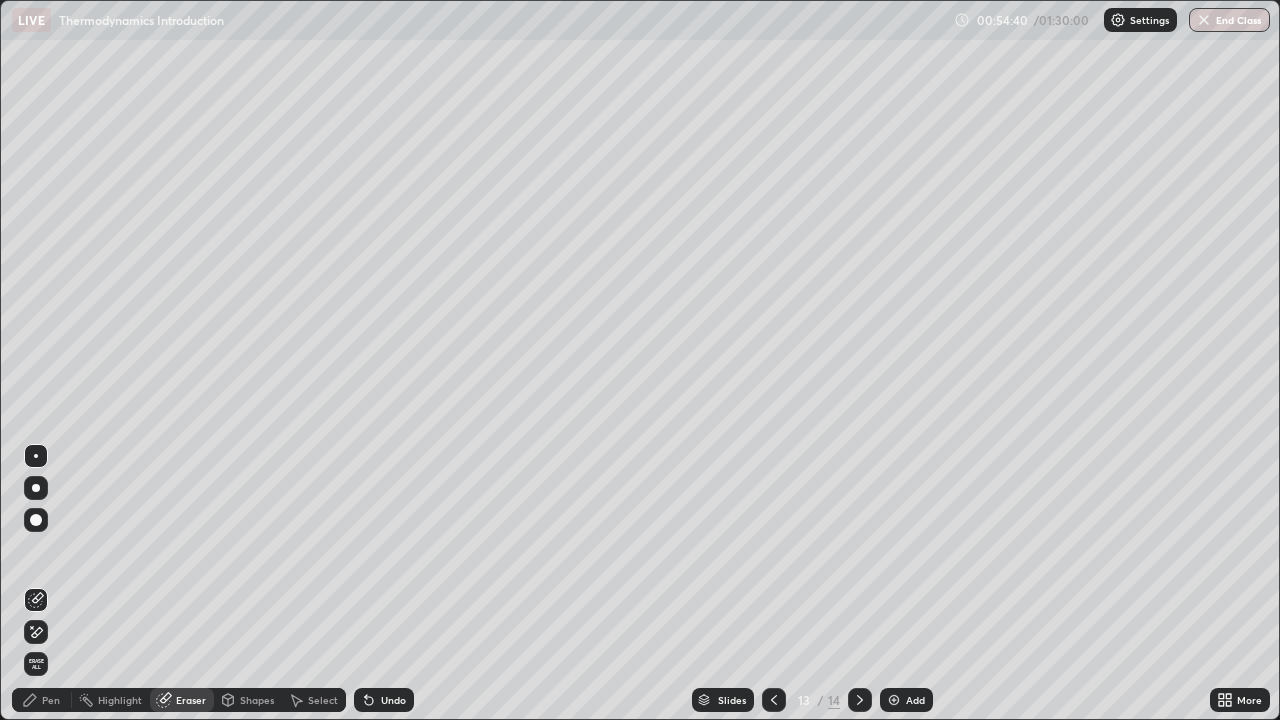 click on "Pen" at bounding box center (51, 700) 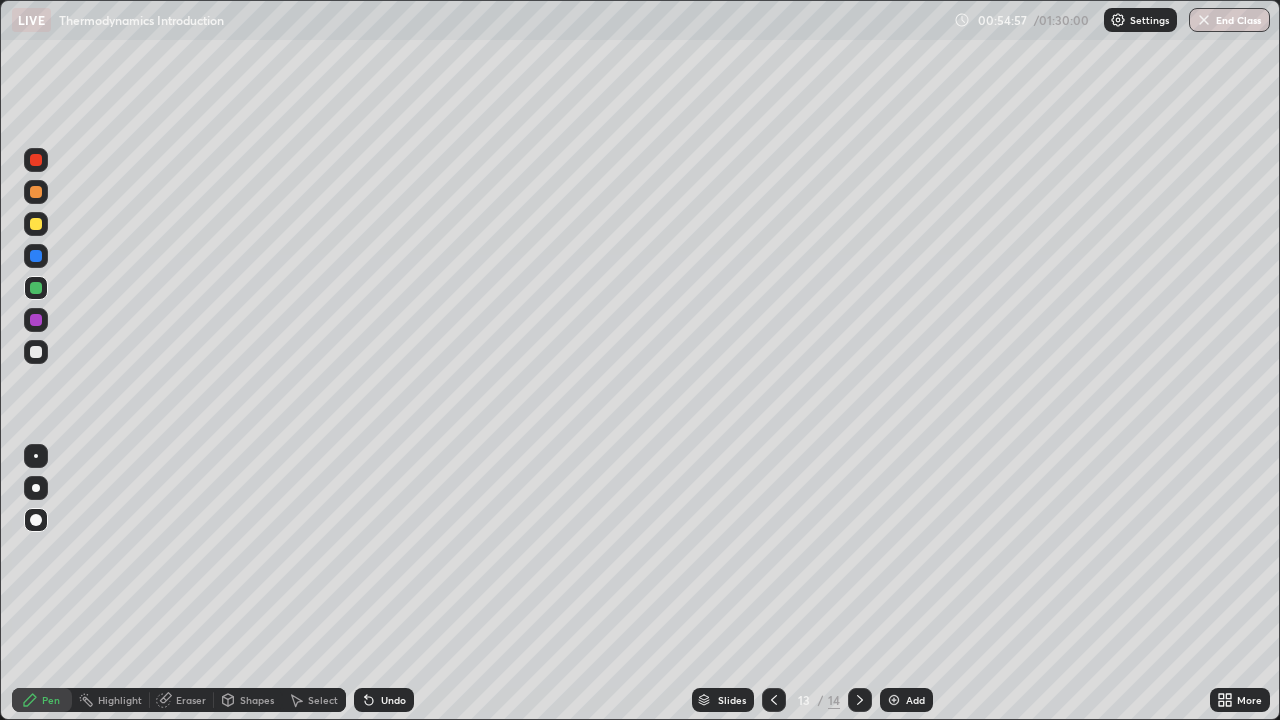 click on "Eraser" at bounding box center (191, 700) 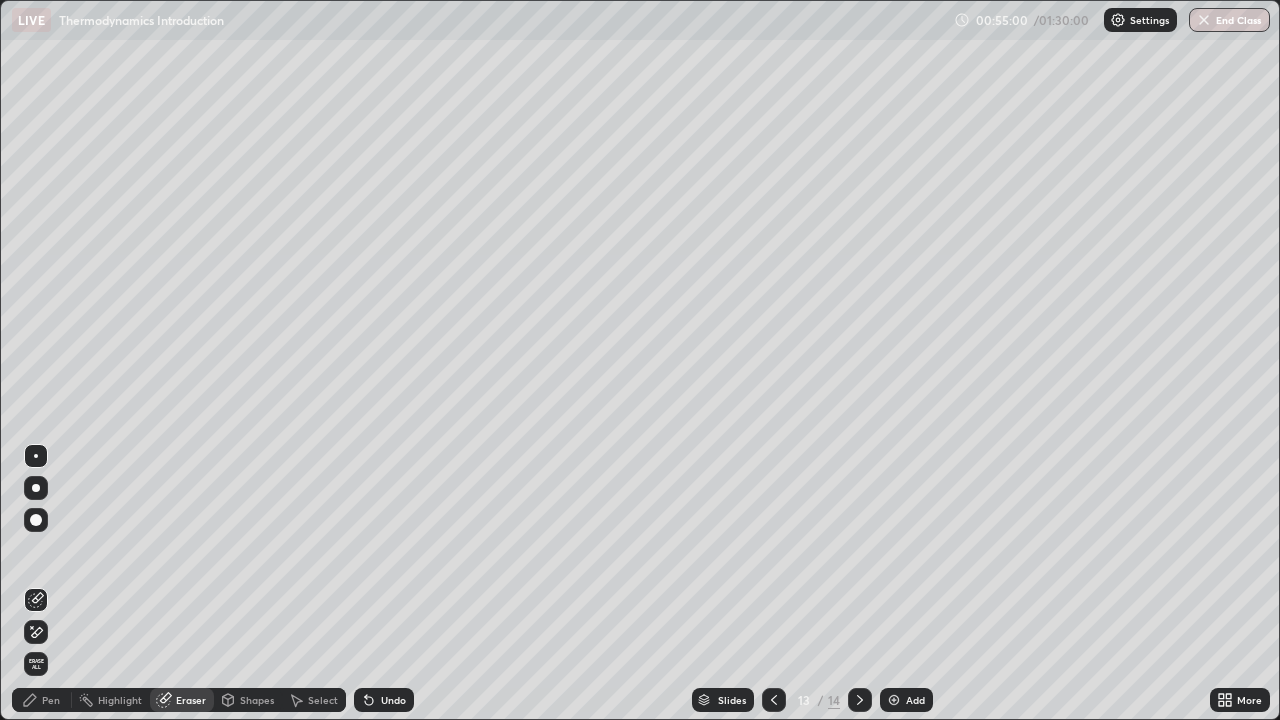 click on "Pen" at bounding box center (42, 700) 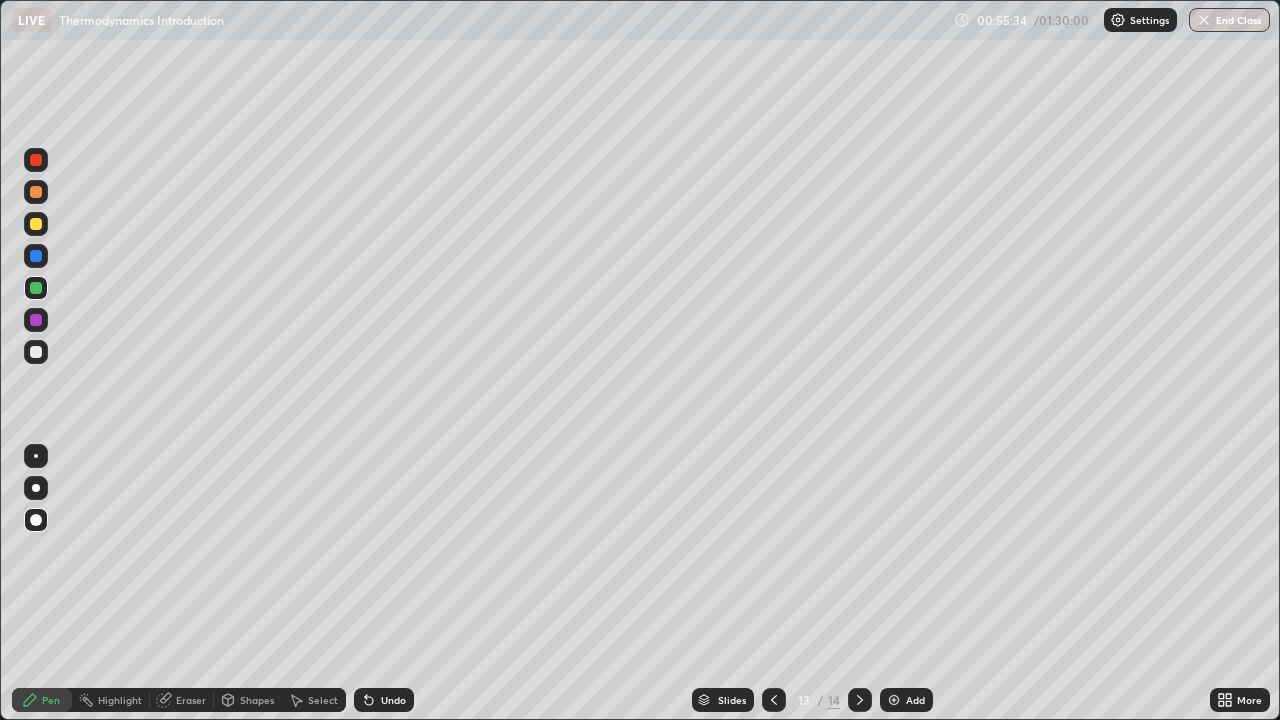 click on "Setting up your live class" at bounding box center (640, 360) 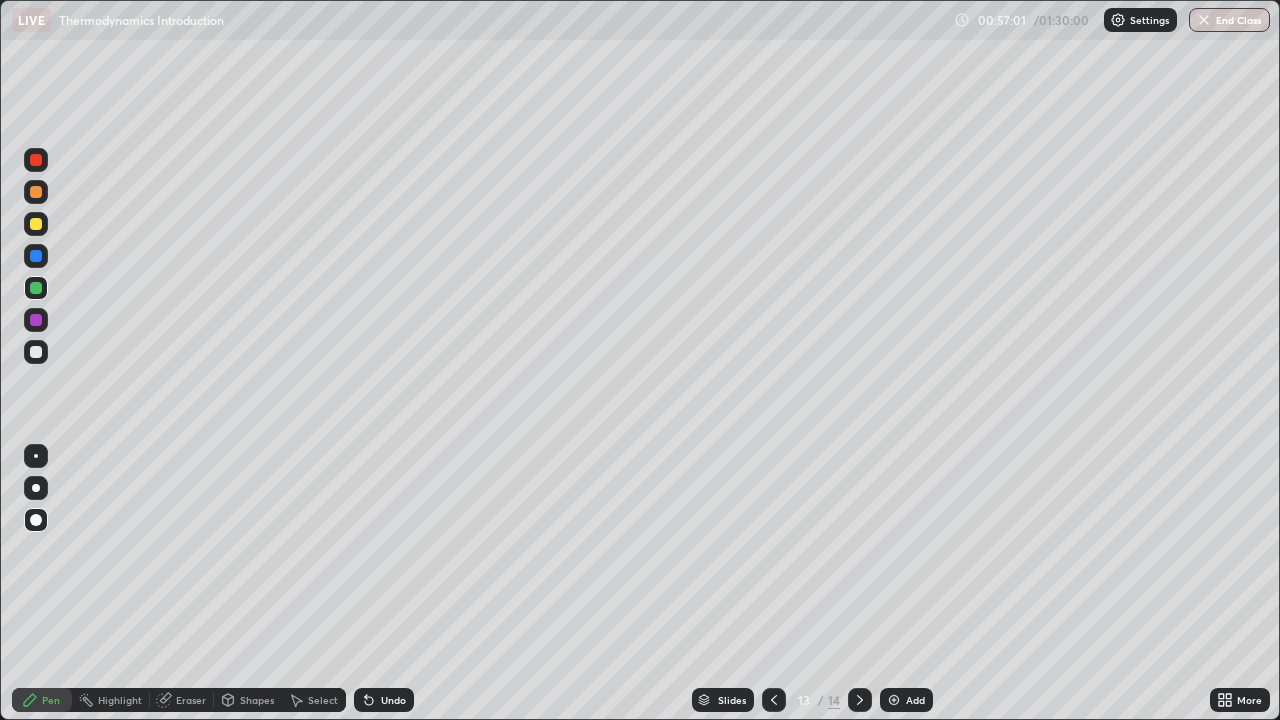 click 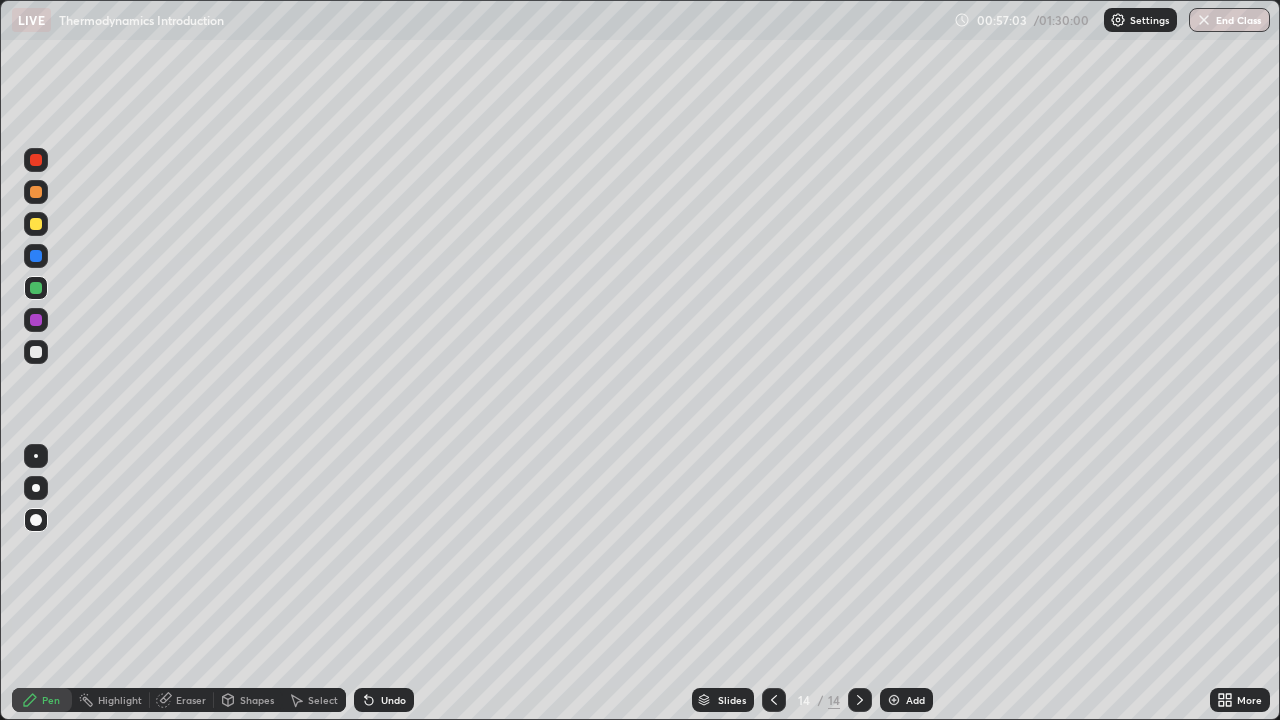 click at bounding box center [894, 700] 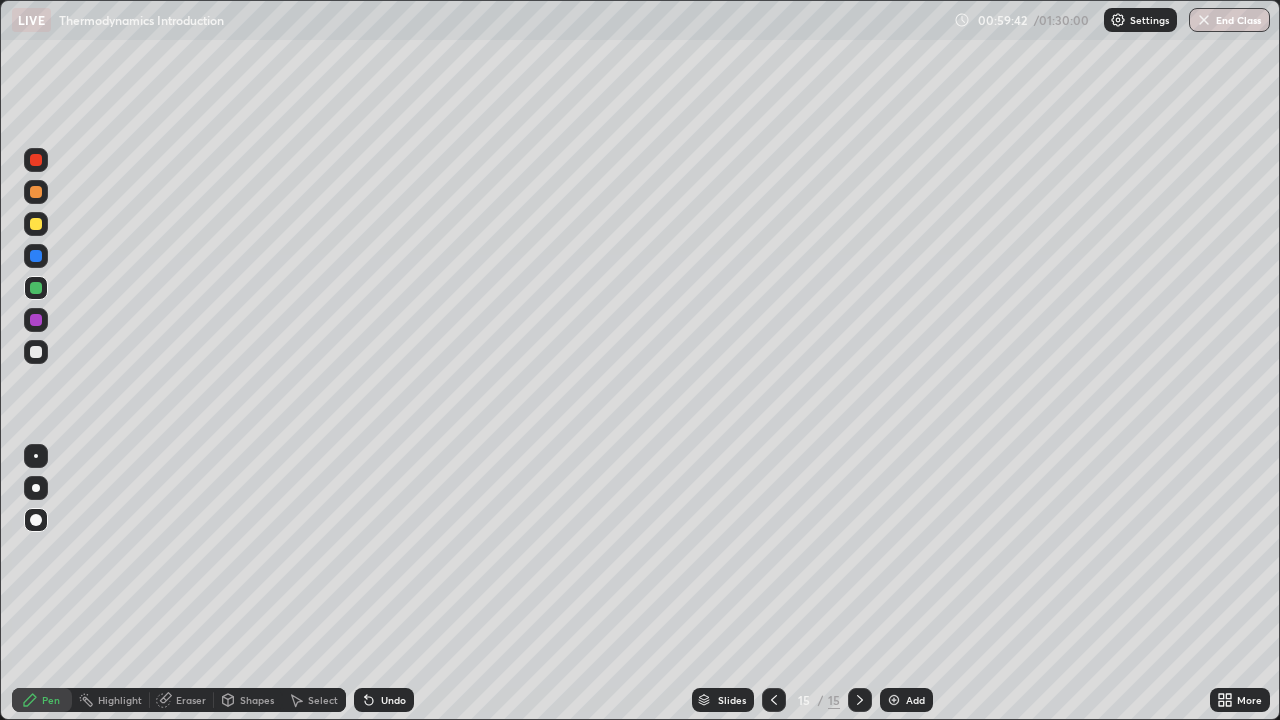 click at bounding box center [36, 224] 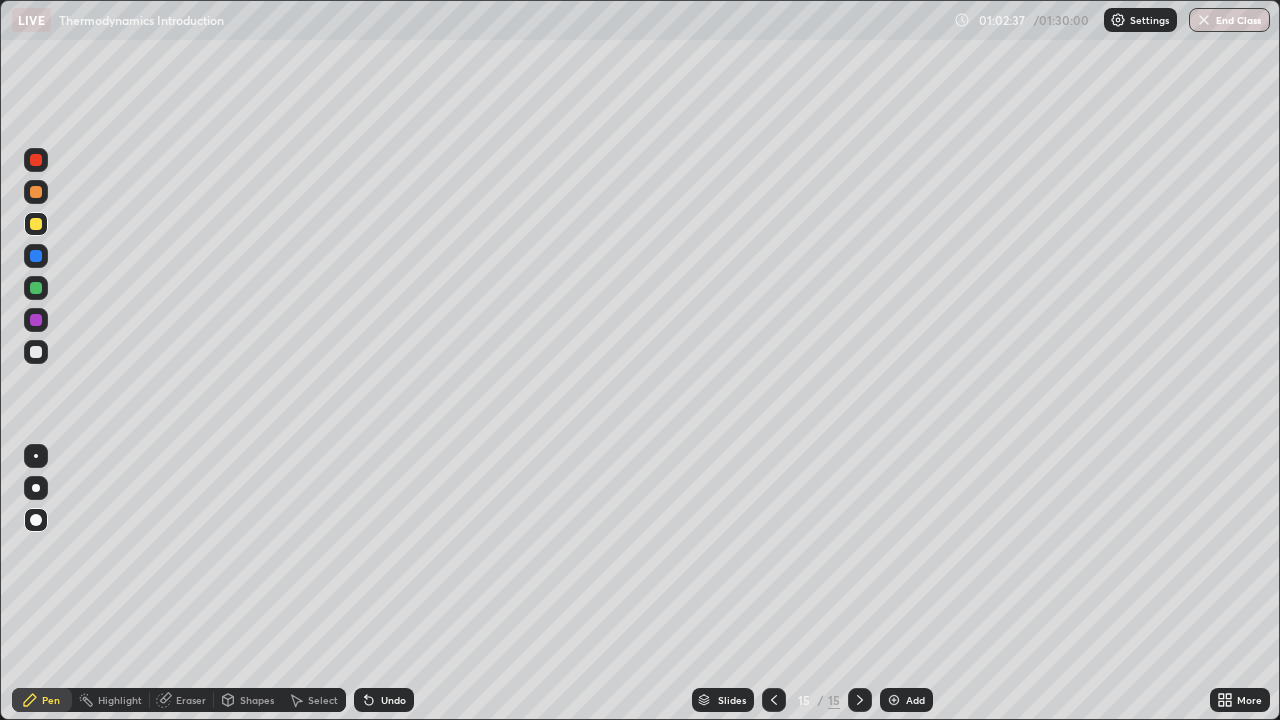 click at bounding box center (894, 700) 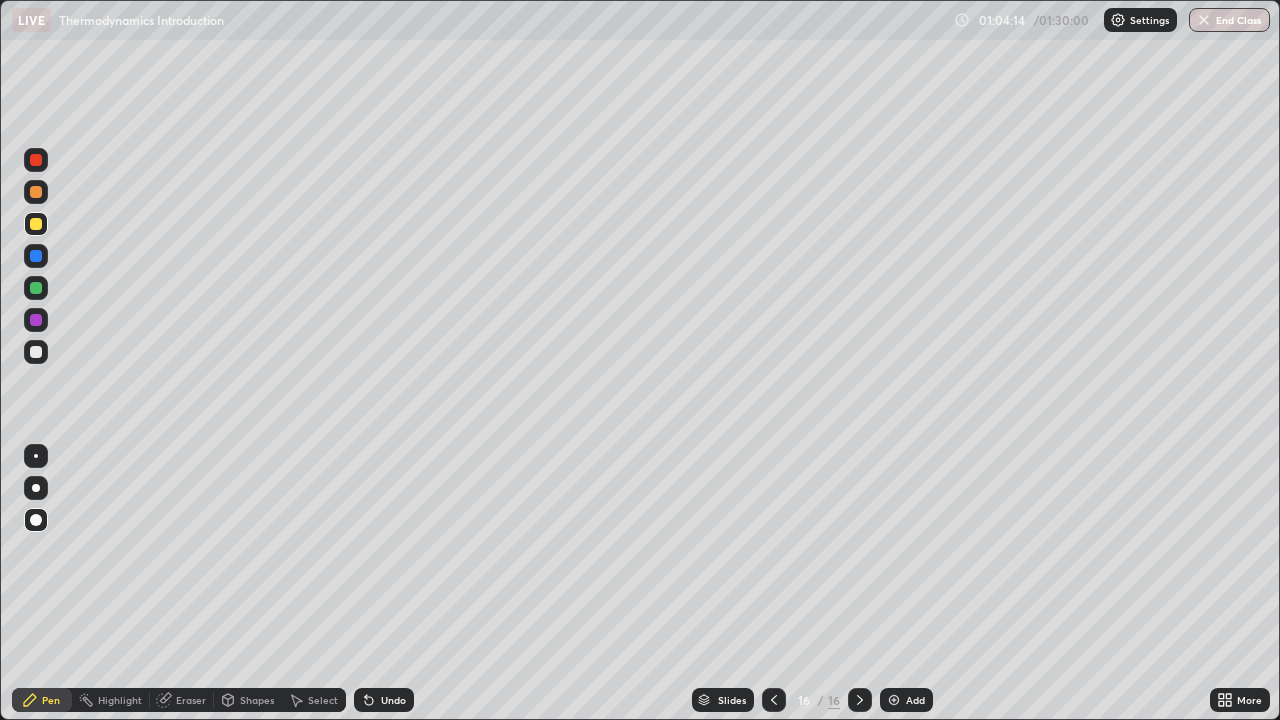 click at bounding box center [36, 192] 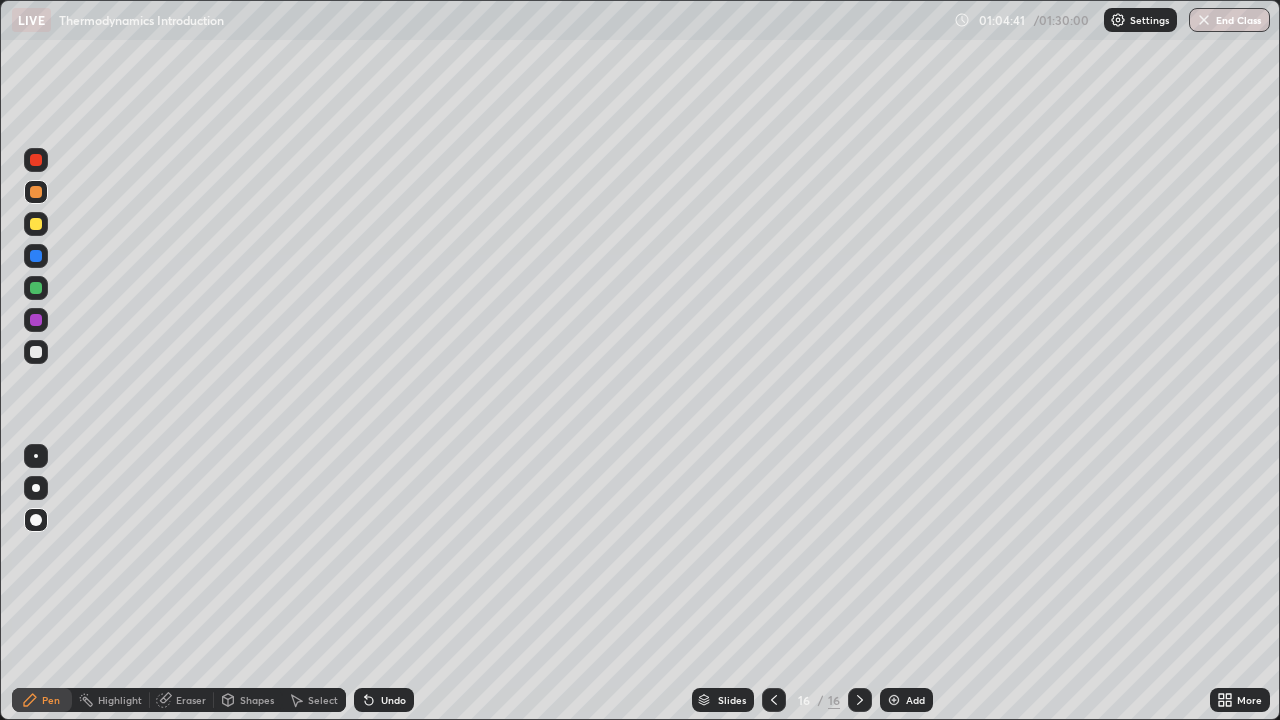 click on "Setting up your live class" at bounding box center [640, 360] 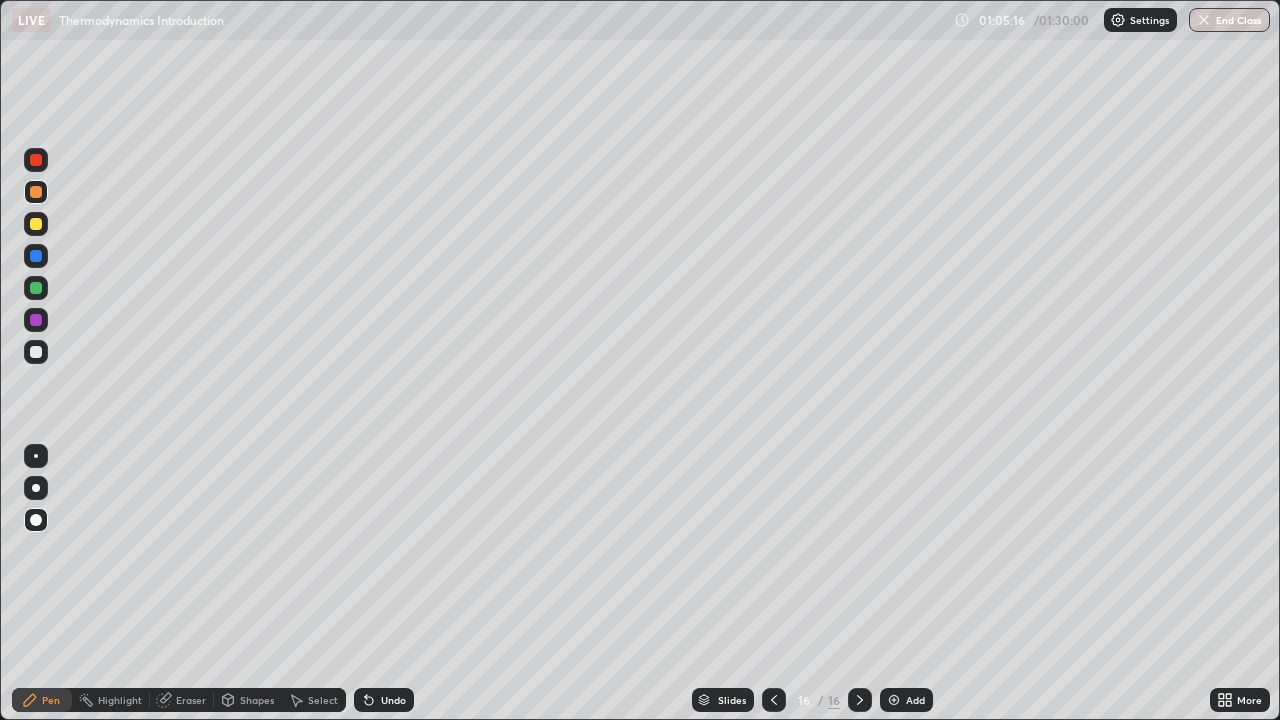 click on "Setting up your live class" at bounding box center [640, 360] 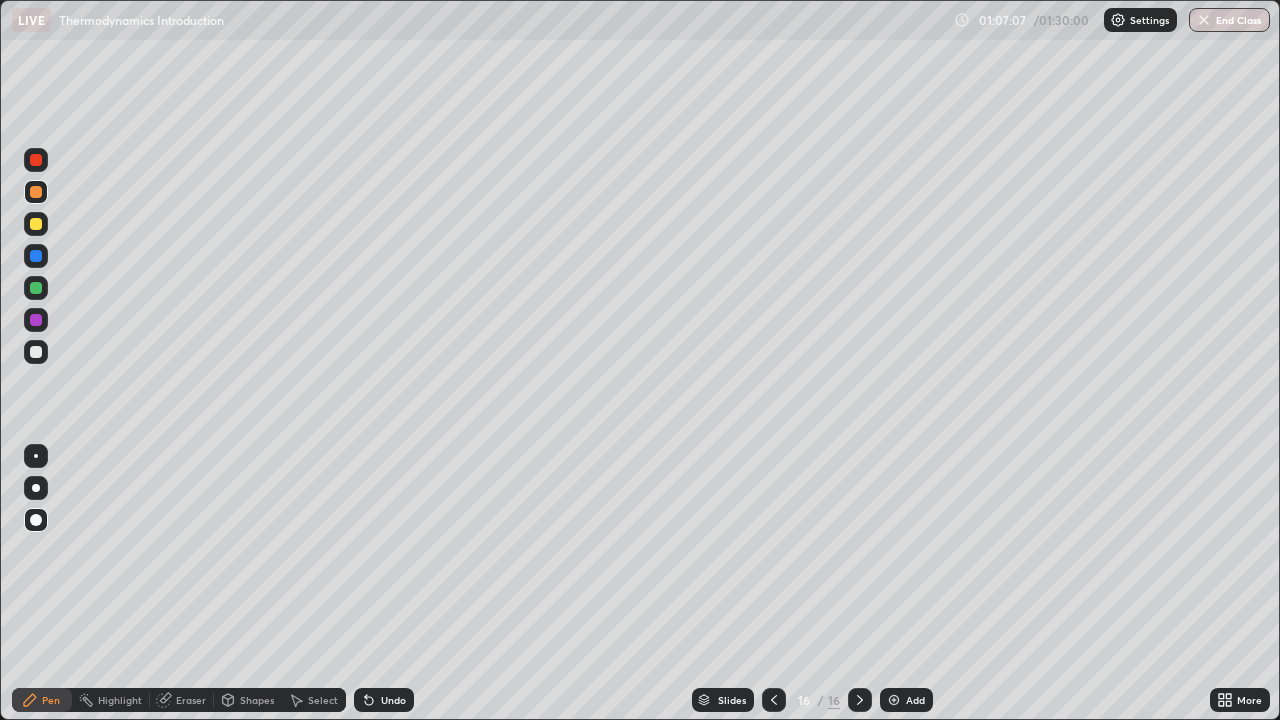 click on "Add" at bounding box center [915, 700] 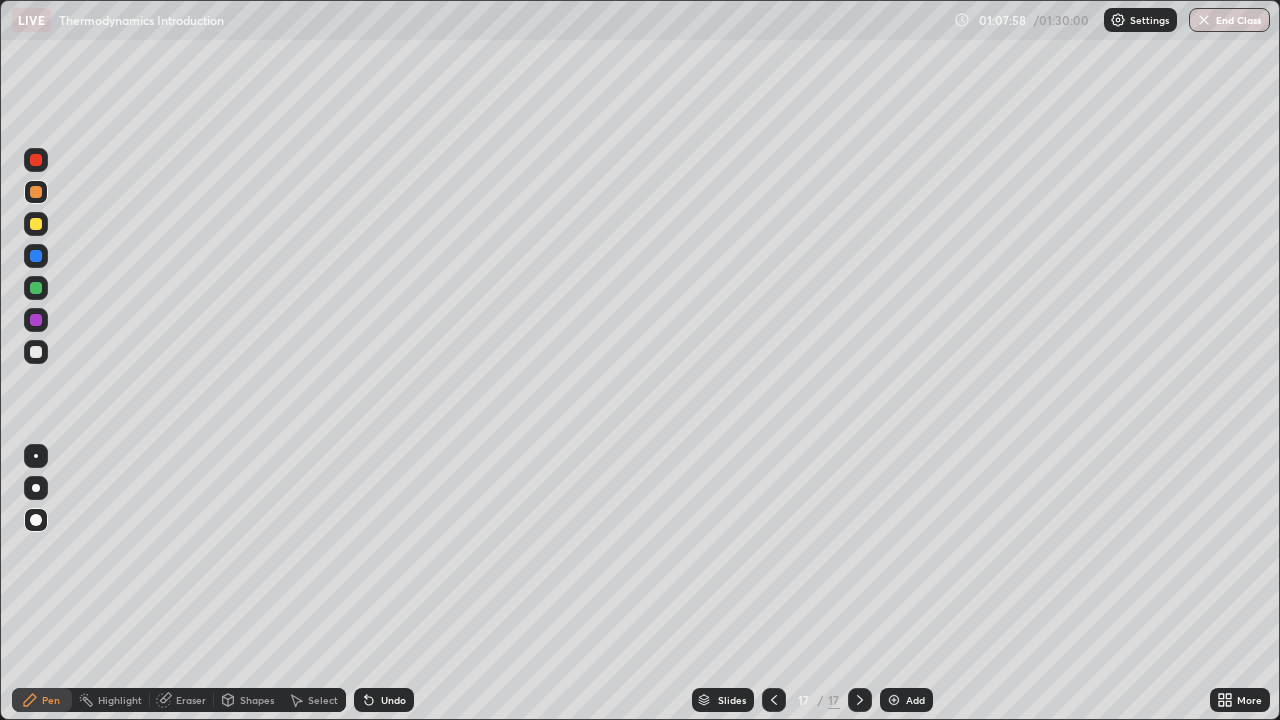 click 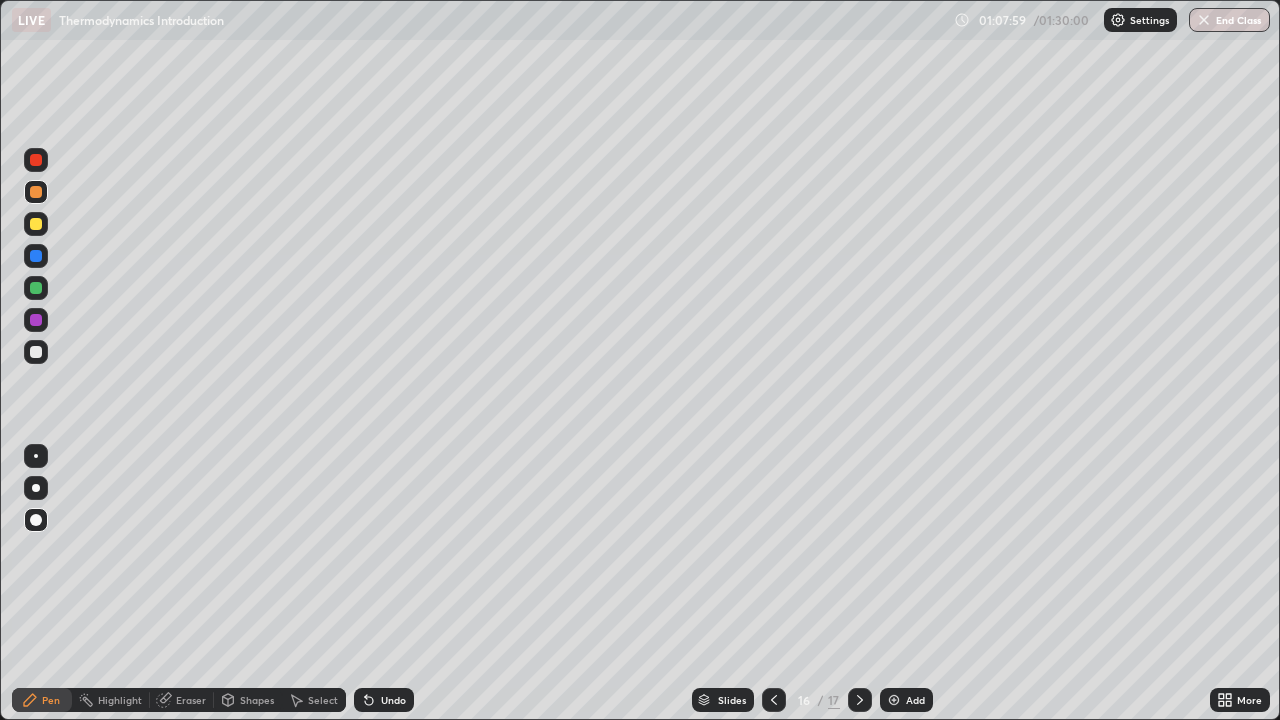 click 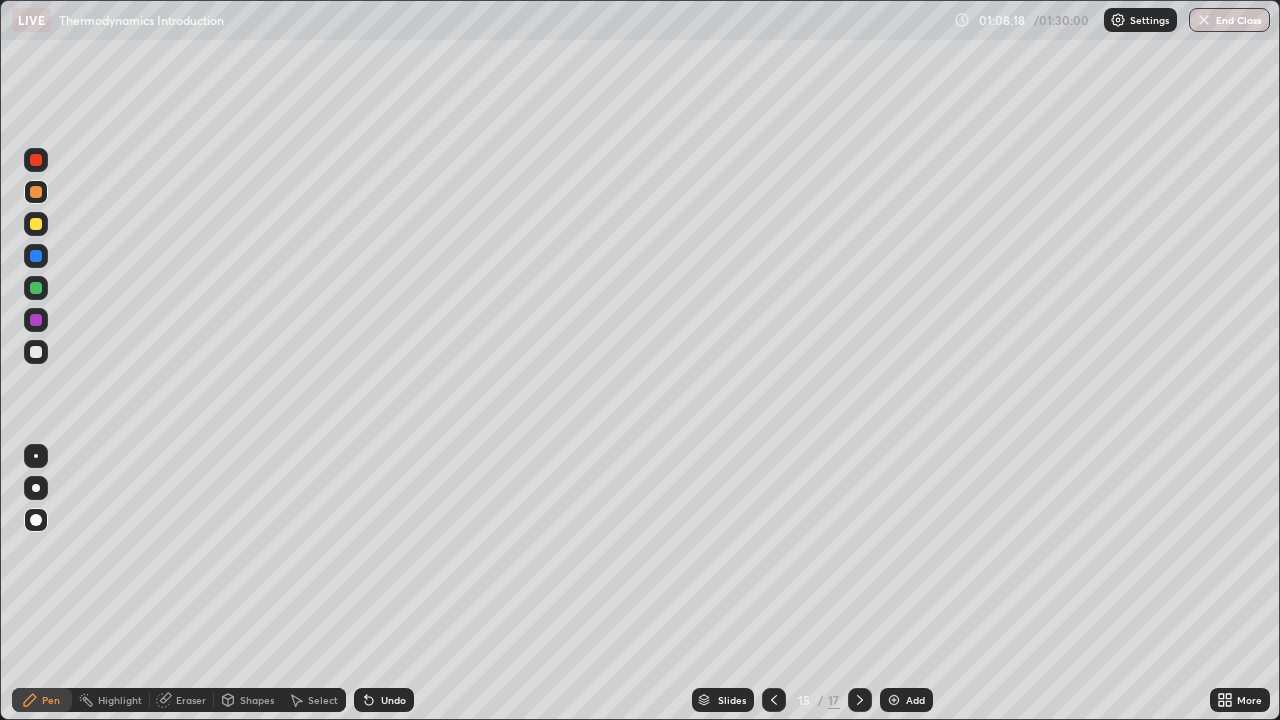 click 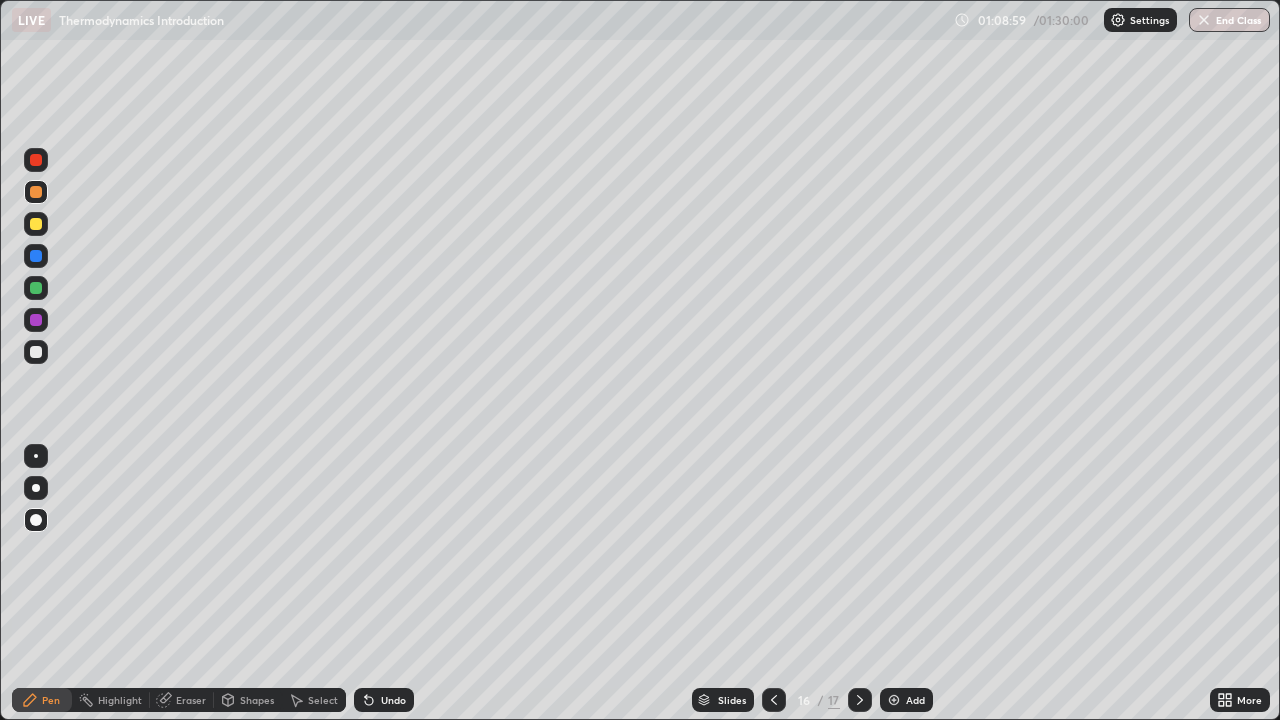 click 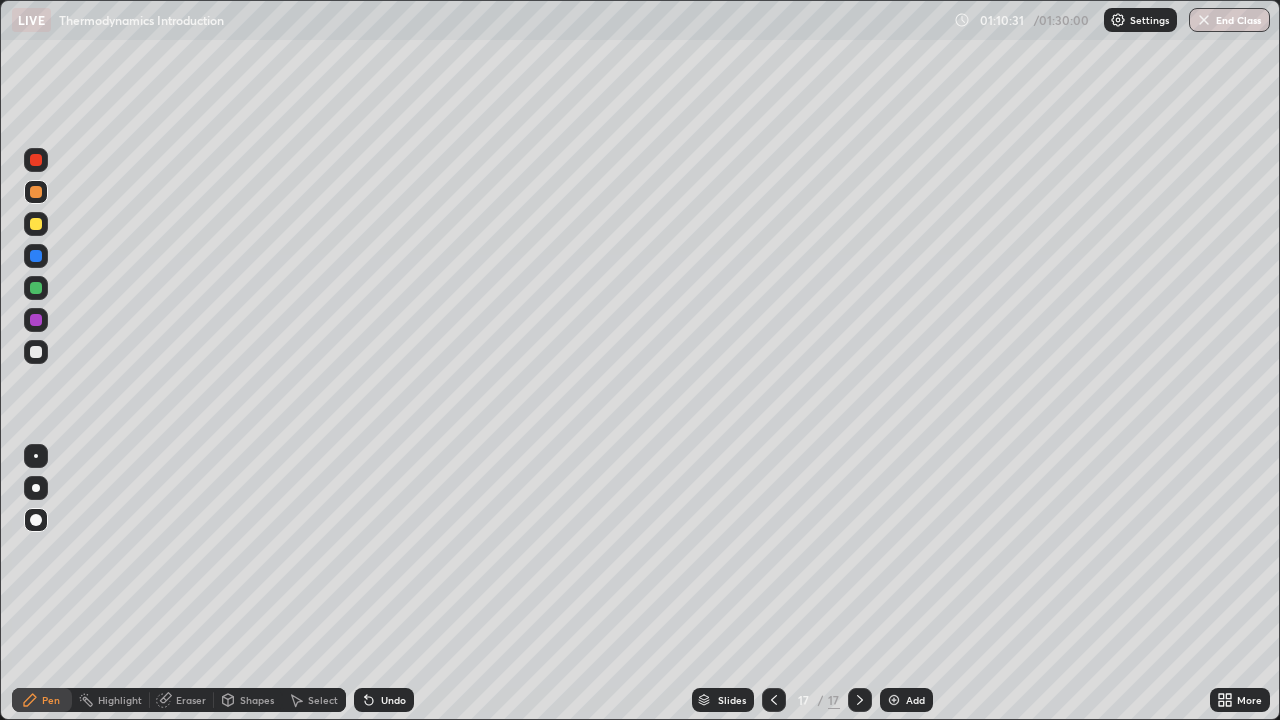 click at bounding box center (36, 352) 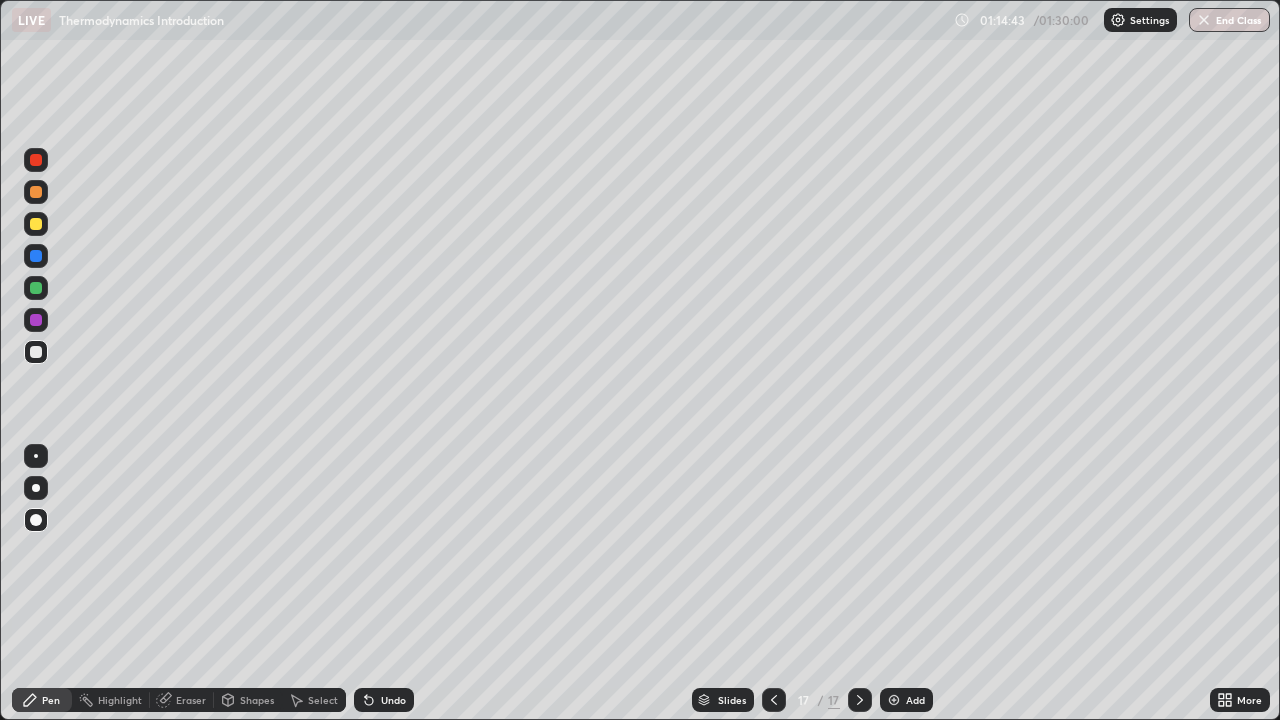 click on "End Class" at bounding box center [1229, 20] 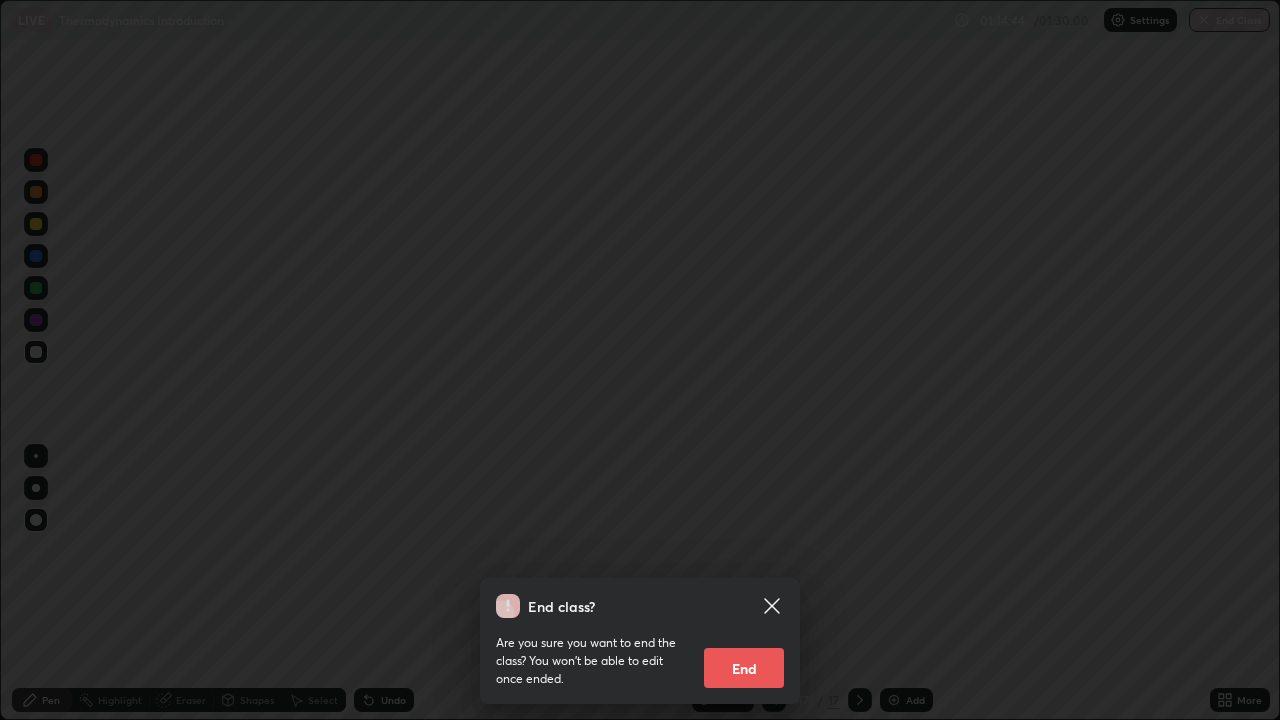 click on "End" at bounding box center (744, 668) 